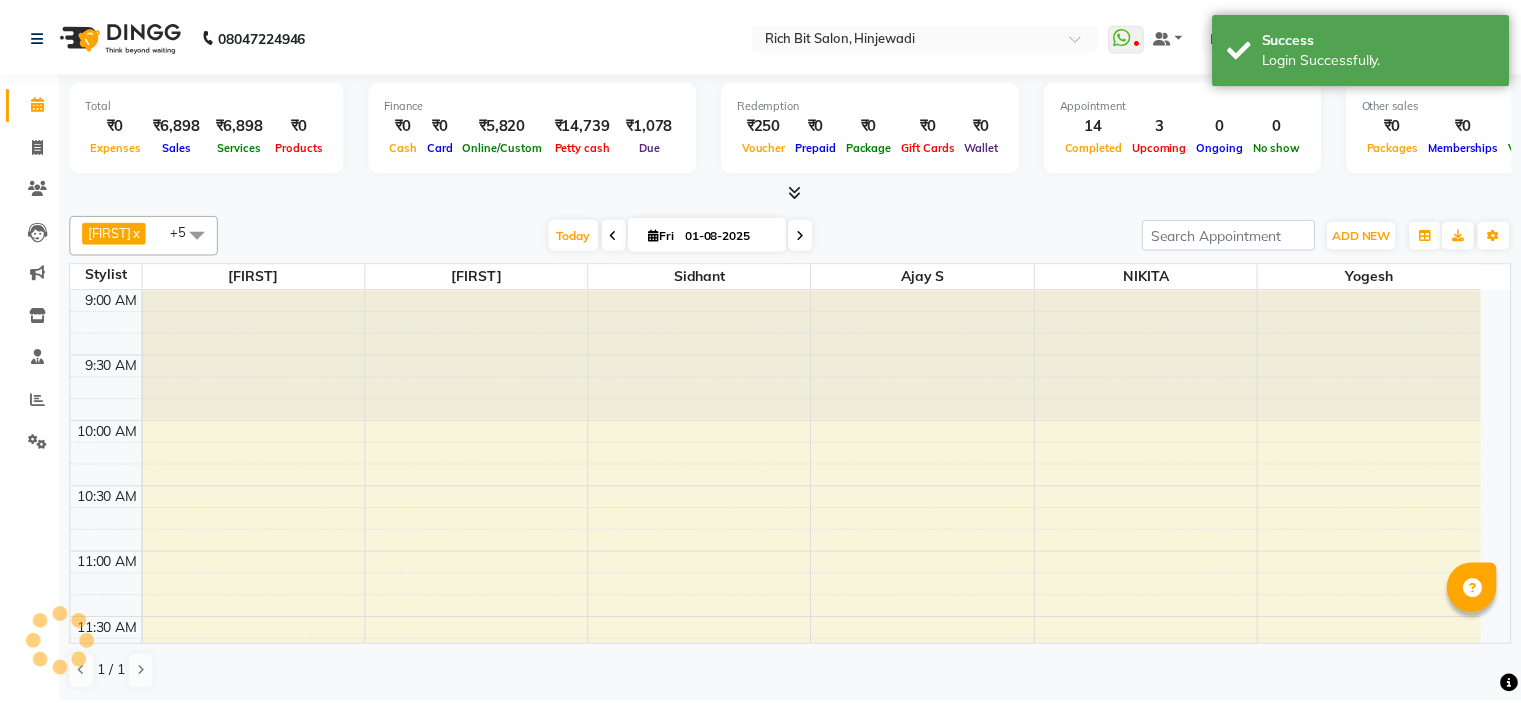 scroll, scrollTop: 0, scrollLeft: 0, axis: both 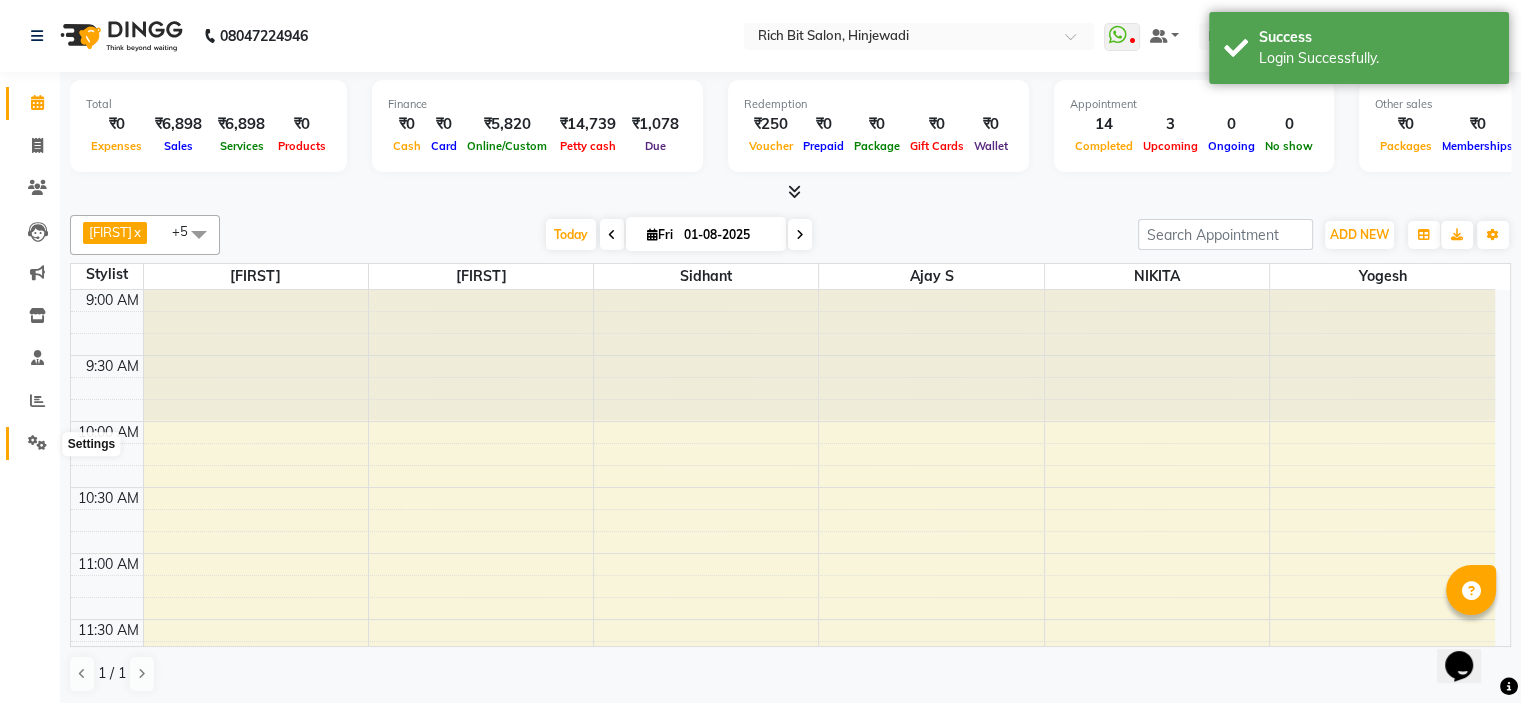 click 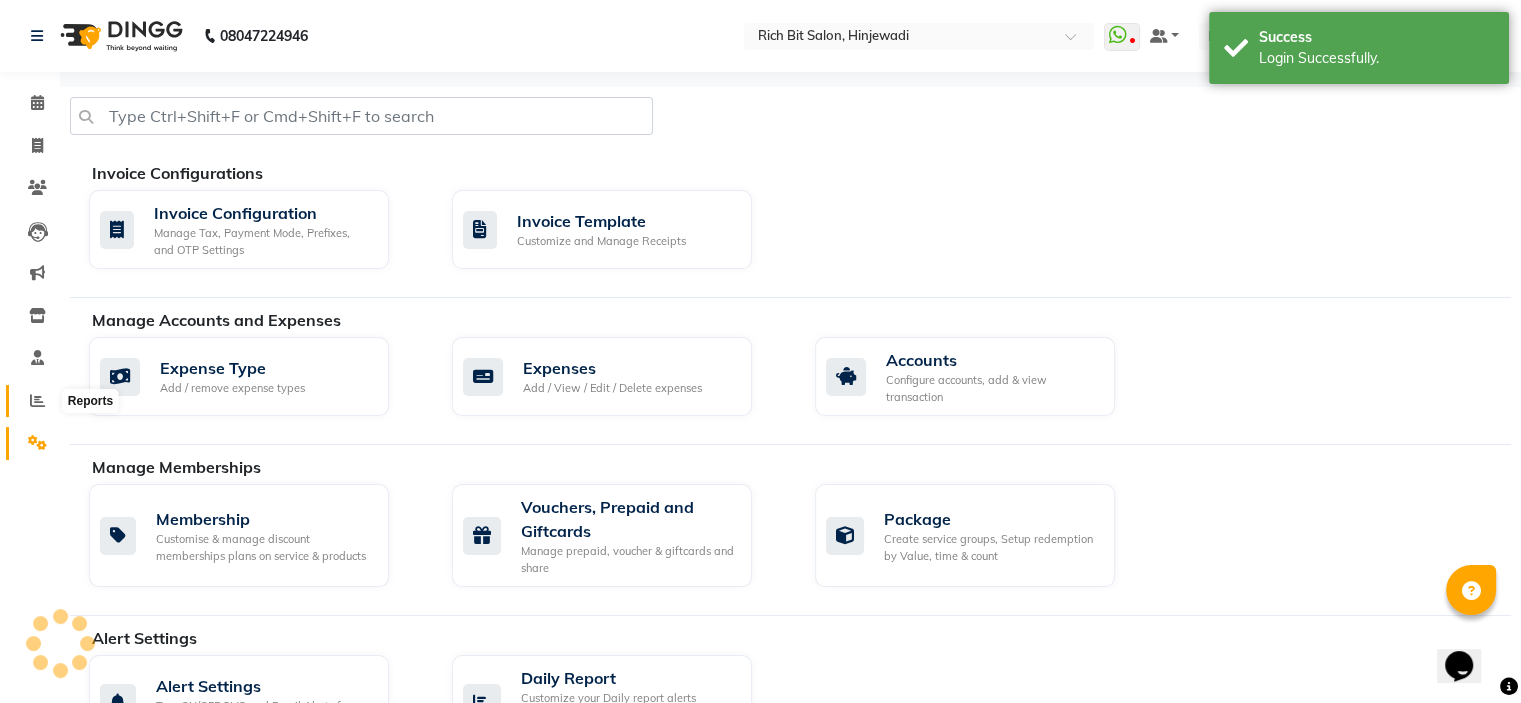 click 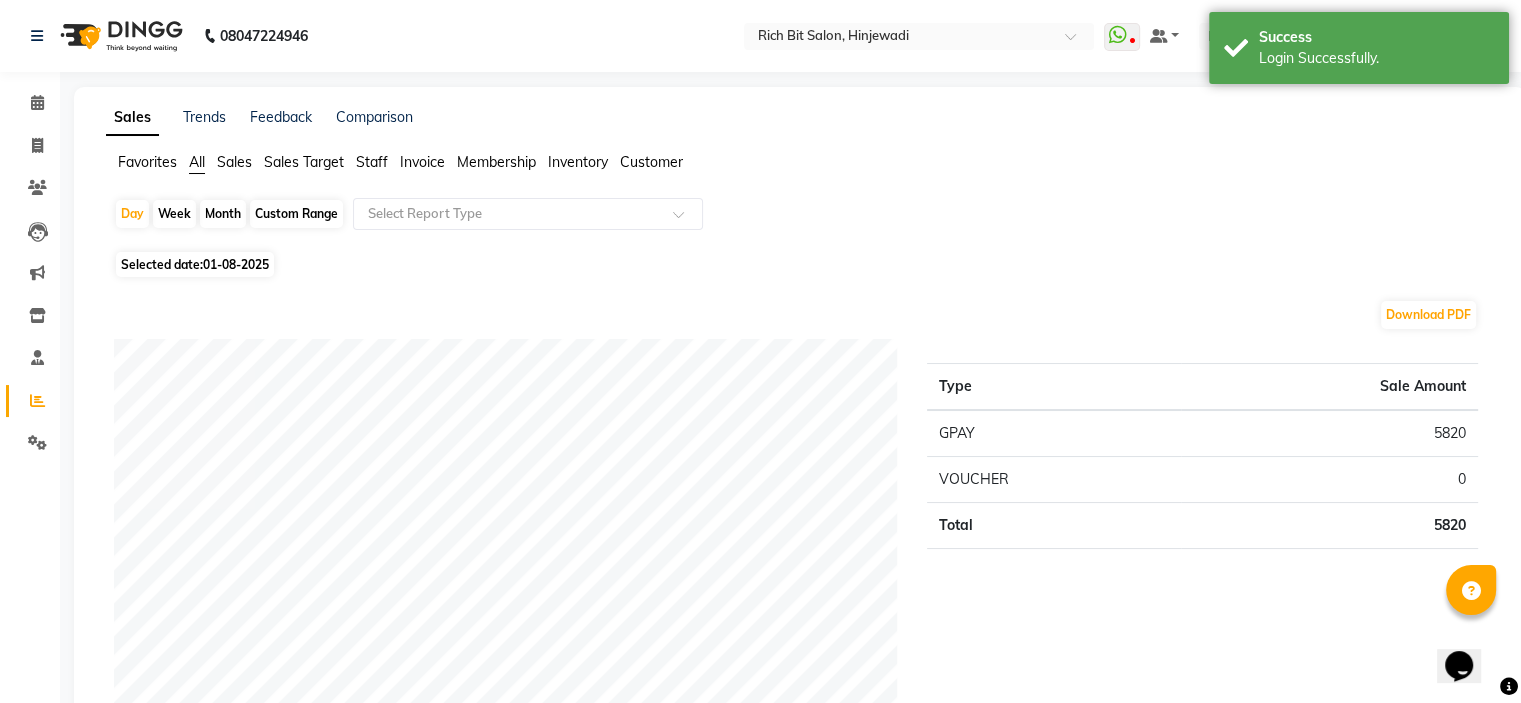 click on "Sales Trends Feedback Comparison Favorites All Sales Sales Target Staff Invoice Membership Inventory Customer  Day   Week   Month   Custom Range  Select Report Type Selected date:  [DATE]  Download PDF Payment mode Type Sale Amount GPAY 5820 VOUCHER 0 Total 5820 Staff summary Type Sale Amount [FIRST]  2600 [FIRST] 1420 [FIRST] [LAST] 1599 [FIRST] 1028 [FIRST] [LAST] 500 Total 7147 Sales summary Type Sale Amount Memberships 0 Vouchers 0 Gift card 0 Products 0 Packages 0 Tips 0 Prepaid 0 Services 7147 Fee 0 Total 7147 Service sales Type Sale Amount Shea spa hair up to neck 1200 Hair - Hair Cut (Male) 1200 Hair spa hair below shoulder  (Loreal) 1120 Hair - Hair Cut (Female) 899 Anti-Dandruff Treatment (M) 800 Hair - Beard Trim - Crafting (Male) 600 Rica Wax - Full Legs 520 Rica Wax - Full Arms 360 Hair - Hair Cut For Kids (Female) 1 TO 15 AGE 300 Rica Wax - Under Arms 99 Others 49 Total 7147 ★ Mark as Favorite  Choose how you'd like to save "" report to favorites  Save to Personal Favorites:" 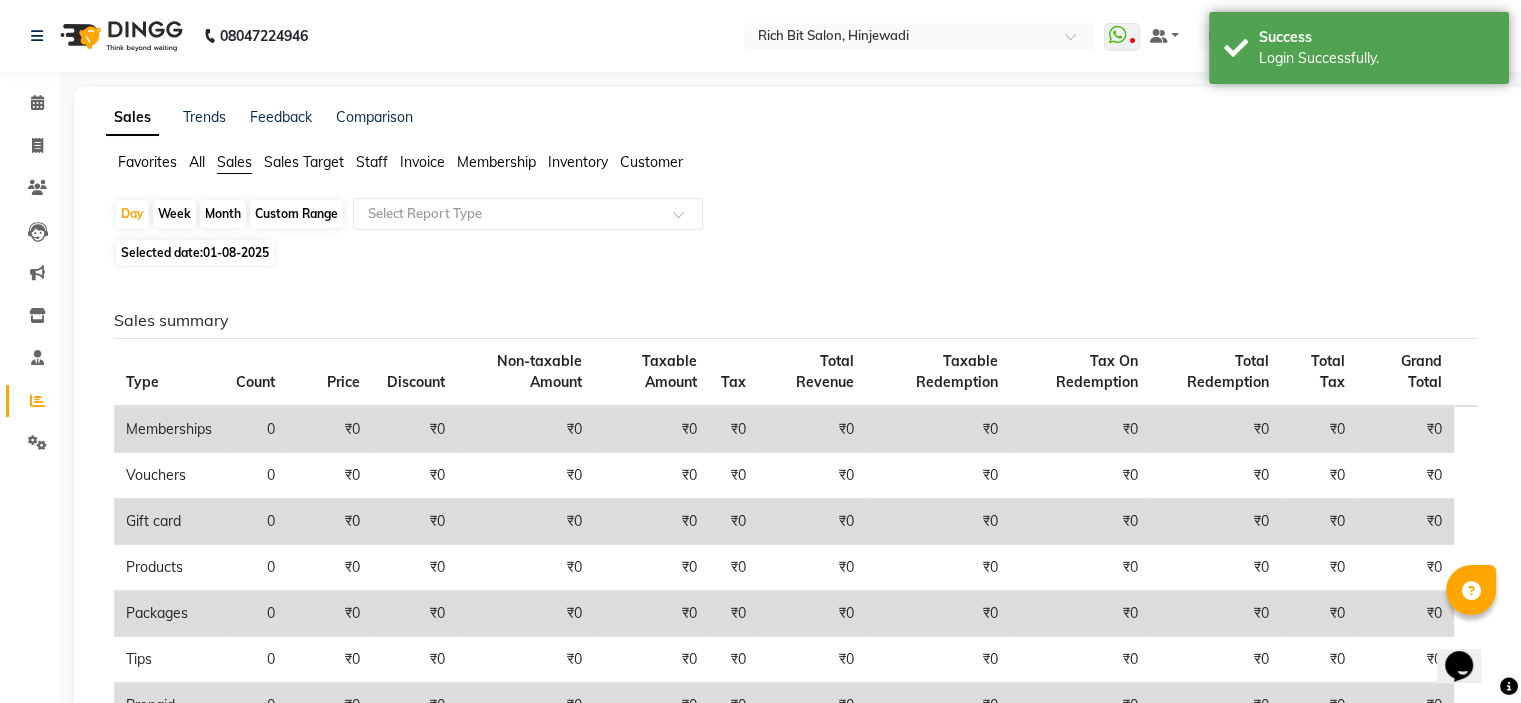 click on "Favorites All Sales Sales Target Staff Invoice Membership Inventory Customer  Day   Week   Month   Custom Range  Select Report Type Selected date:  [DATE]  Sales summary Type Count Price Discount Non-taxable Amount Taxable Amount Tax Total Revenue Taxable Redemption Tax On Redemption Total Redemption Total Tax Grand Total  Memberships 0 ₹0 ₹0 ₹0 ₹0 ₹0 ₹0 ₹0 ₹0 ₹0 ₹0 ₹0  Vouchers 0 ₹0 ₹0 ₹0 ₹0 ₹0 ₹0 ₹0 ₹0 ₹0 ₹0 ₹0  Gift card 0 ₹0 ₹0 ₹0 ₹0 ₹0 ₹0 ₹0 ₹0 ₹0 ₹0 ₹0  Products 0 ₹0 ₹0 ₹0 ₹0 ₹0 ₹0 ₹0 ₹0 ₹0 ₹0 ₹0  Packages 0 ₹0 ₹0 ₹0 ₹0 ₹0 ₹0 ₹0 ₹0 ₹0 ₹0 ₹0  Tips 0 ₹0 ₹0 ₹0 ₹0 ₹0 ₹0 ₹0 ₹0 ₹0 ₹0 ₹0  Prepaid 0 ₹0 ₹0 ₹0 ₹0 ₹0 ₹0 ₹0 ₹0 ₹0 ₹0 ₹0  Services 17 ₹8,637.00 ₹1,489.40 ₹6,897.60 ₹0 ₹0 ₹6,897.60 ₹0 ₹0 ₹250.00 ₹0 ₹7,147.60  Fee 0 ₹0 ₹0 ₹0 ₹0 ₹0 ₹0 ₹0 ₹0 ₹0 ₹0 ₹0 Payment mode Payment Mode Count Total Redemption Tip Fee 6" 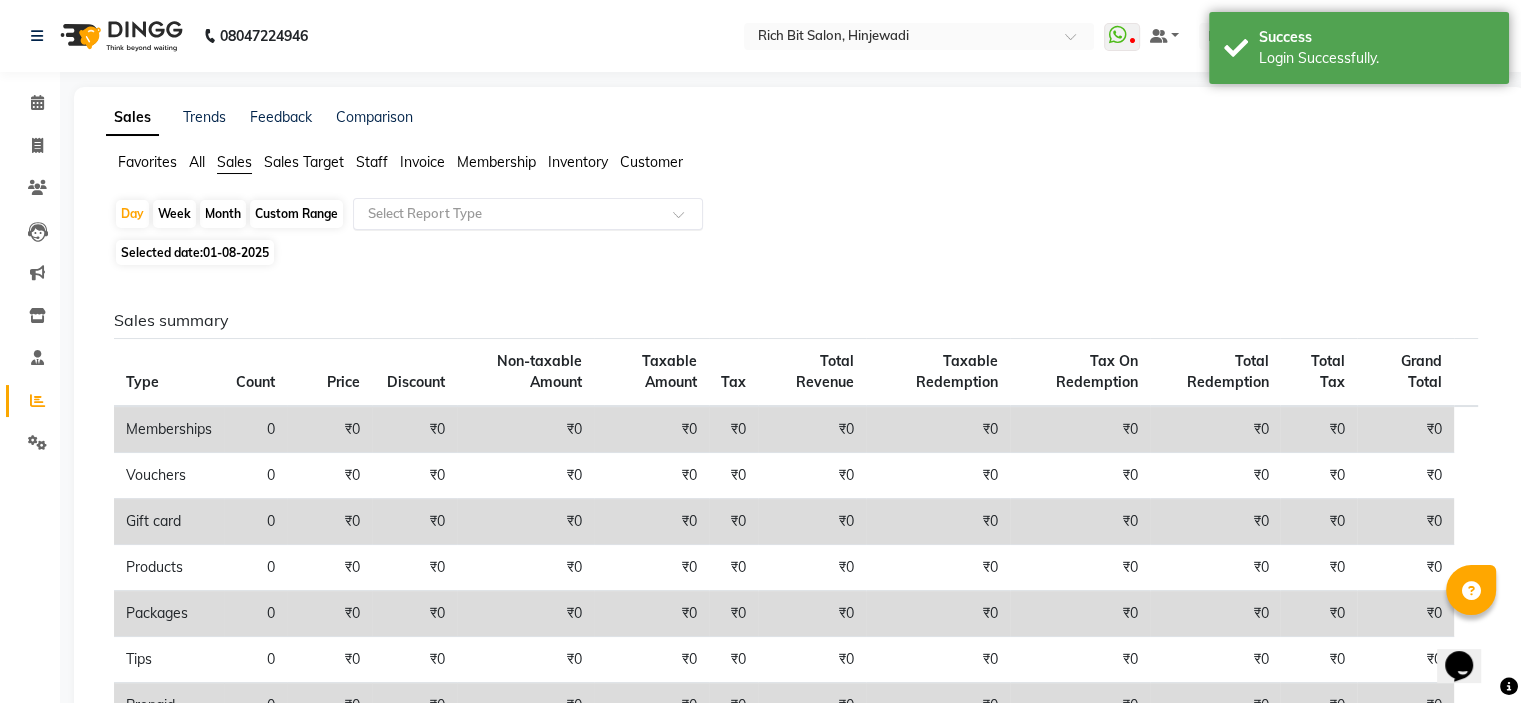 click 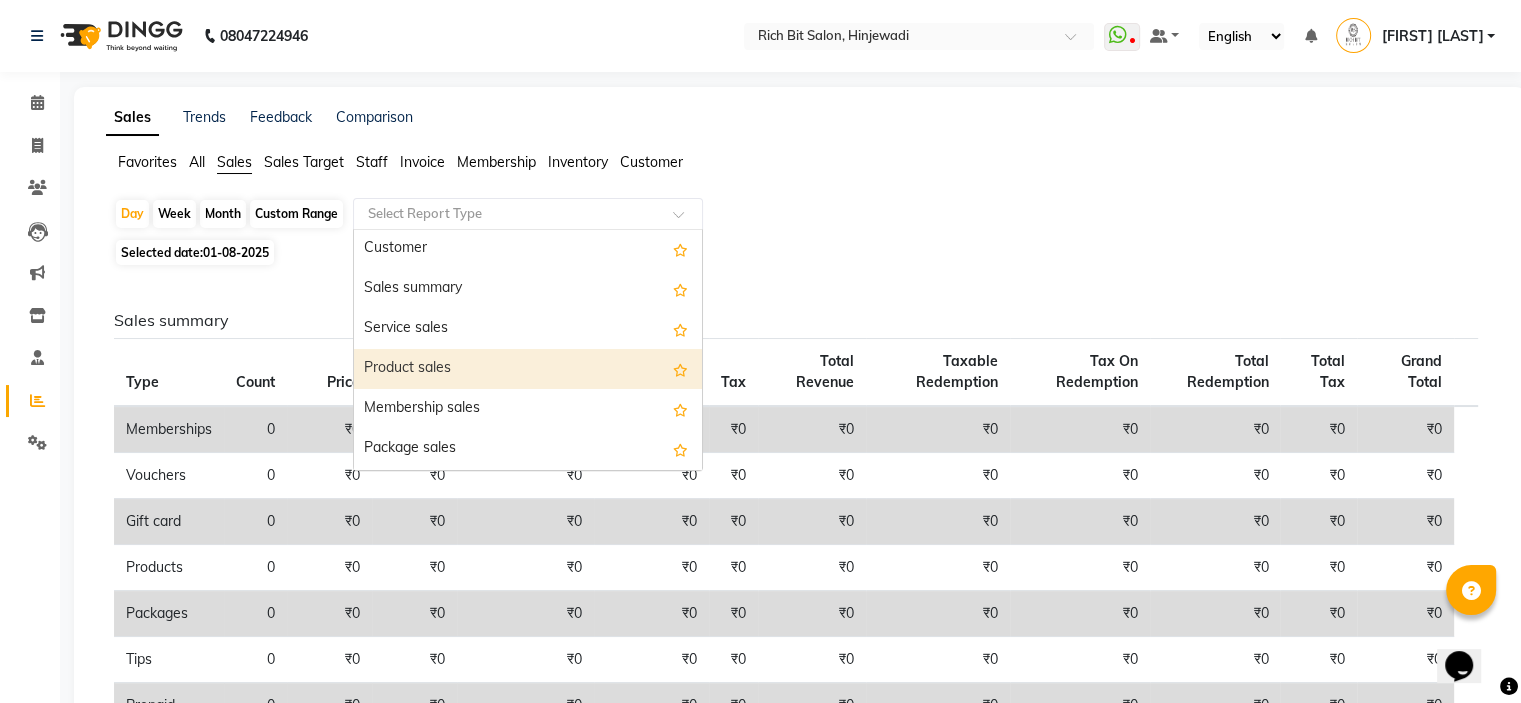 scroll, scrollTop: 0, scrollLeft: 0, axis: both 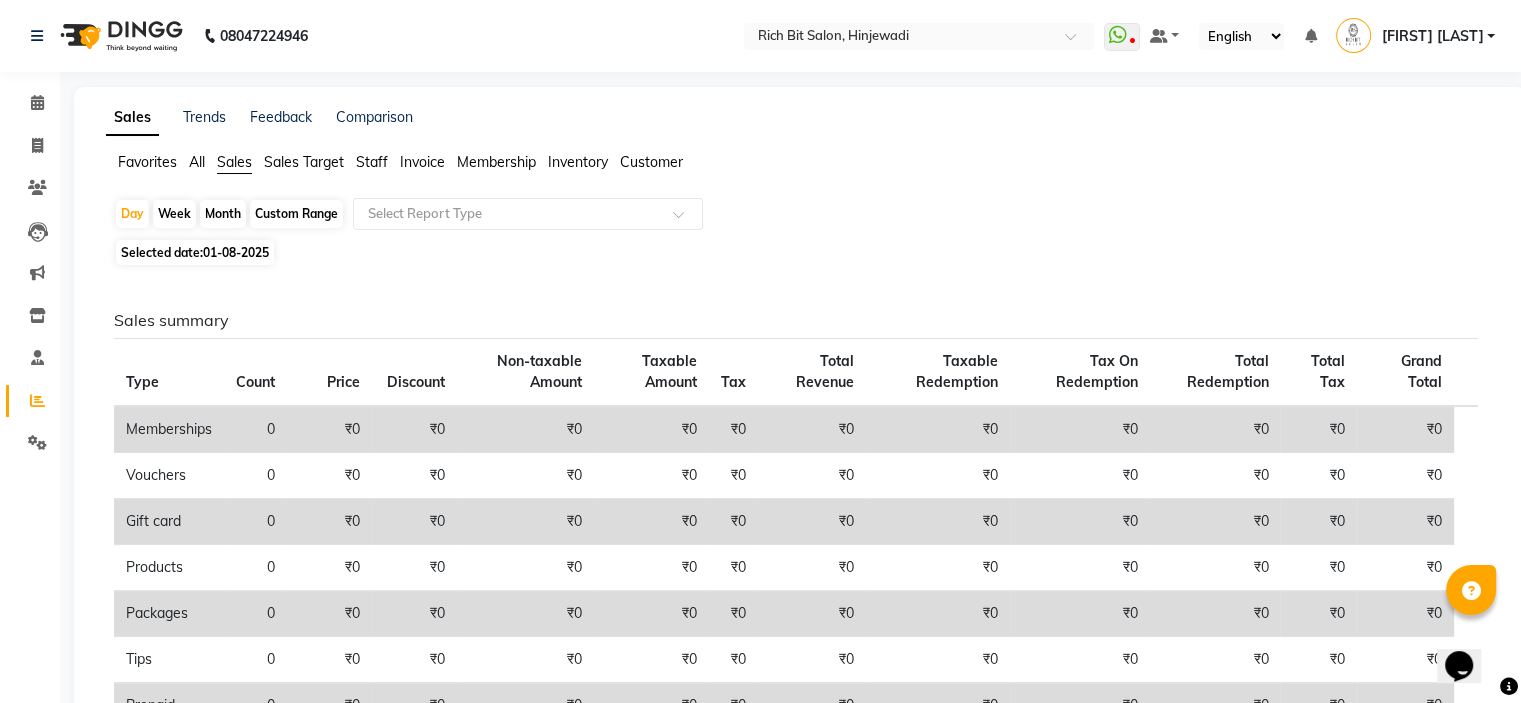 click on "Sales Target" 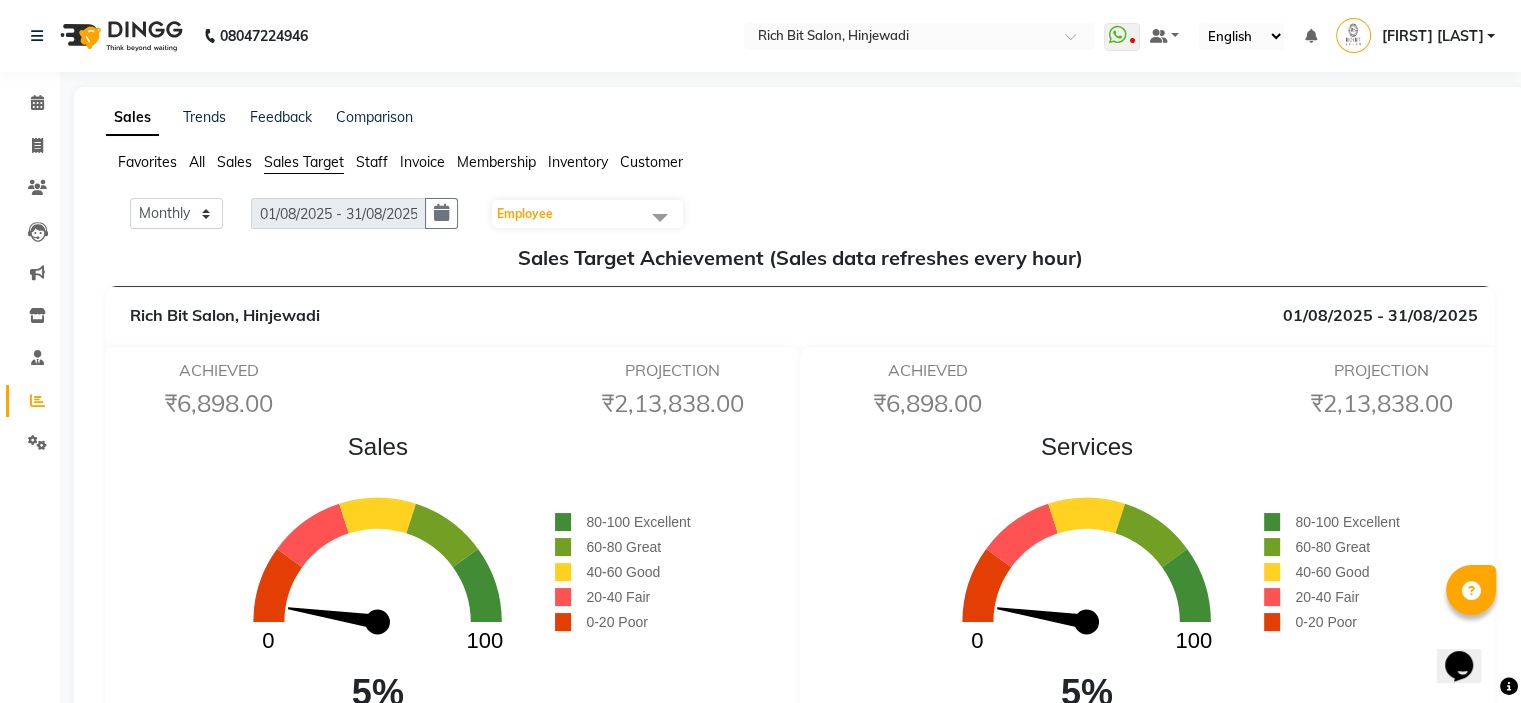 click on "Sales" 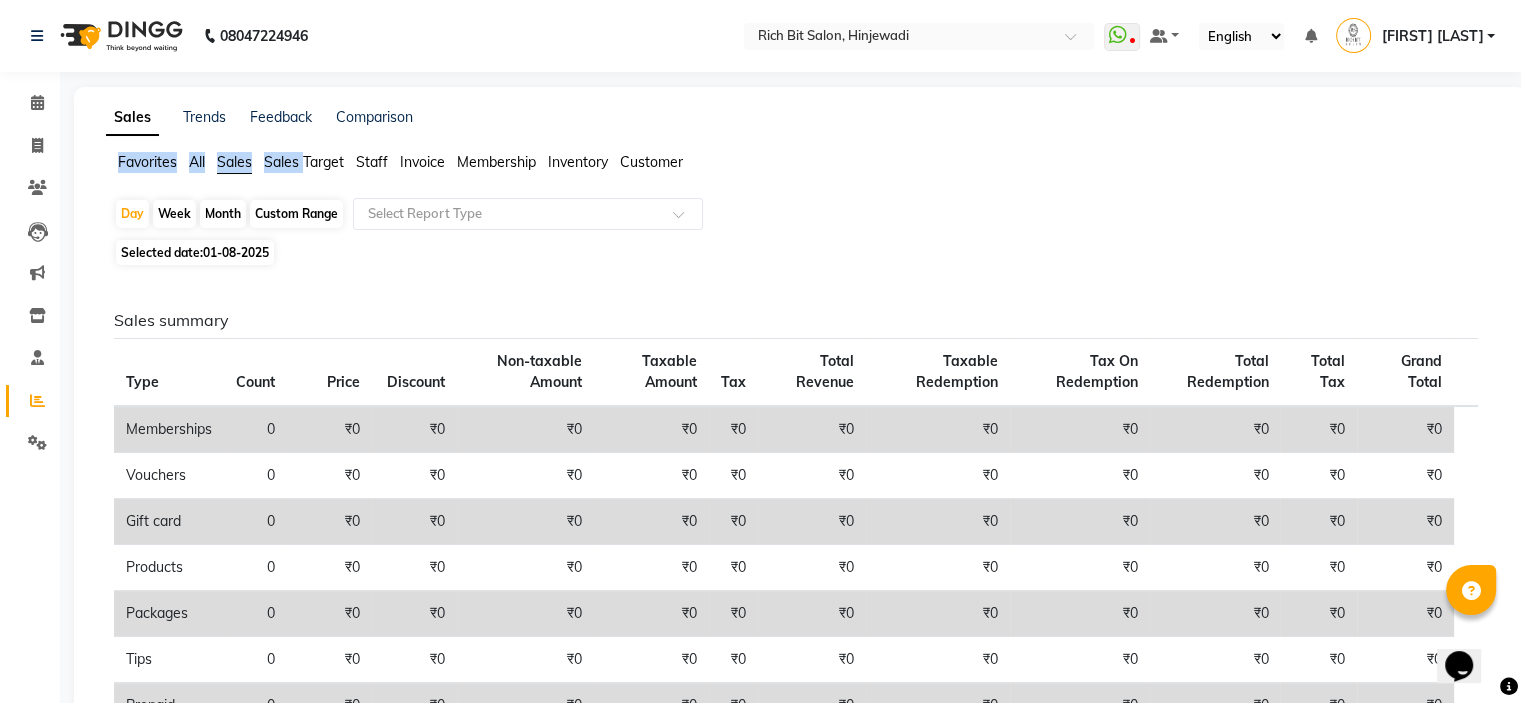 click on "Sales" 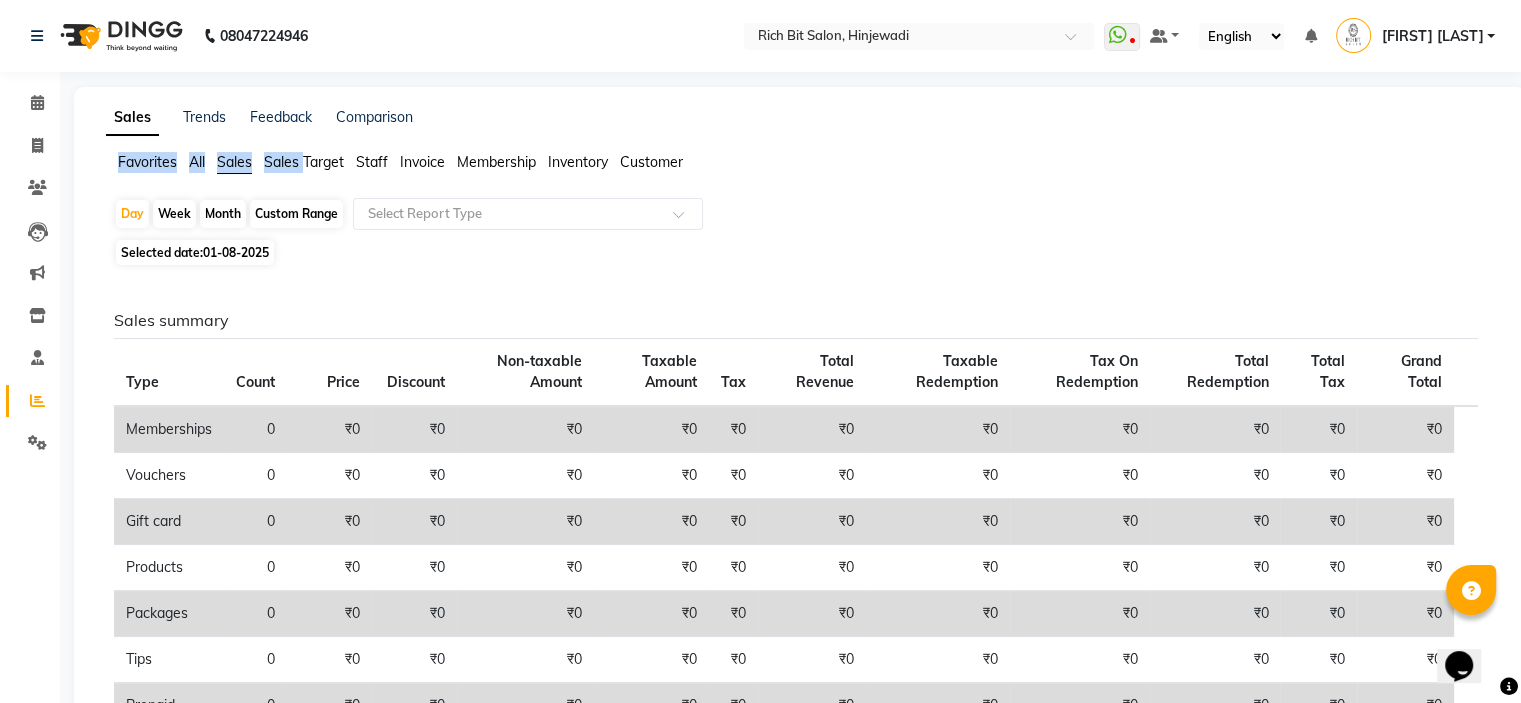 click on "Sales" 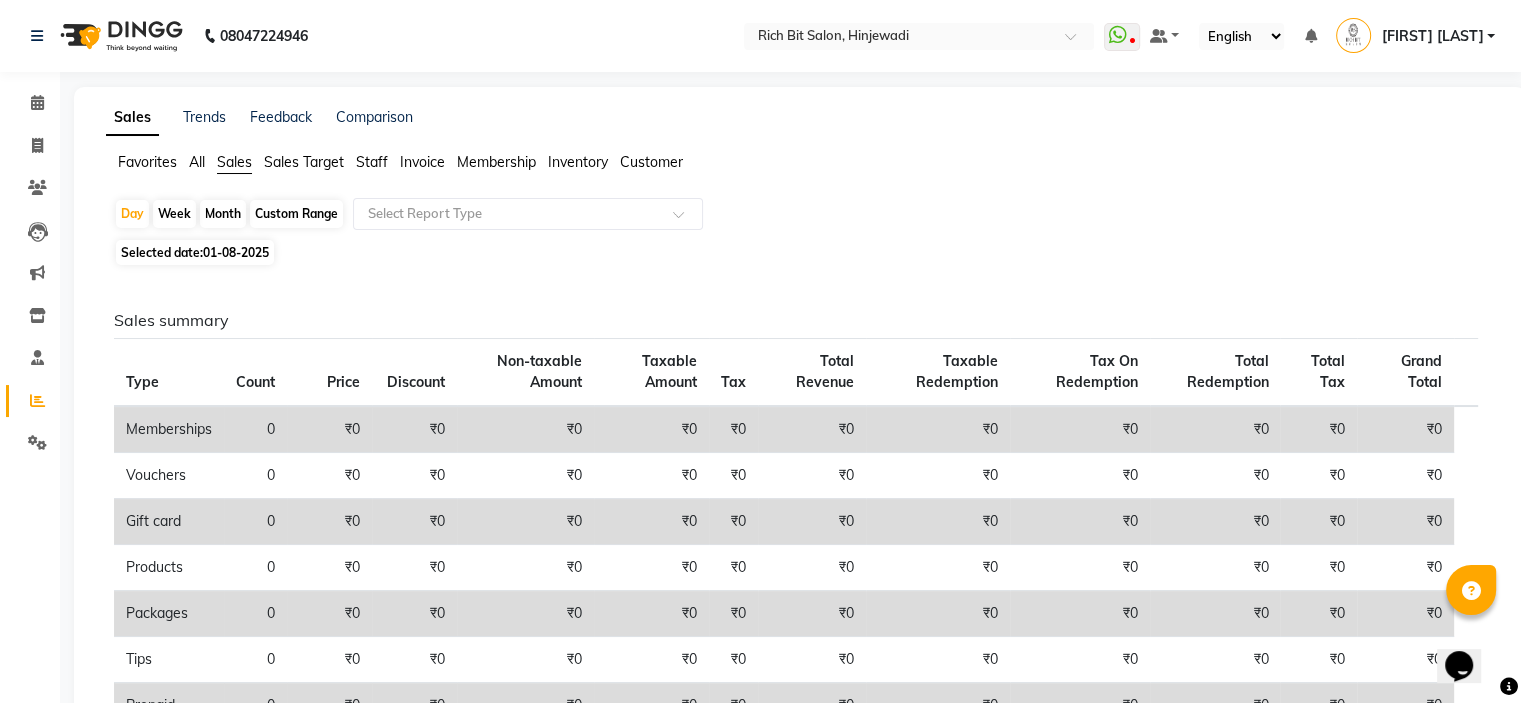 click on "Sales" 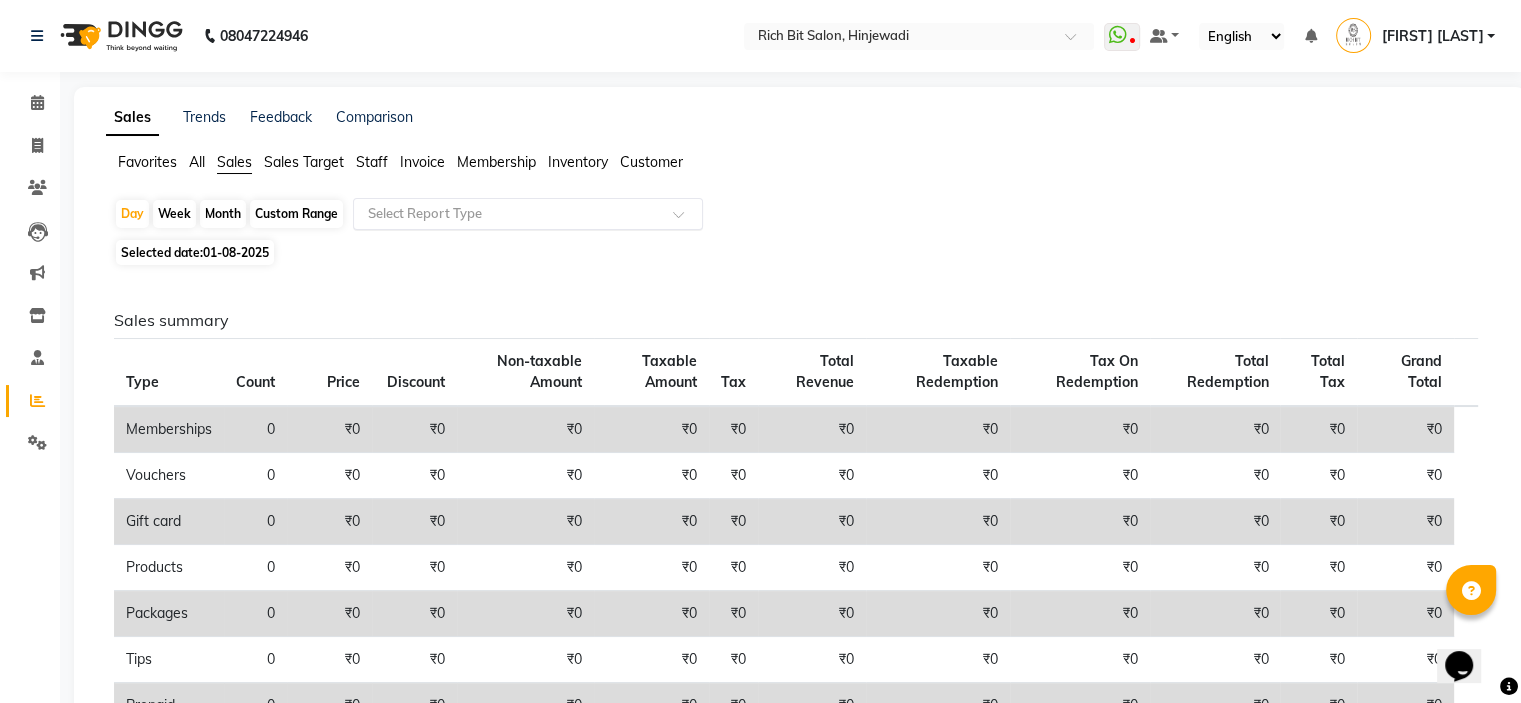 click on "Select Report Type" 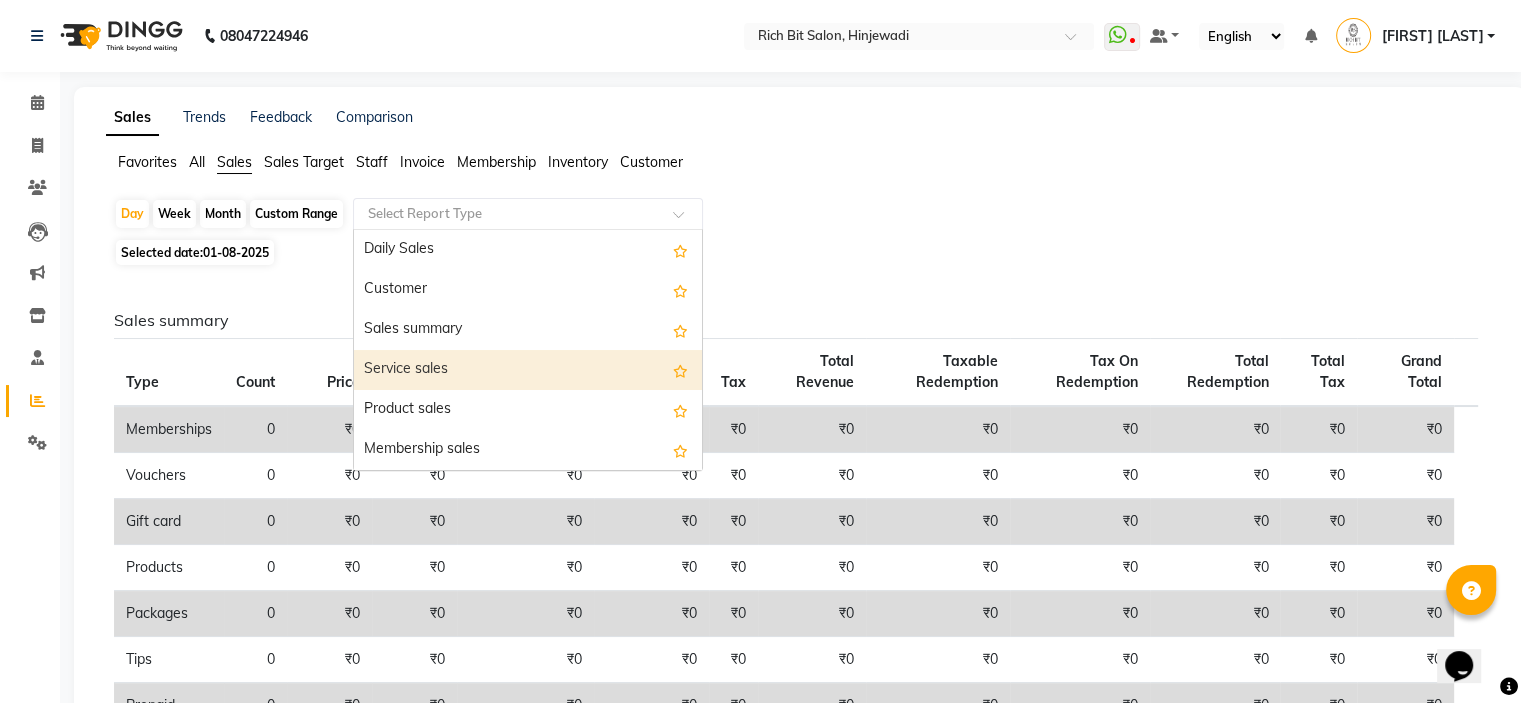 scroll, scrollTop: 240, scrollLeft: 0, axis: vertical 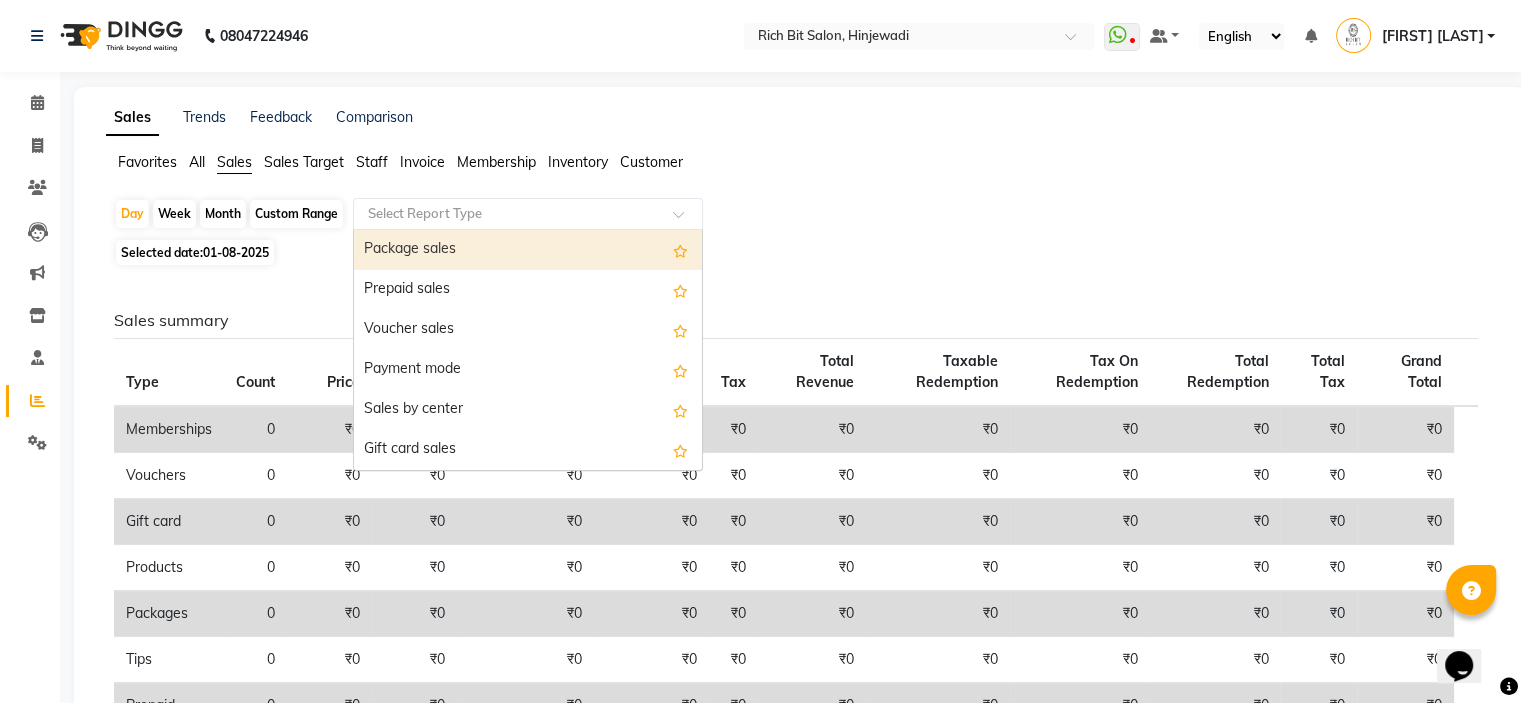 click on "Staff" 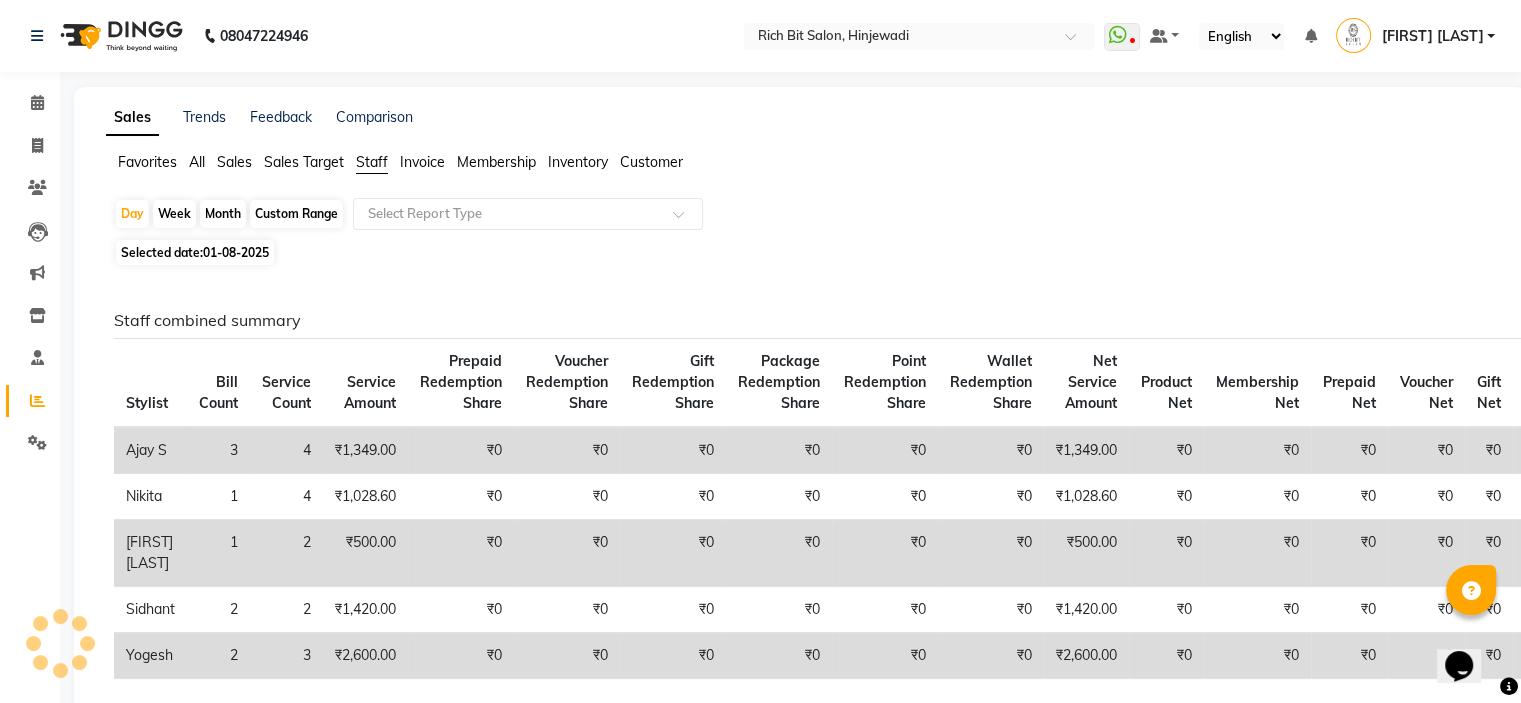 click on "Favorites All Sales Sales Target Staff Invoice Membership Inventory Customer  Day   Week   Month   Custom Range  Select Report Type Selected date:  [DATE]  Staff combined summary Stylist Bill Count Service Count Service Amount Prepaid Redemption Share Voucher Redemption Share Gift Redemption Share Package Redemption Share Point Redemption Share Wallet Redemption Share Net Service Amount Product Net Membership Net Prepaid Net Voucher Net Gift Net Package Net  [FIRST] [LAST] 3 4 ₹1,349.00 ₹0 ₹0 ₹0 ₹0 ₹0 ₹0 ₹1,349.00 ₹0 ₹0 ₹0 ₹0 ₹0 ₹0  [FIRST] 1 4 ₹1,028.60 ₹0 ₹0 ₹0 ₹0 ₹0 ₹0 ₹1,028.60 ₹0 ₹0 ₹0 ₹0 ₹0 ₹0  [FIRST] [LAST] 1 2 ₹500.00 ₹0 ₹0 ₹0 ₹0 ₹0 ₹0 ₹500.00 ₹0 ₹0 ₹0 ₹0 ₹0 ₹0  [FIRST] 2 2 ₹1,420.00 ₹0 ₹0 ₹0 ₹0 ₹0 ₹0 ₹1,420.00 ₹0 ₹0 ₹0 ₹0 ₹0 ₹0  [FIRST]  2 3 ₹2,600.00 ₹0 ₹0 ₹0 ₹0 ₹0 ₹0 ₹2,600.00 ₹0 ₹0 ₹0 ₹0 ₹0 ₹0 Staff service summary Location Stylist Service Price Discount Tax Total" 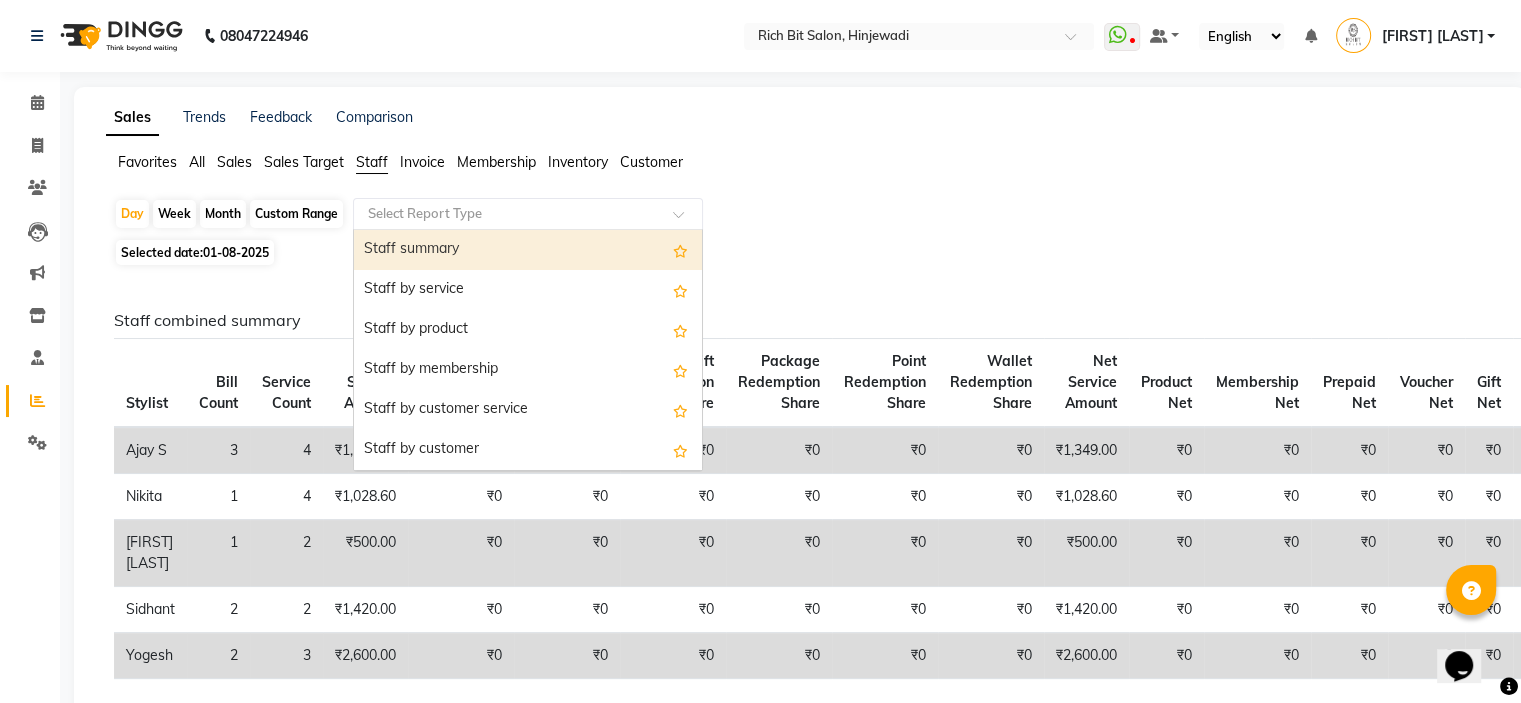 click 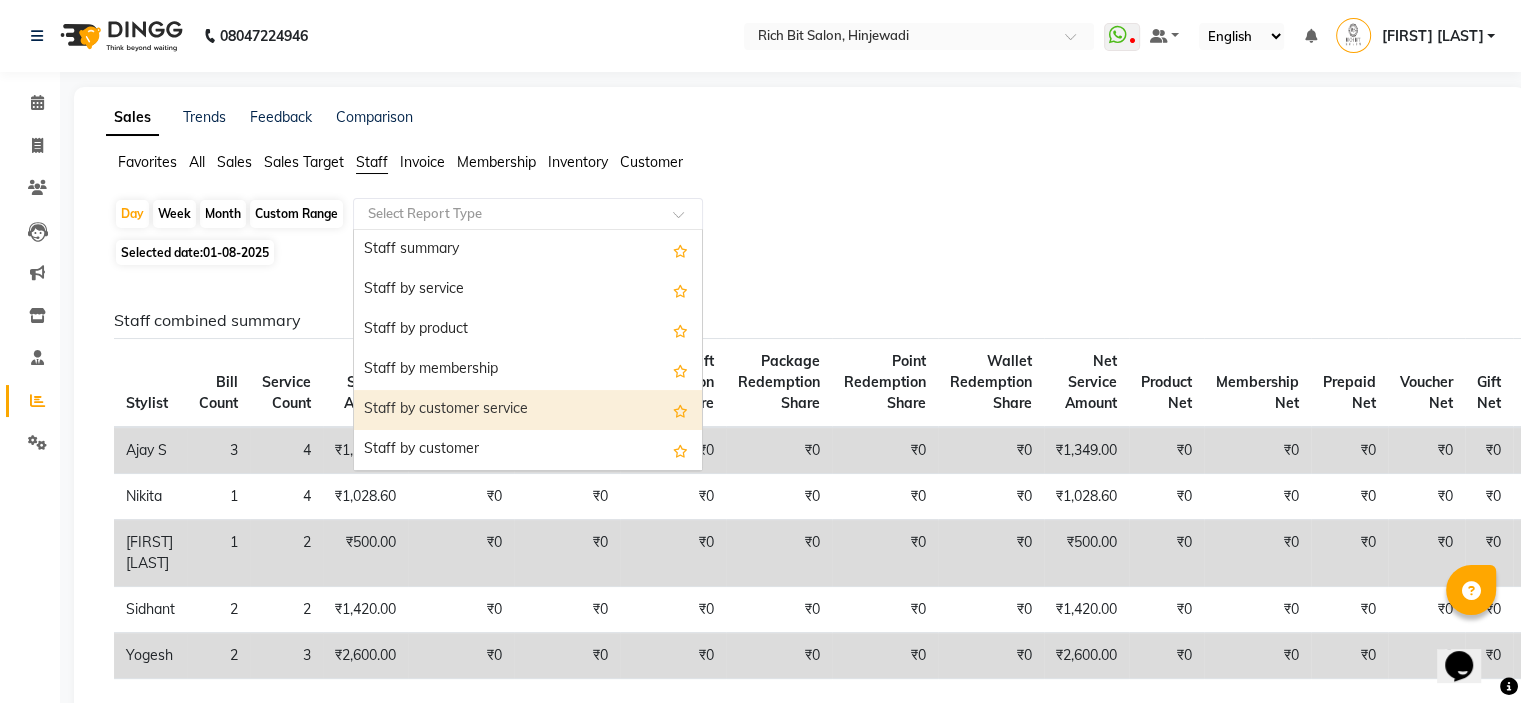 click on "Staff by customer service" at bounding box center (528, 410) 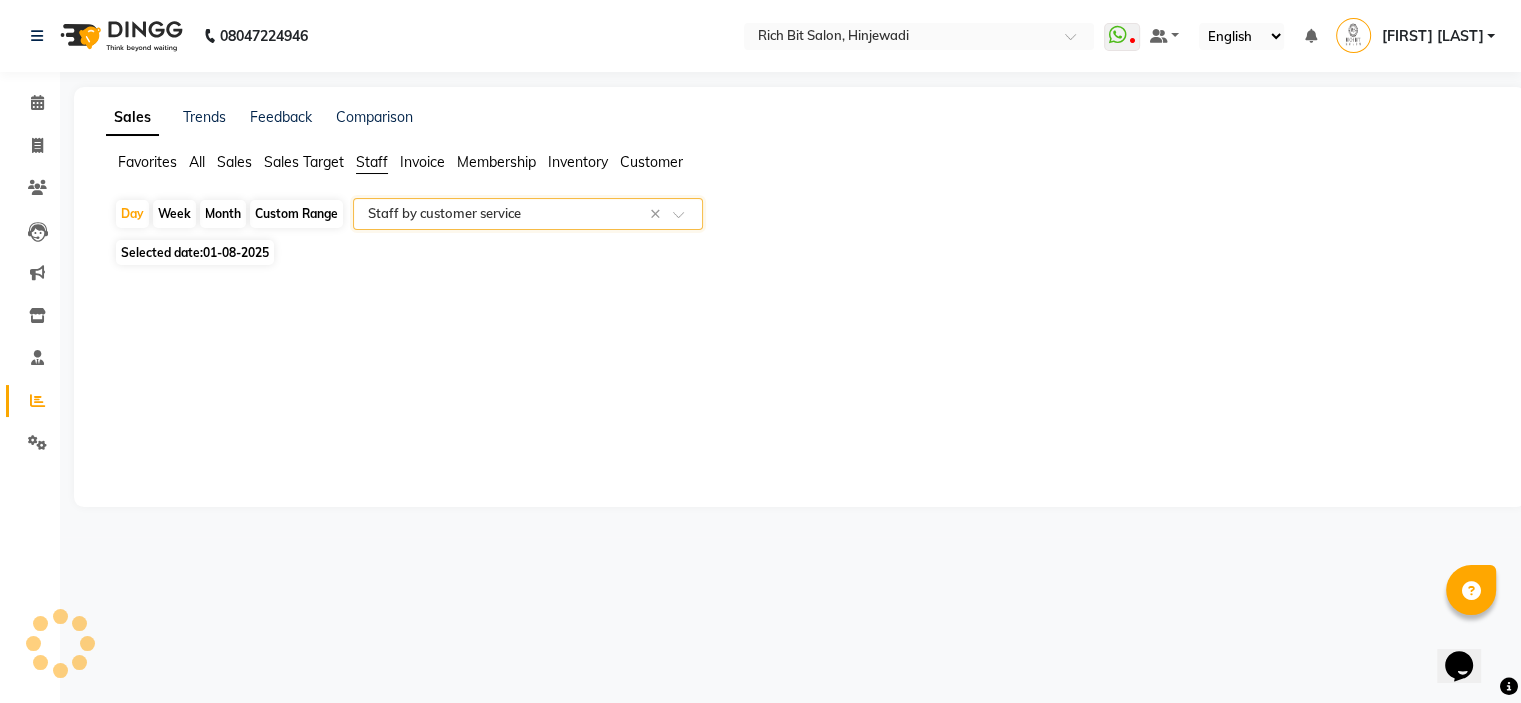 select on "full_report" 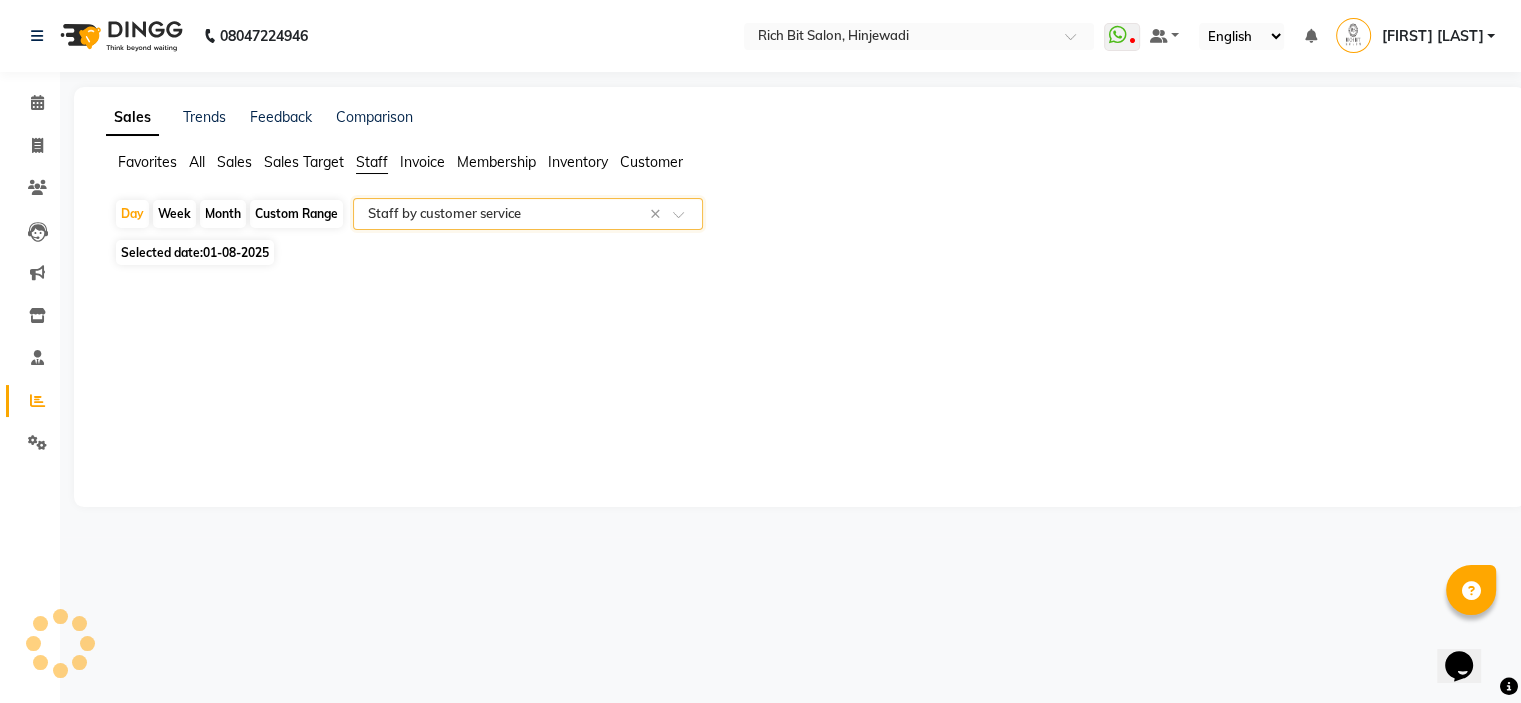 select on "csv" 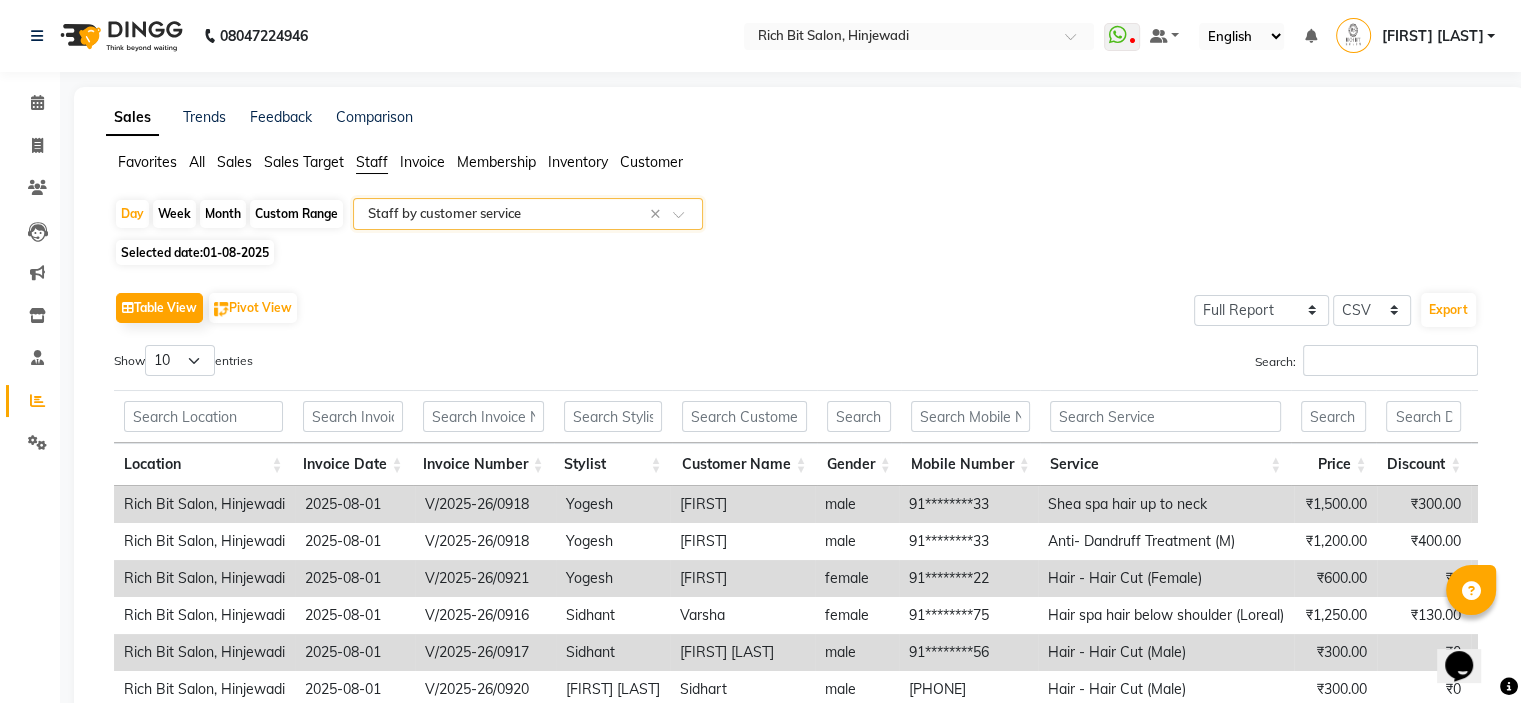 click on "Custom Range" 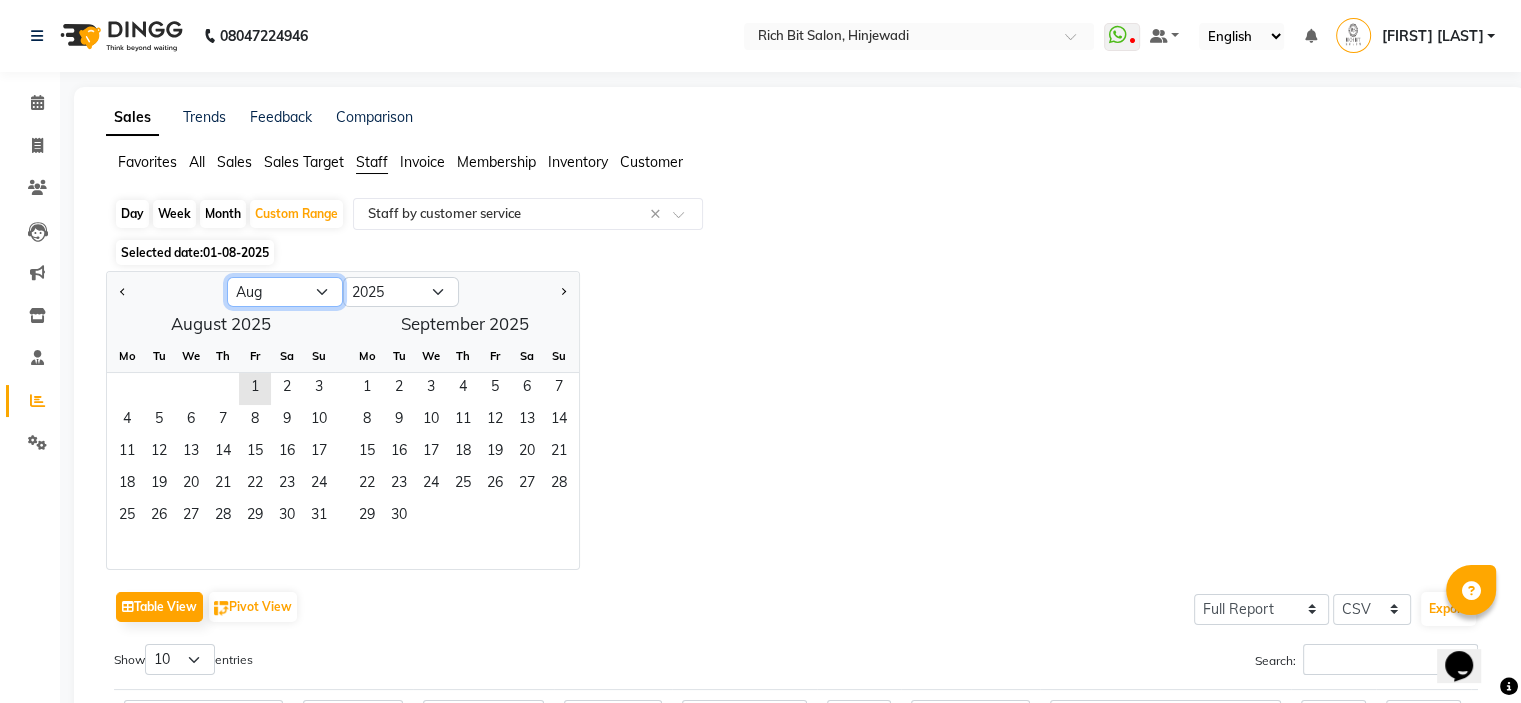 click on "Jan Feb Mar Apr May Jun Jul Aug Sep Oct Nov Dec" 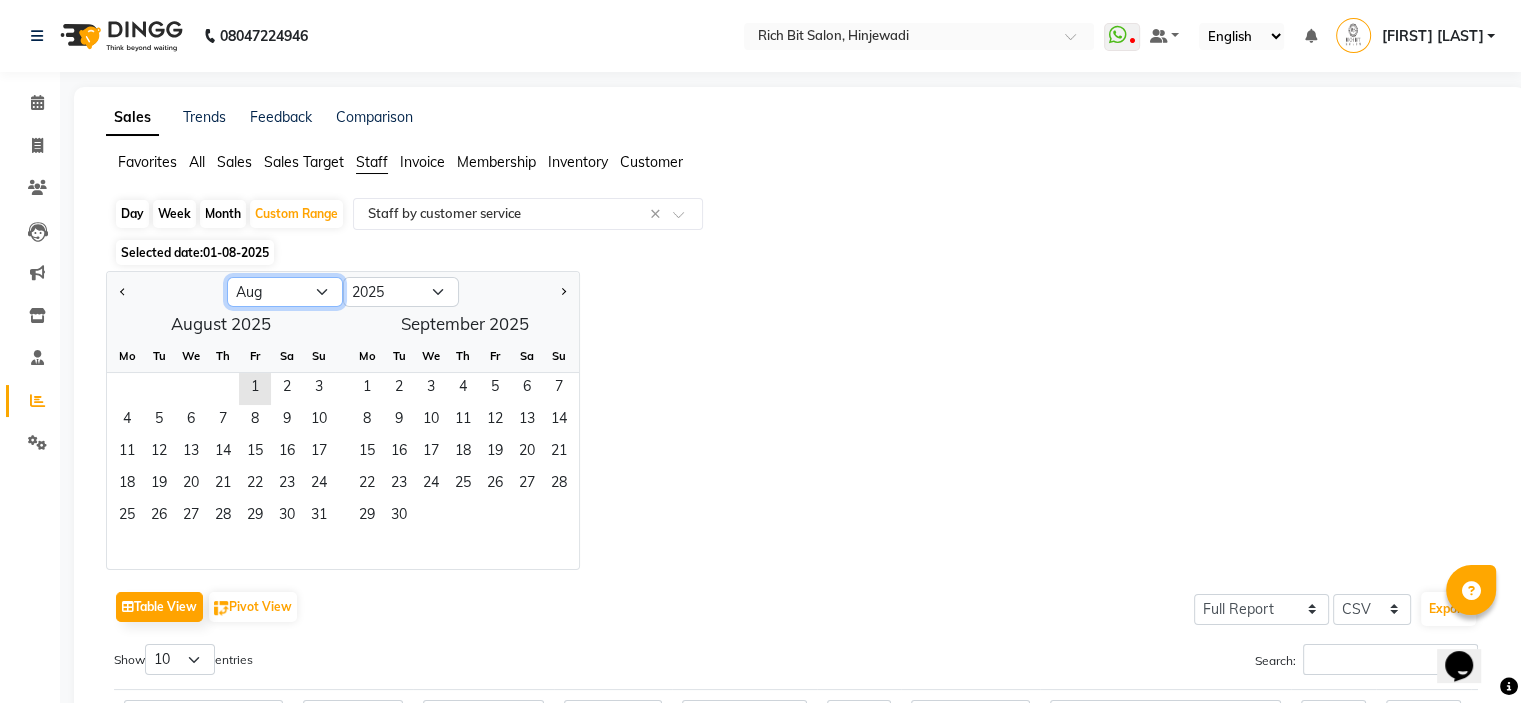 select on "3" 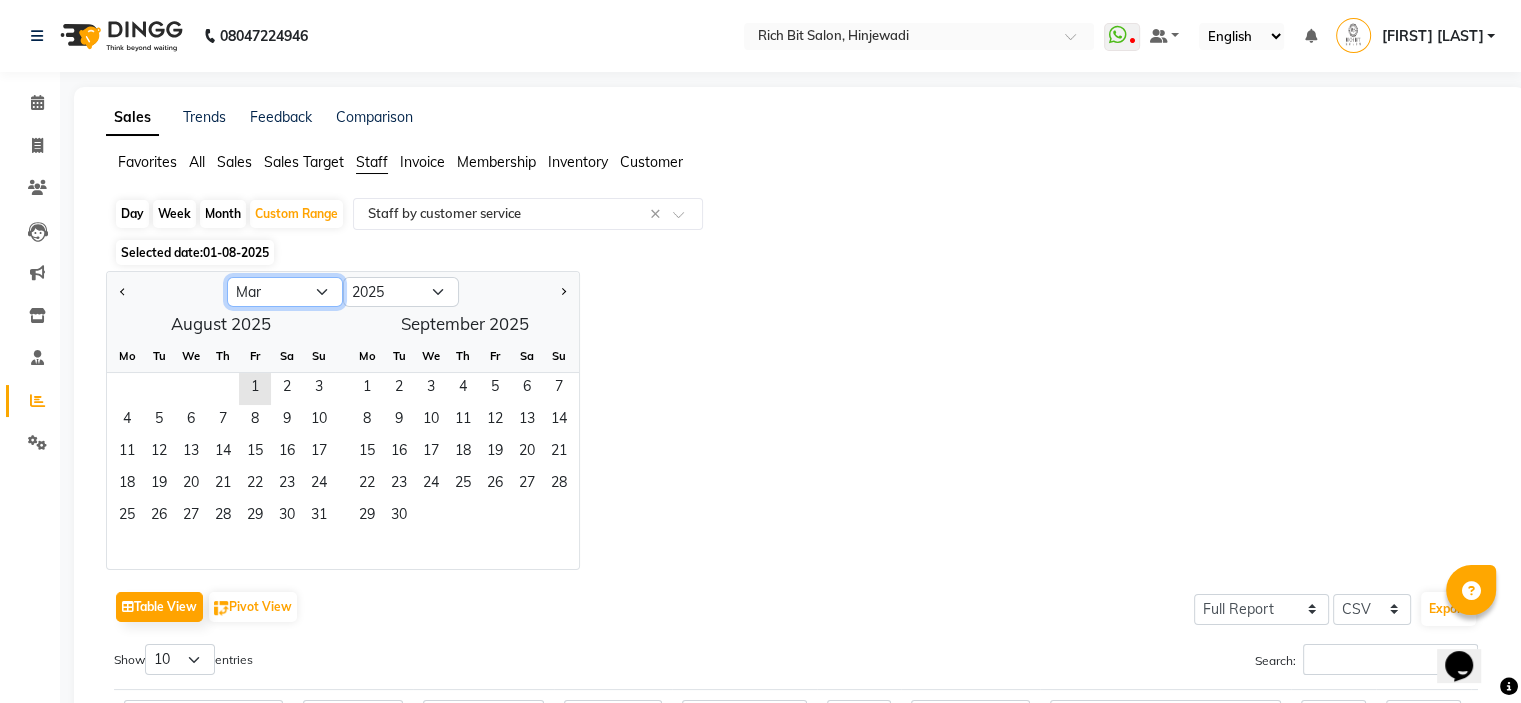 click on "Jan Feb Mar Apr May Jun Jul Aug Sep Oct Nov Dec" 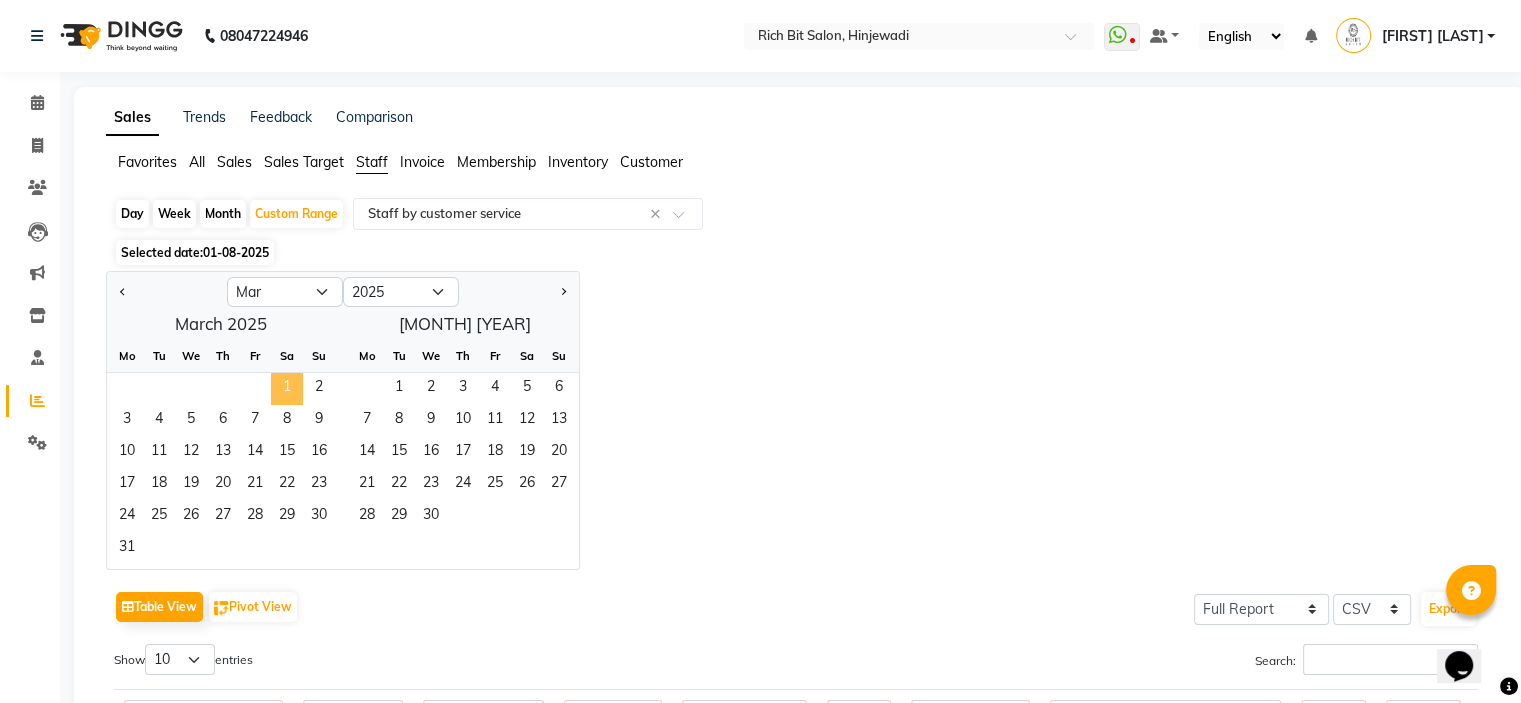 click on "1" 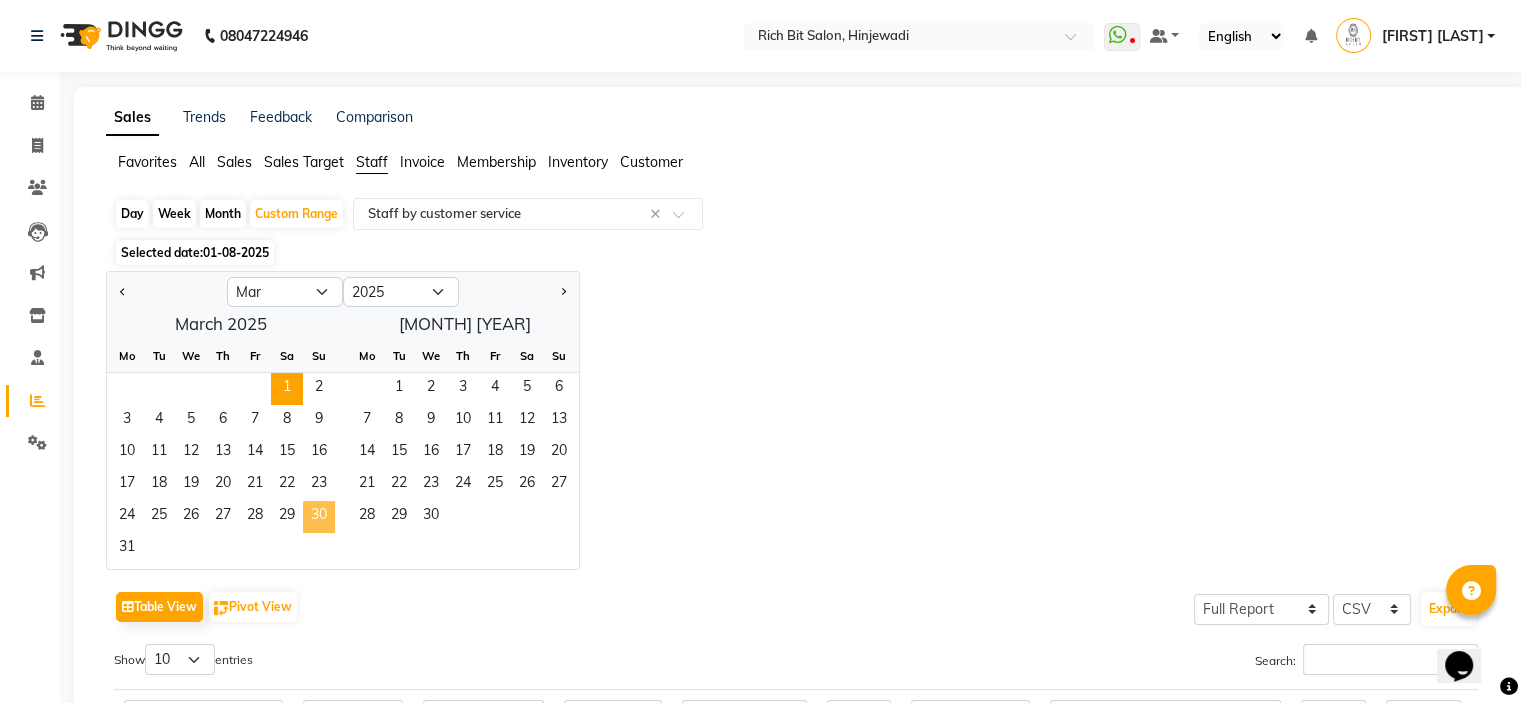 click on "30" 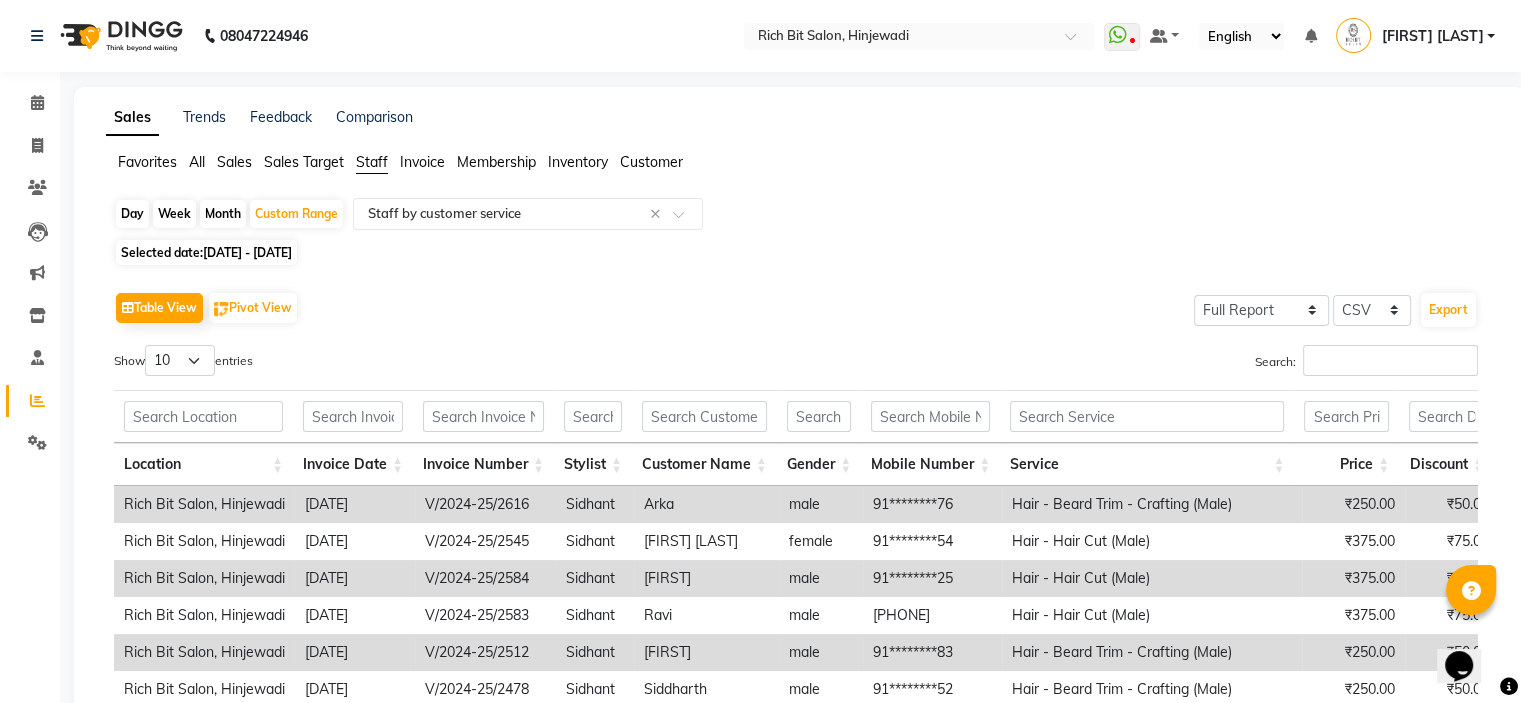 click on "[DATE] - [DATE]" 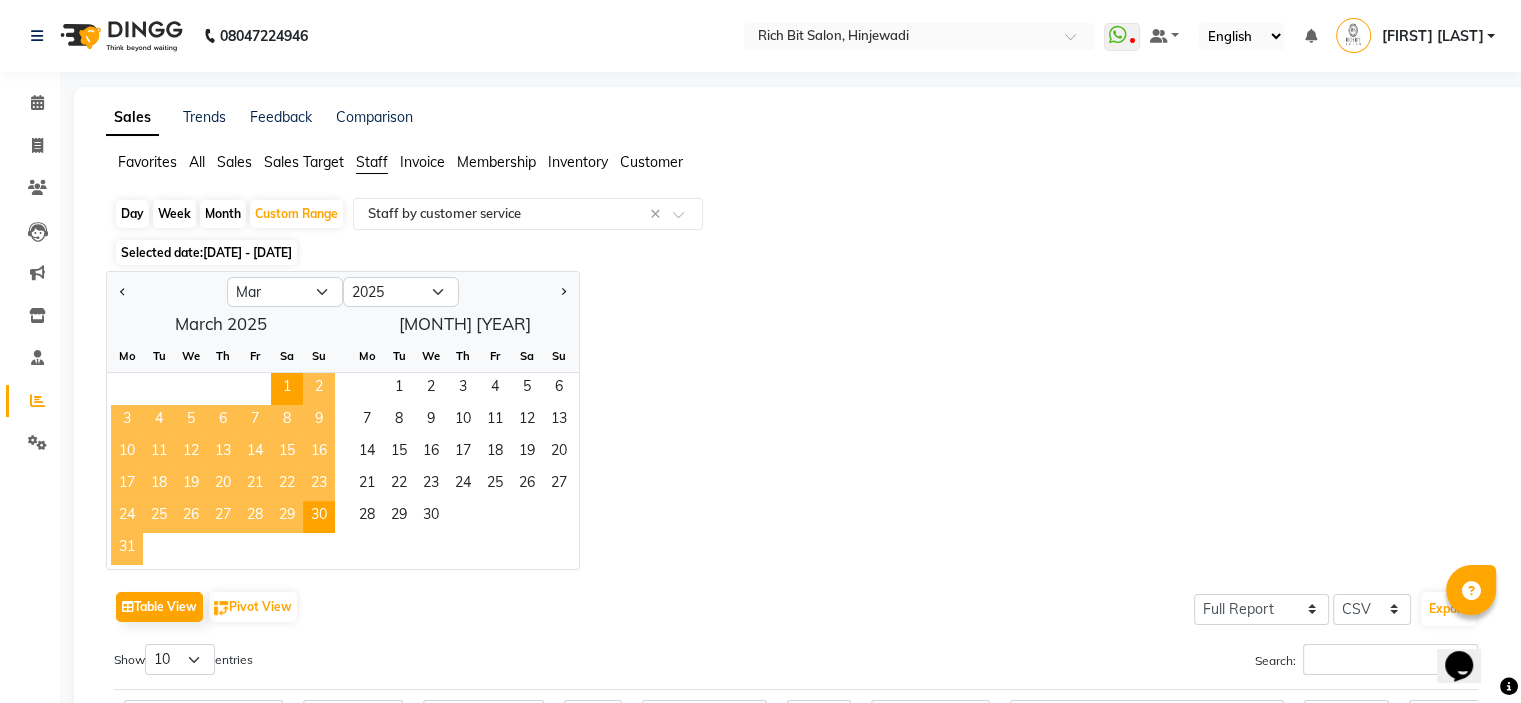 click on "31" 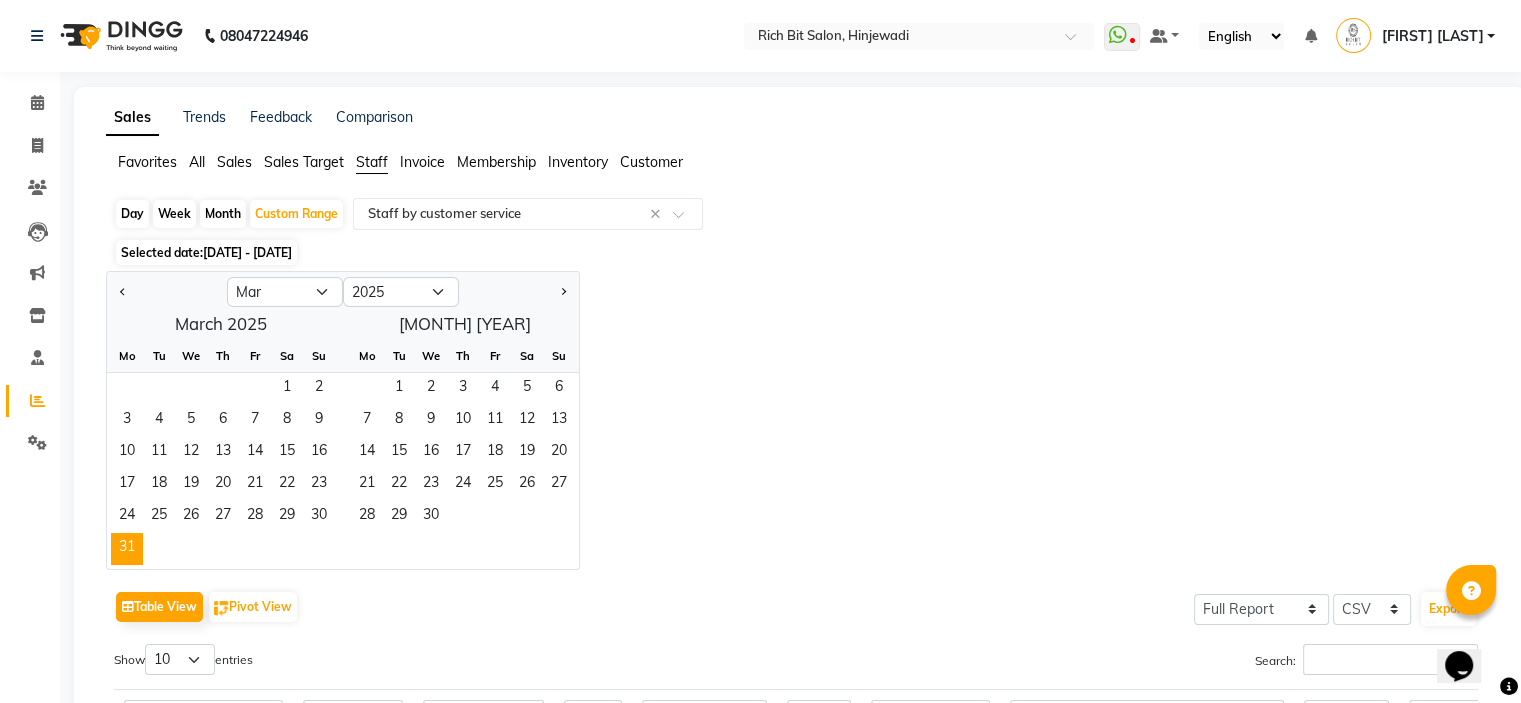 click on "[DATE] - [DATE]" 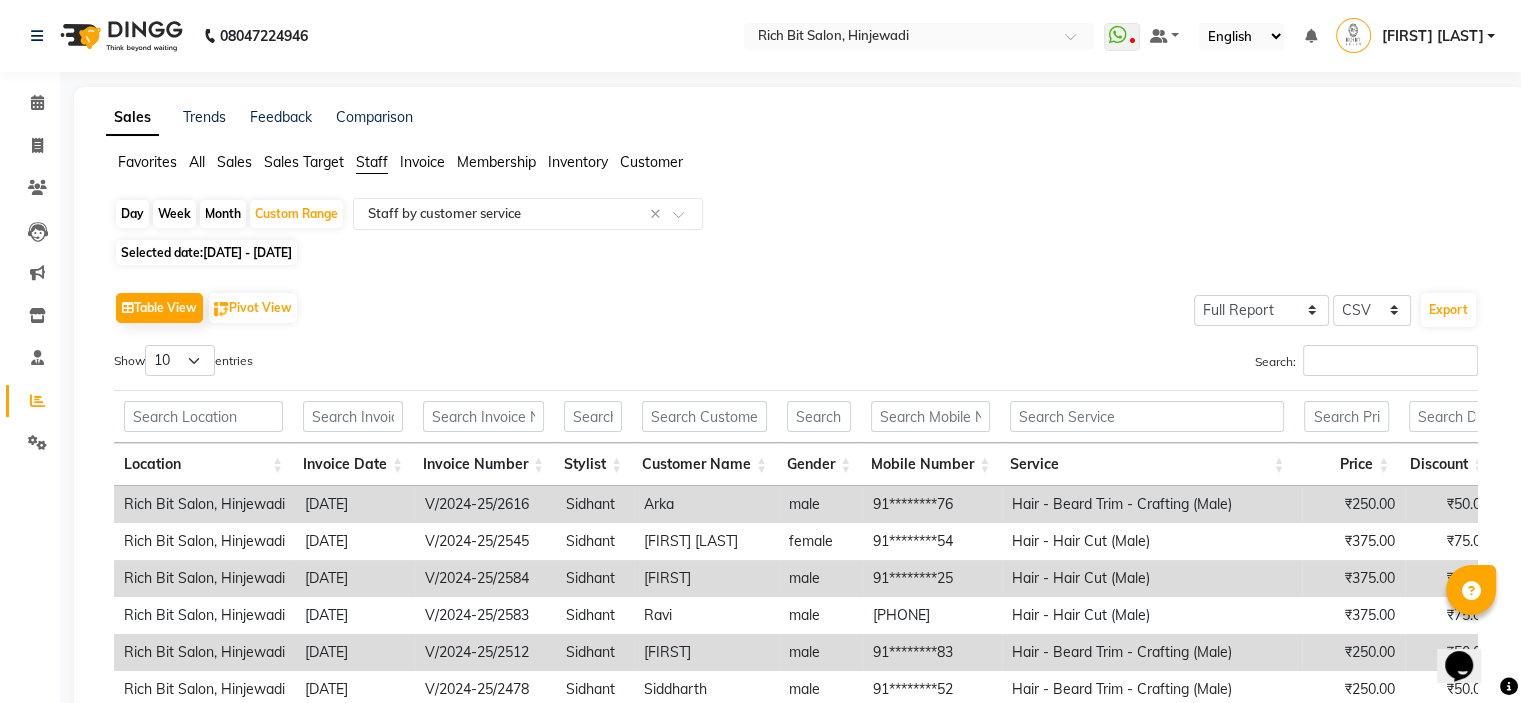 click on "Day   Week   Month   Custom Range  Select Report Type × Staff by customer service × Selected date:  [DATE] - [DATE]   Table View   Pivot View  Select Full Report Filtered Report Select CSV PDF  Export  Show  10 25 50 100  entries Search: Location Invoice Date Invoice Number Stylist Customer Name Gender Mobile Number Service Price Discount Tax Total Total W/o Tax Invoice Total Payment Redemption Redemption Share Location Invoice Date Invoice Number Stylist Customer Name Gender Mobile Number Service Price Discount Tax Total Total W/o Tax Invoice Total Payment Redemption Redemption Share Total ₹3,25,249.00 ₹85,769.89 ₹0 ₹2,39,479.11 ₹2,39,479.11 ₹8,40,177.80 ₹2,39,479.11 ₹0 ₹0 Rich Bit Salon, Hinjewadi [DATE] V/[YEAR]/[NUMBER] [FIRST] [FIRST]  male [PHONE] Hair - Beard Trim - Crafting (Male) ₹250.00 ₹50.00 ₹0 ₹200.00 ₹200.00 ₹580.00 ₹200.00 ₹0 ₹0 Rich Bit Salon, Hinjewadi [DATE] V/[YEAR]/[NUMBER] [FIRST] [FIRST] [FIRST] female [PHONE] Hair - Hair Cut (Male)" 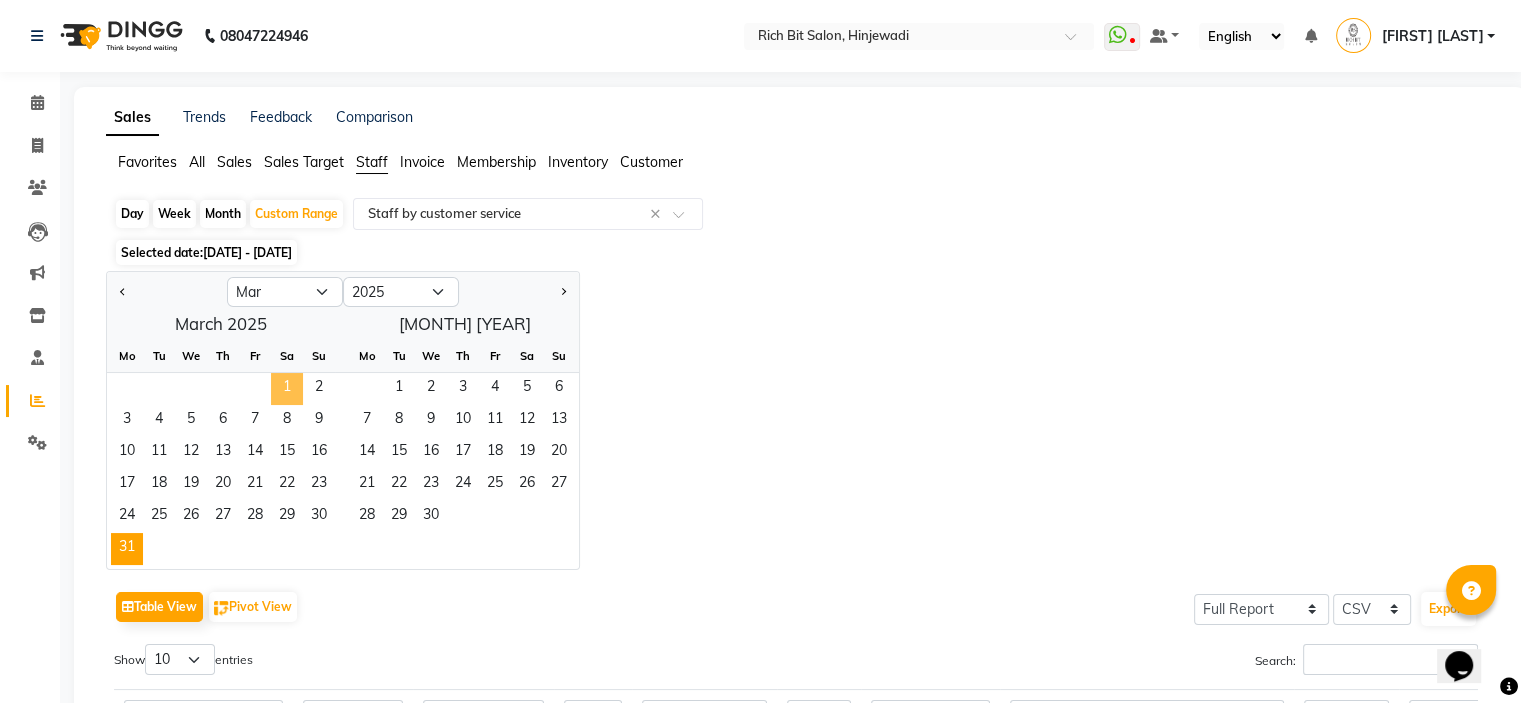 click on "1" 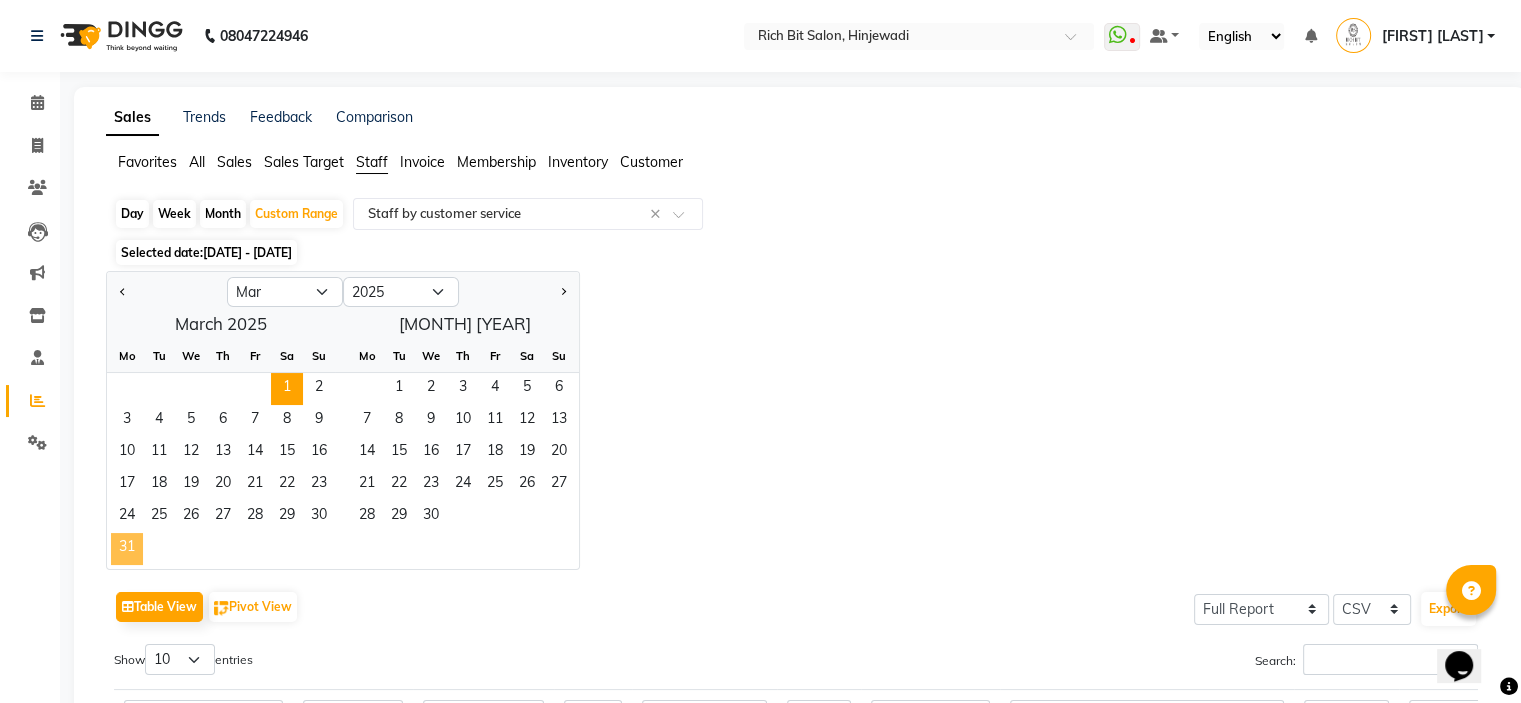 click on "31" 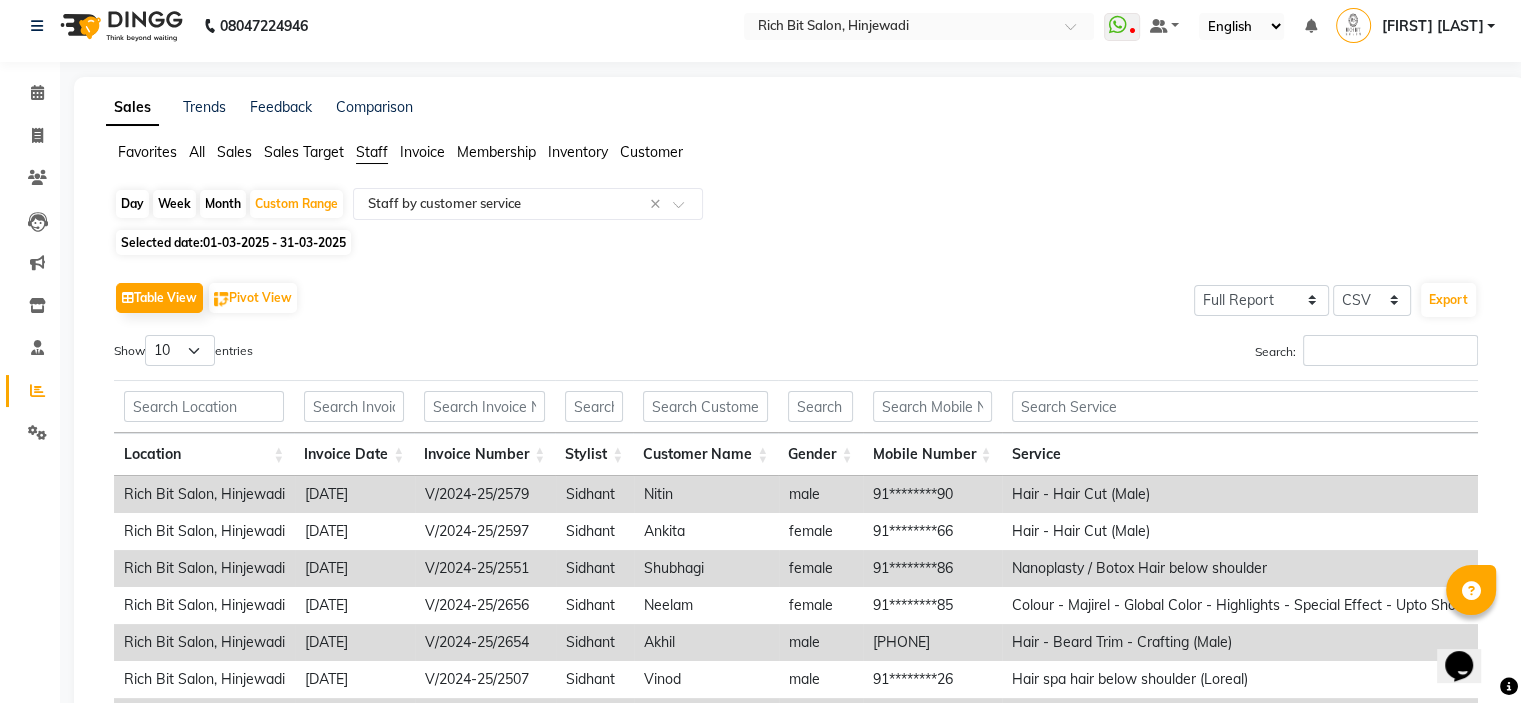 scroll, scrollTop: 0, scrollLeft: 0, axis: both 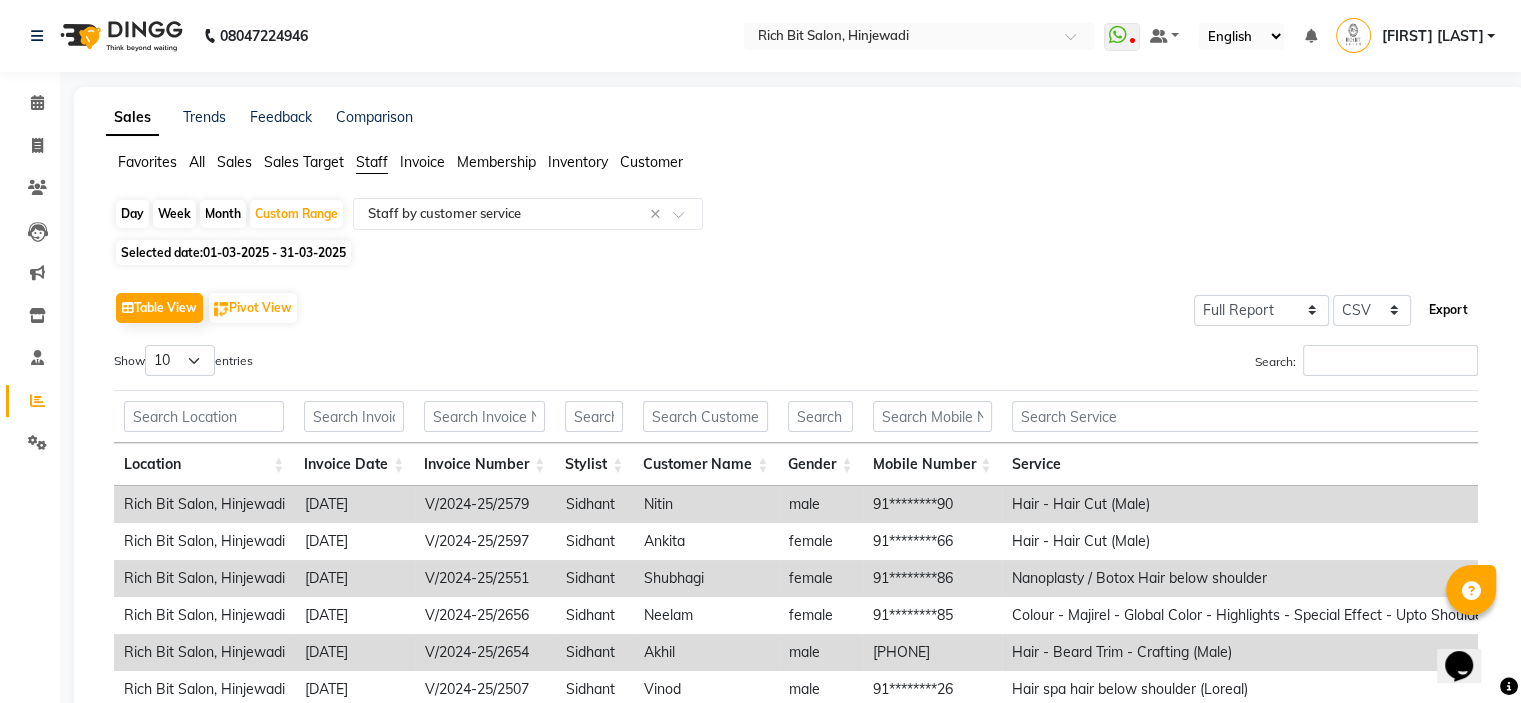 click on "Export" 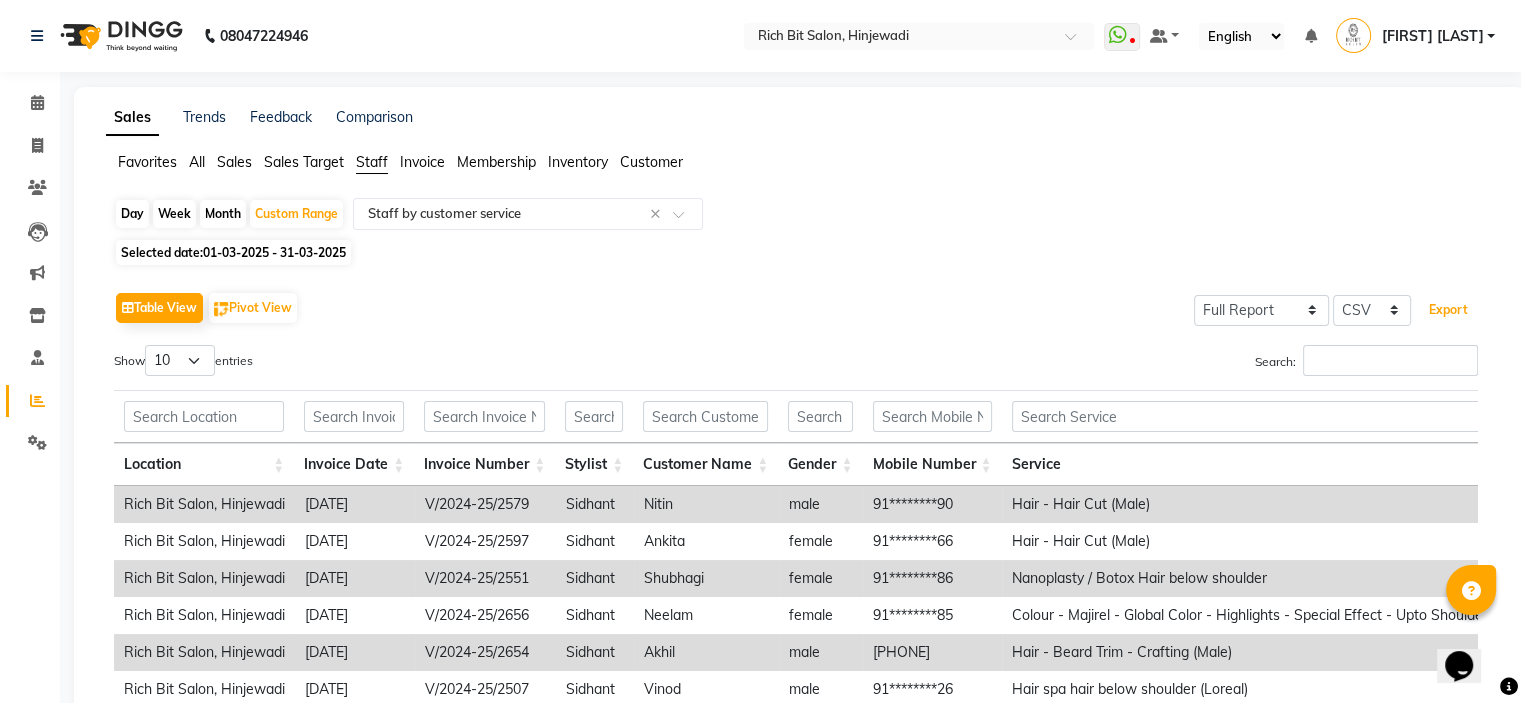 type 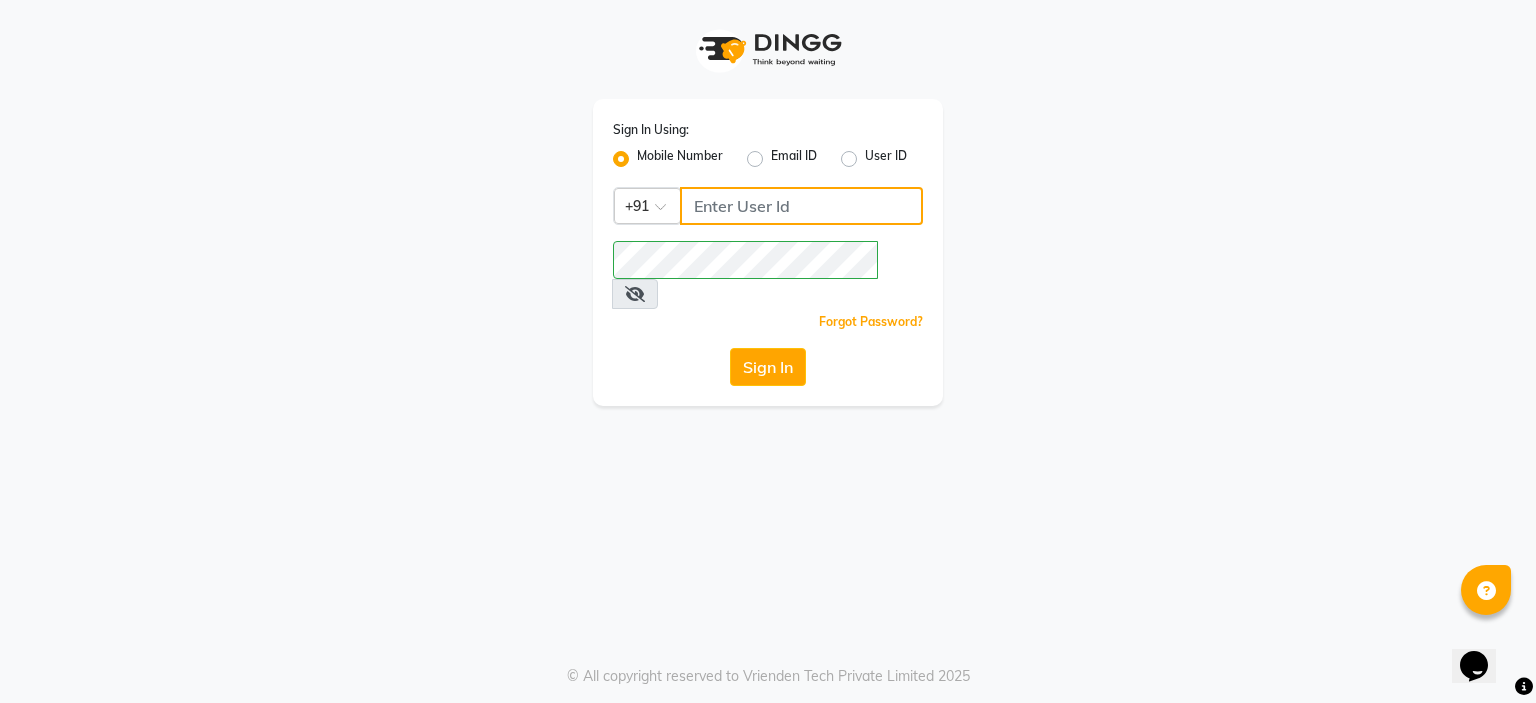 click 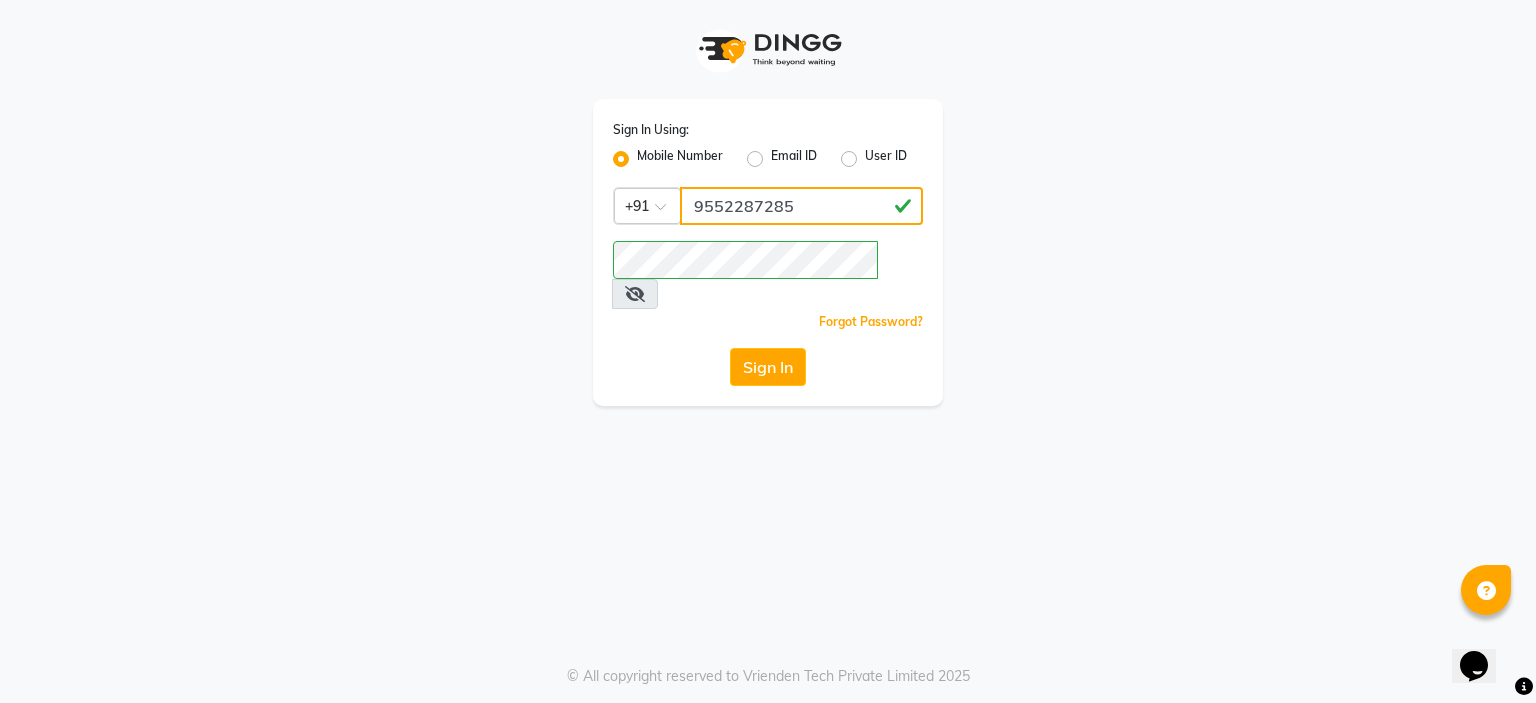 type on "9552287285" 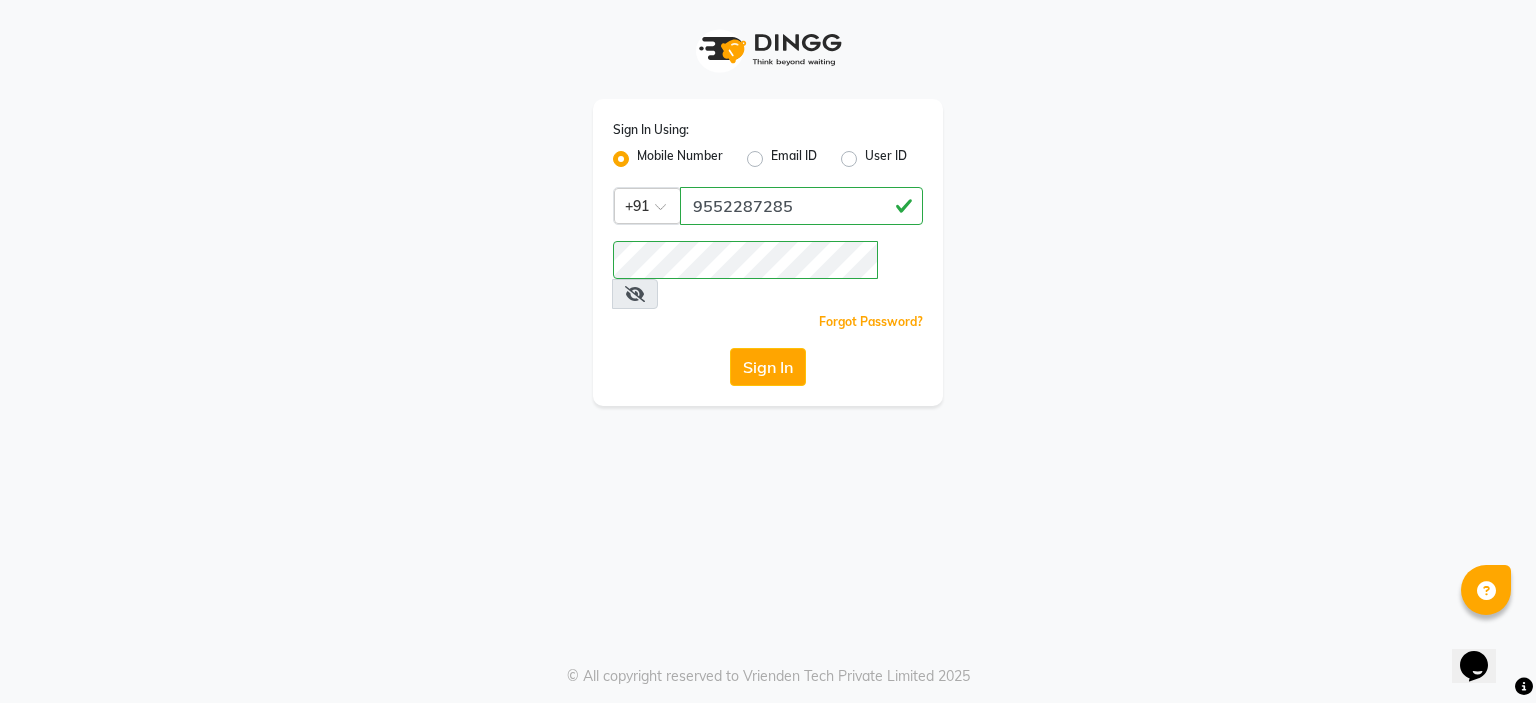 click on "Sign In Using: Mobile Number Email ID User ID Country Code × +91 [PHONE]  Remember me Forgot Password?  Sign In" 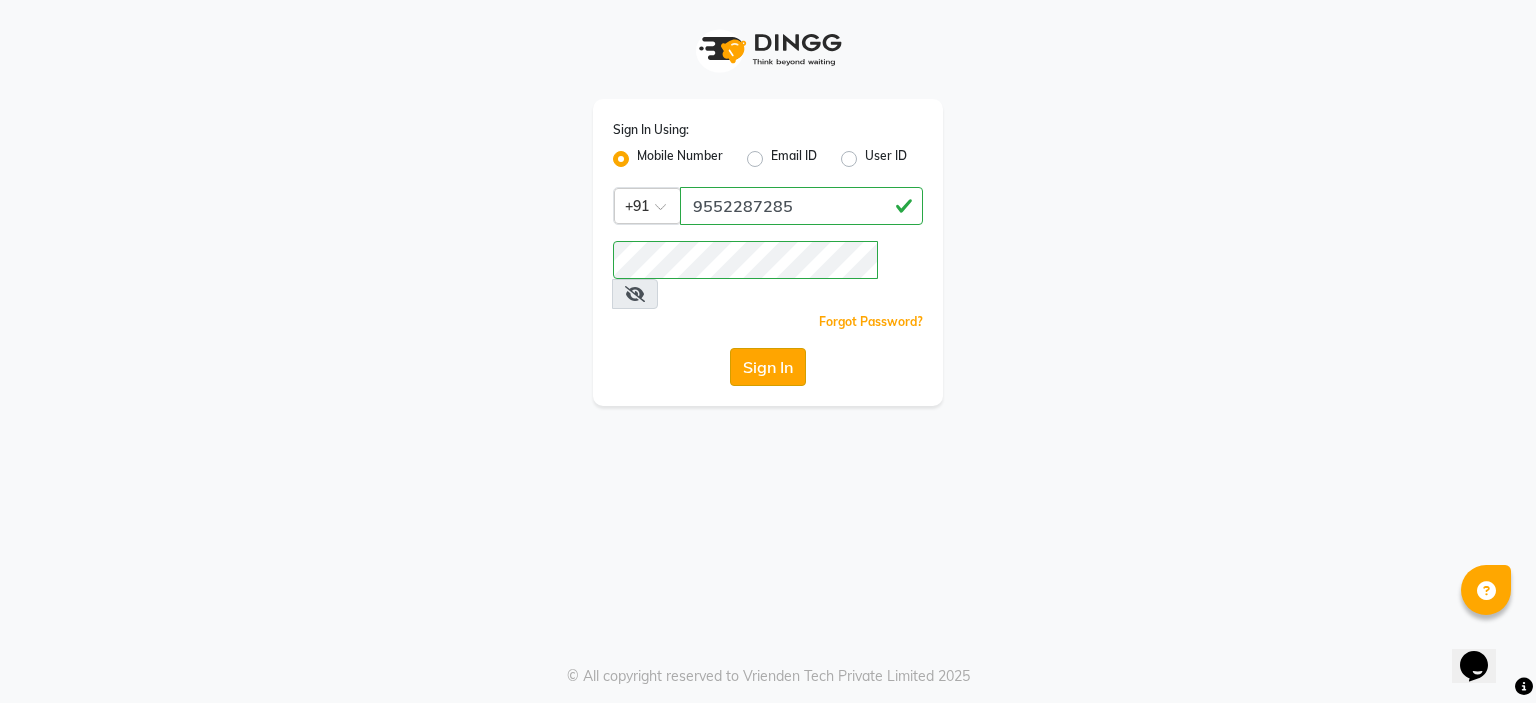 click on "Sign In" 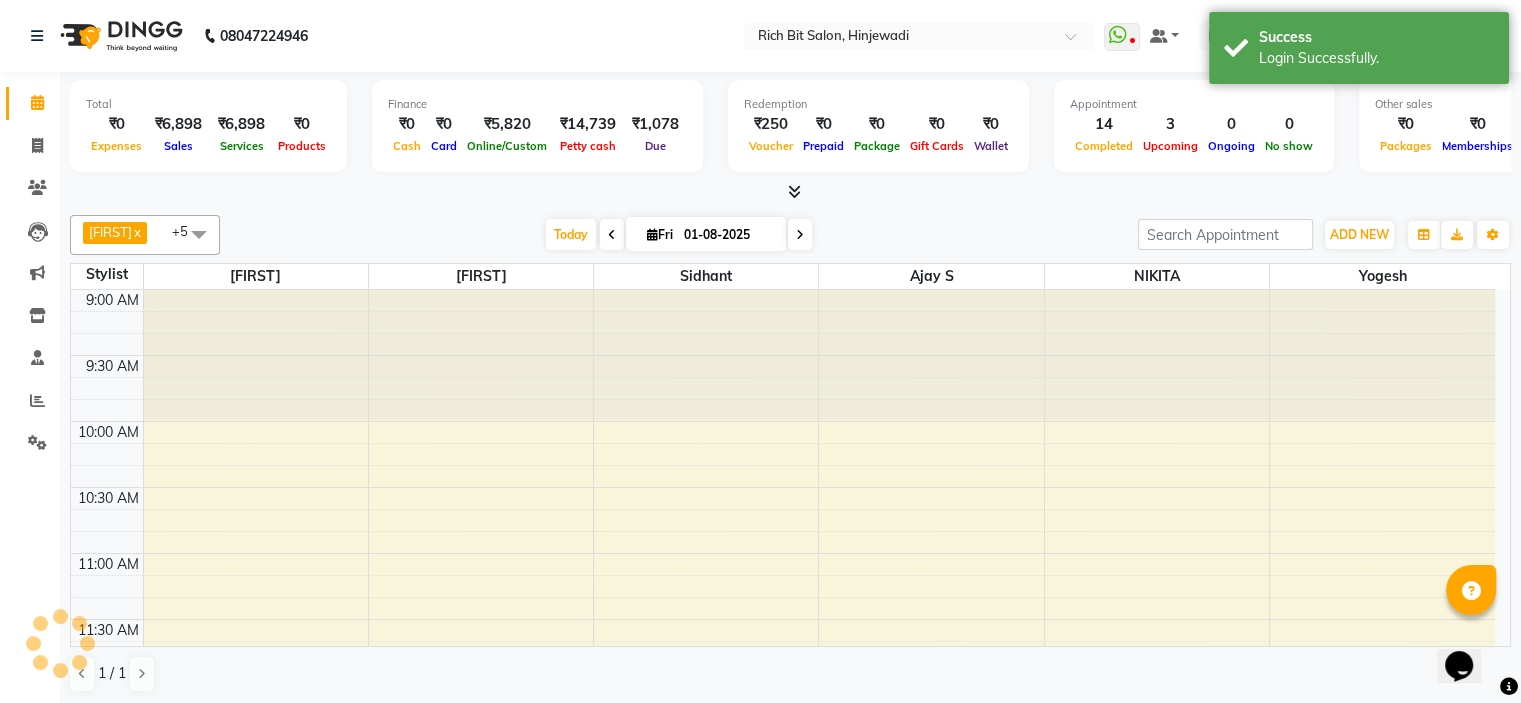 scroll, scrollTop: 0, scrollLeft: 0, axis: both 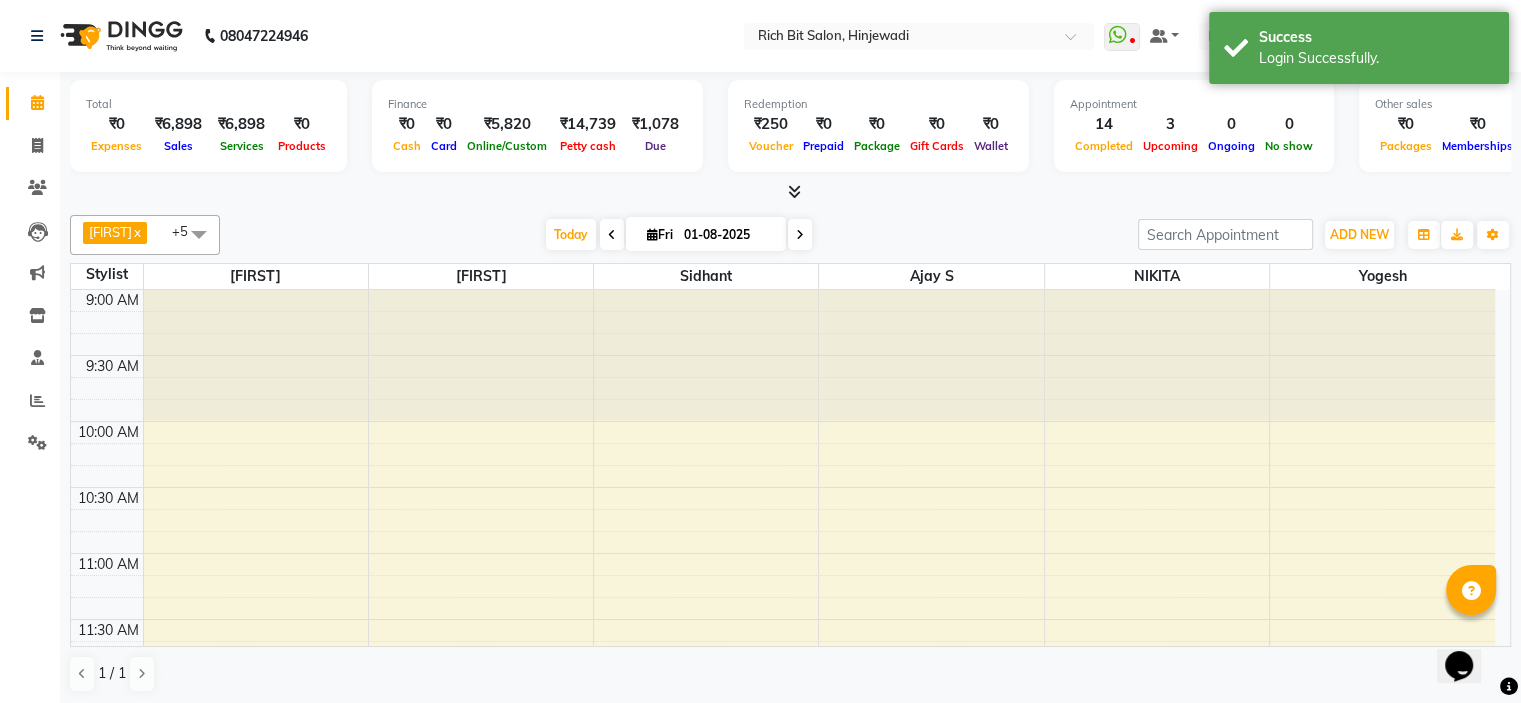 click on "Staff" 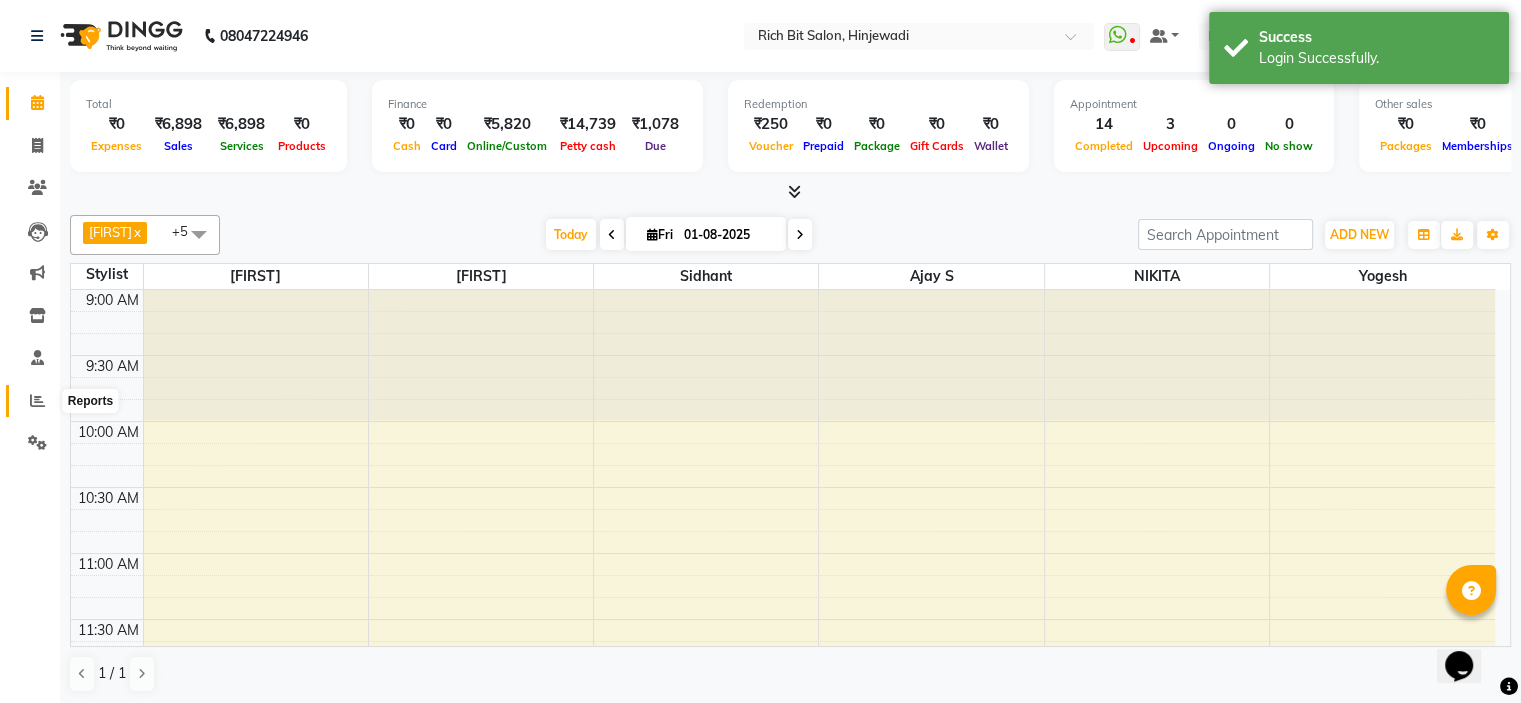 click 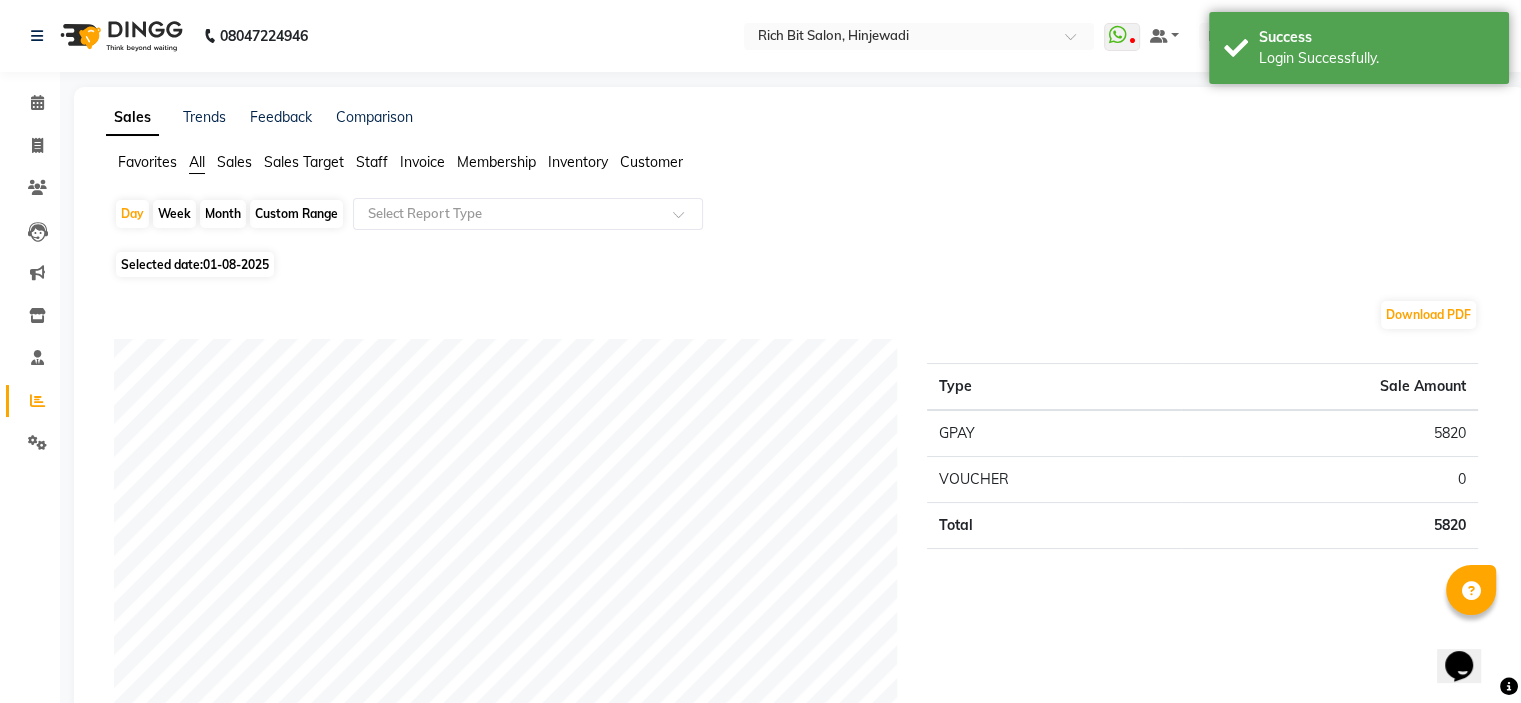 click on "Sales Target" 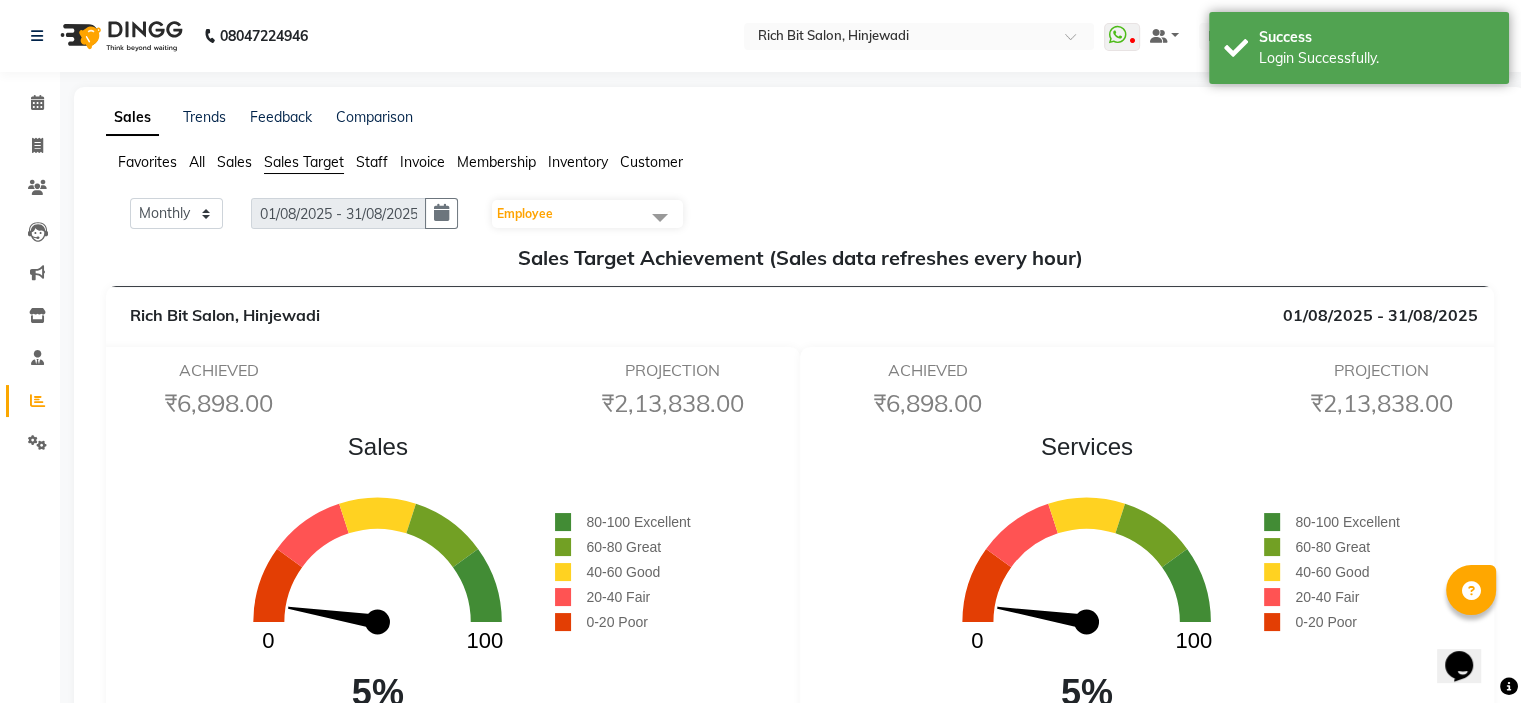 click on "Staff" 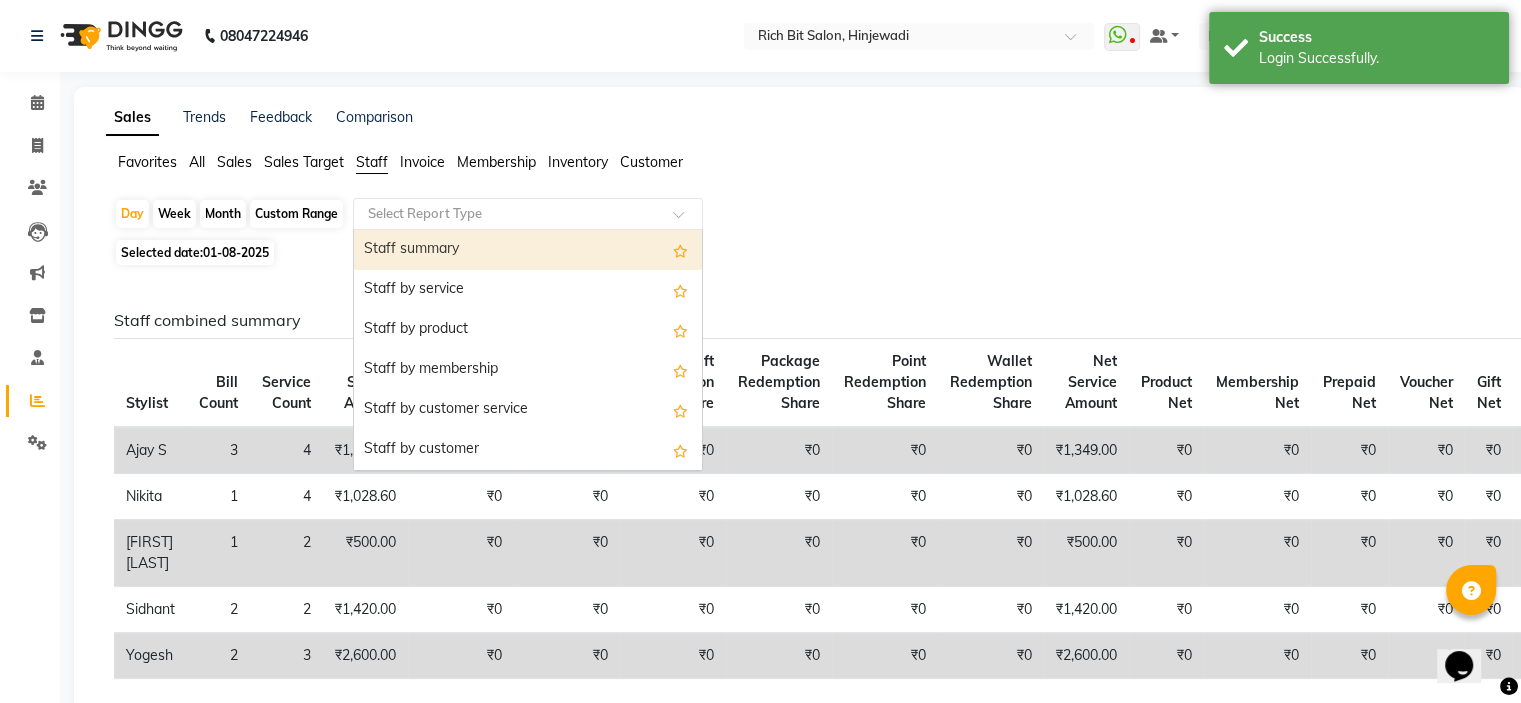 click 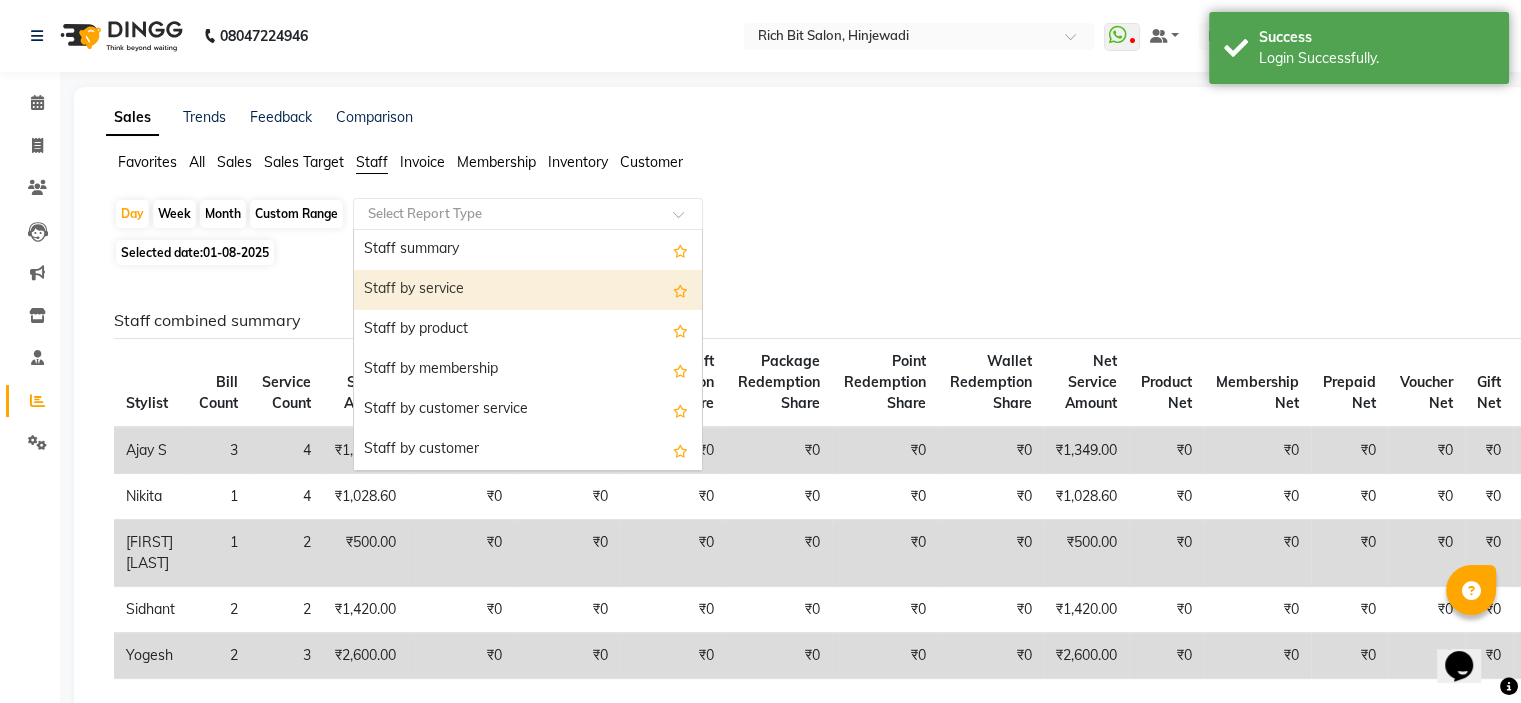 click on "Staff by service" at bounding box center [528, 290] 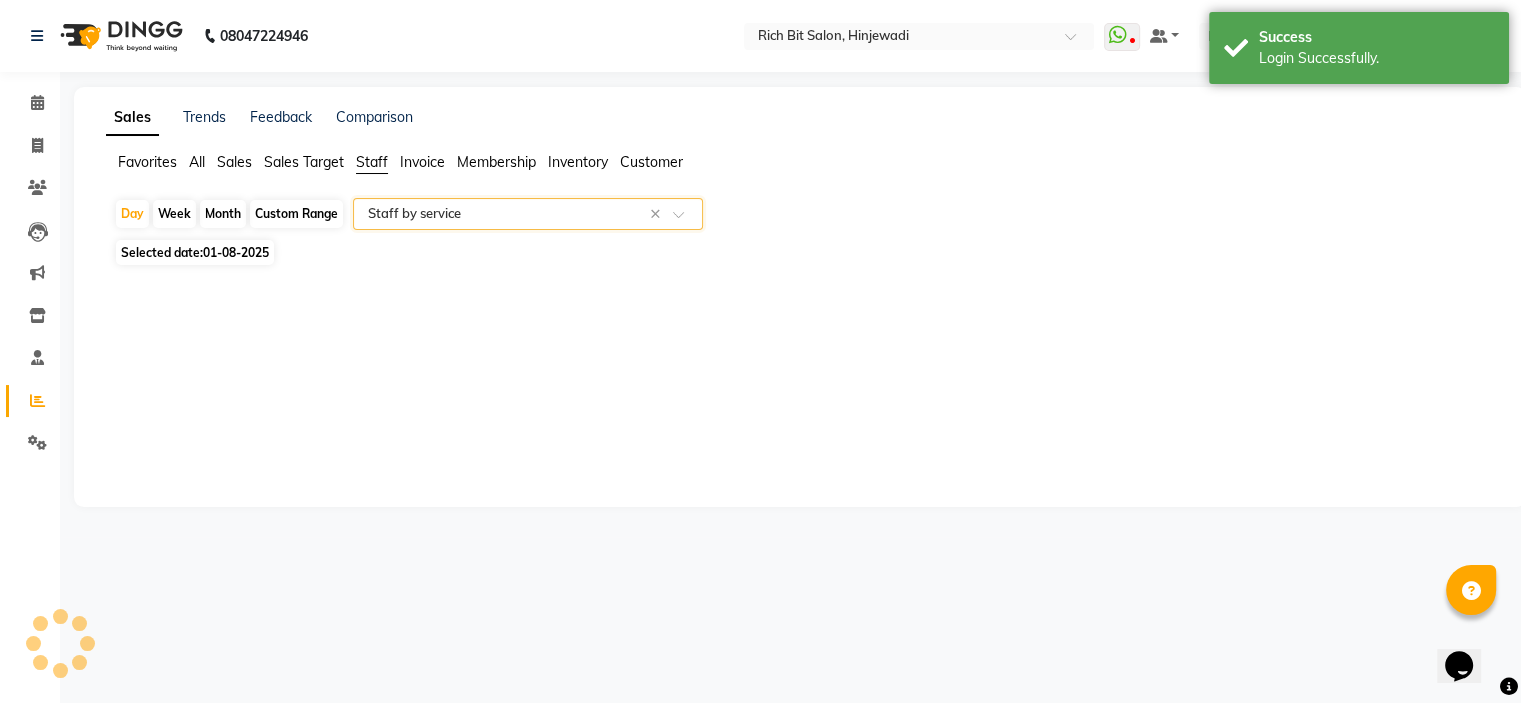 select on "full_report" 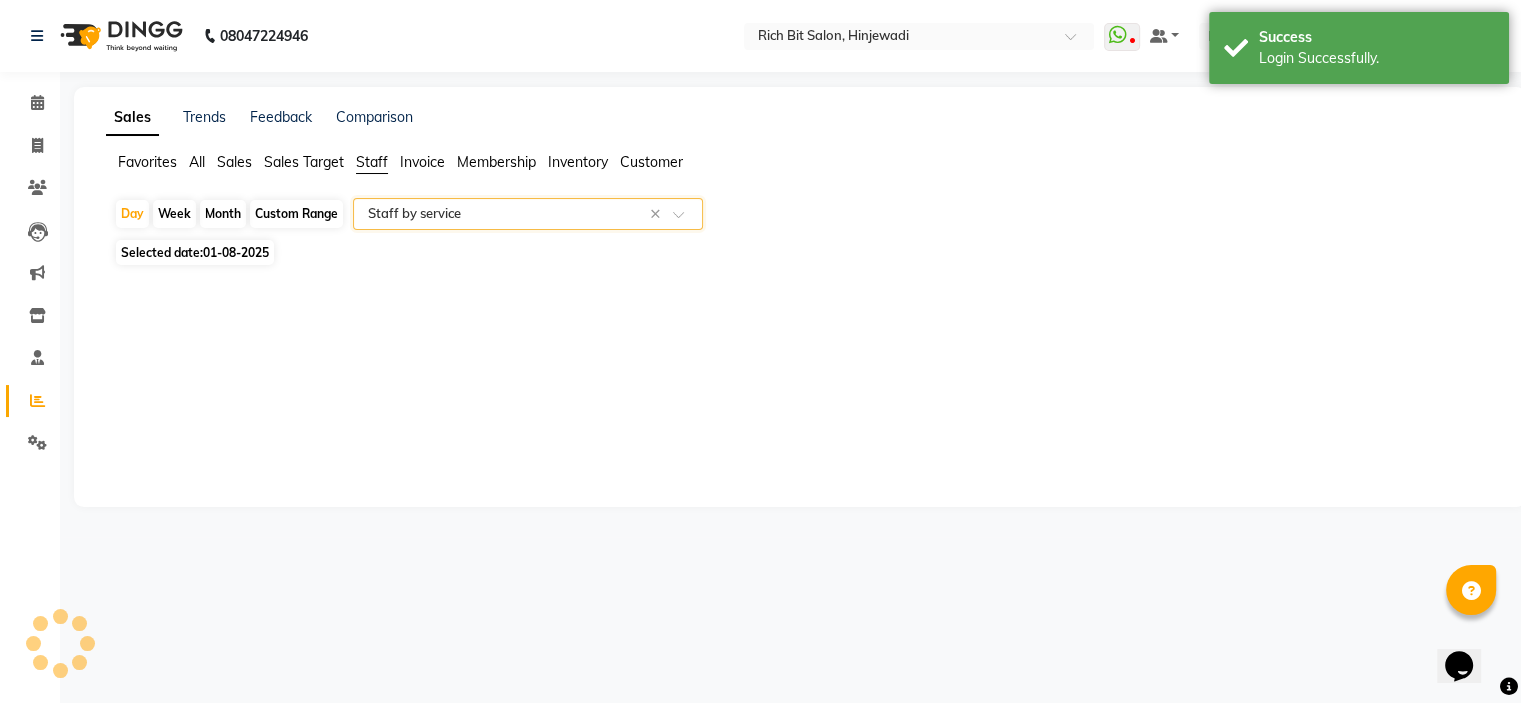 select on "csv" 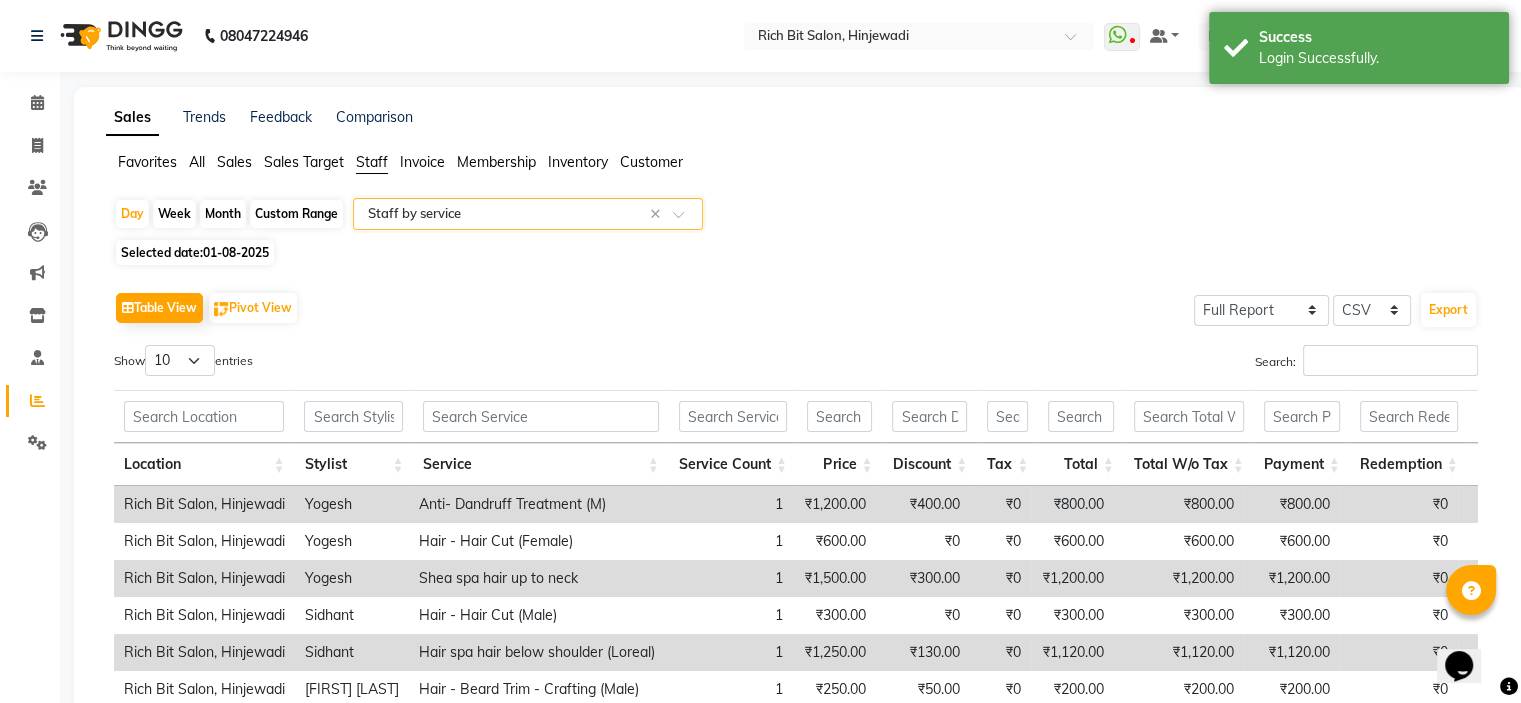 click on "Favorites All Sales Sales Target Staff Invoice Membership Inventory Customer  Day   Week   Month   Custom Range  Select Report Type × Staff by service × Selected date:  [DATE]   Table View   Pivot View  Select Full Report Filtered Report Select CSV PDF  Export  Show  10 25 50 100  entries Search: Location Stylist Service Service Count Price Discount Tax Total Total W/o Tax Payment Redemption Redemption Share Product Cost Location Stylist Service Service Count Price Discount Tax Total Total W/o Tax Payment Redemption Redemption Share Product Cost Total 17 ₹8,637.00 ₹1,489.40 ₹0 ₹7,147.60 ₹7,147.60 ₹6,897.60 ₹250.00 ₹0 ₹0 Rich Bit Salon, Hinjewadi [FIRST]  Anti-Dandruff Treatment (M) 1 ₹1,200.00 ₹400.00 ₹0 ₹800.00 ₹800.00 ₹800.00 ₹0 ₹0 ₹0 Rich Bit Salon, Hinjewadi [FIRST]  Hair - Hair Cut (Female) 1 ₹600.00 ₹0 ₹0 ₹600.00 ₹600.00 ₹600.00 ₹0 ₹0 ₹0 Rich Bit Salon, Hinjewadi [FIRST]  Shea spa hair up to neck 1 ₹1,500.00 ₹300.00 ₹0 ₹1,200.00 ₹0 1" 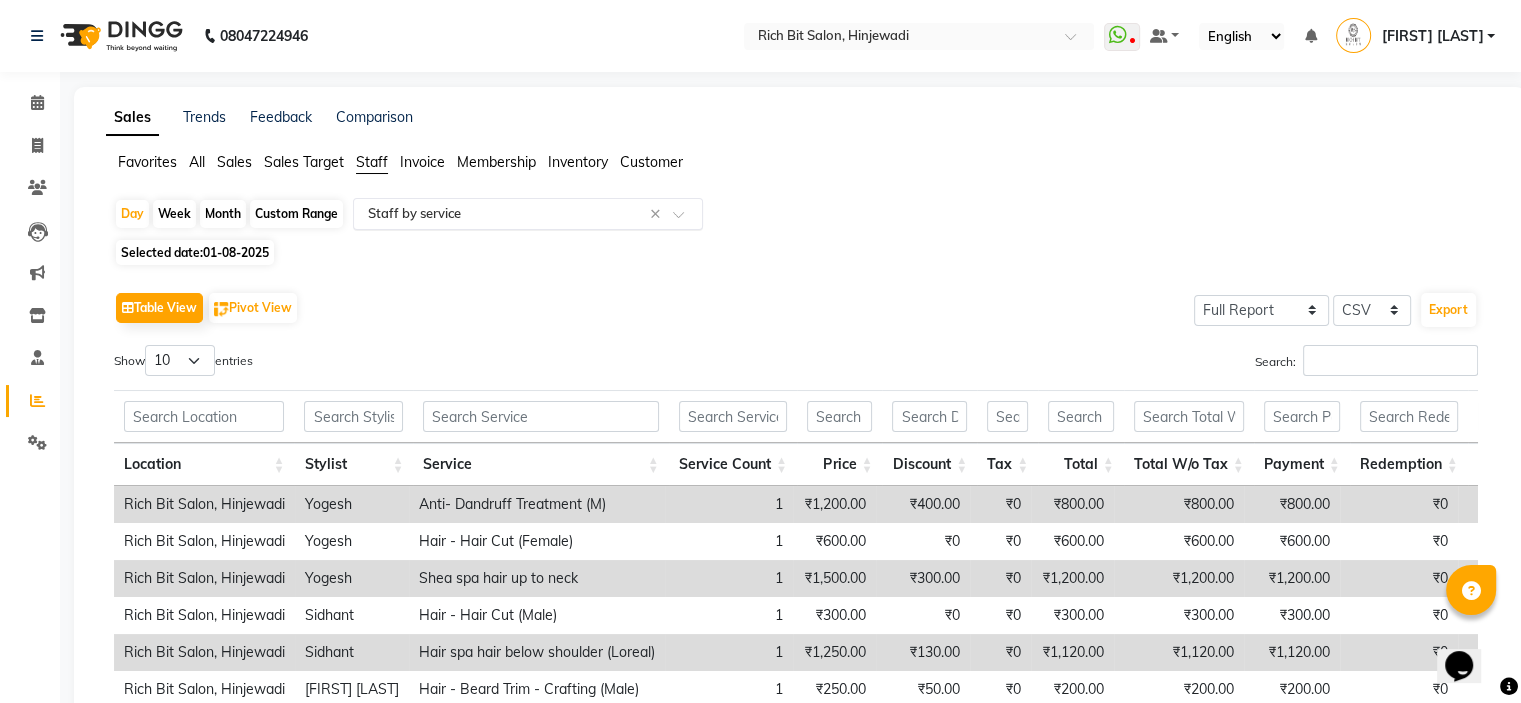 click 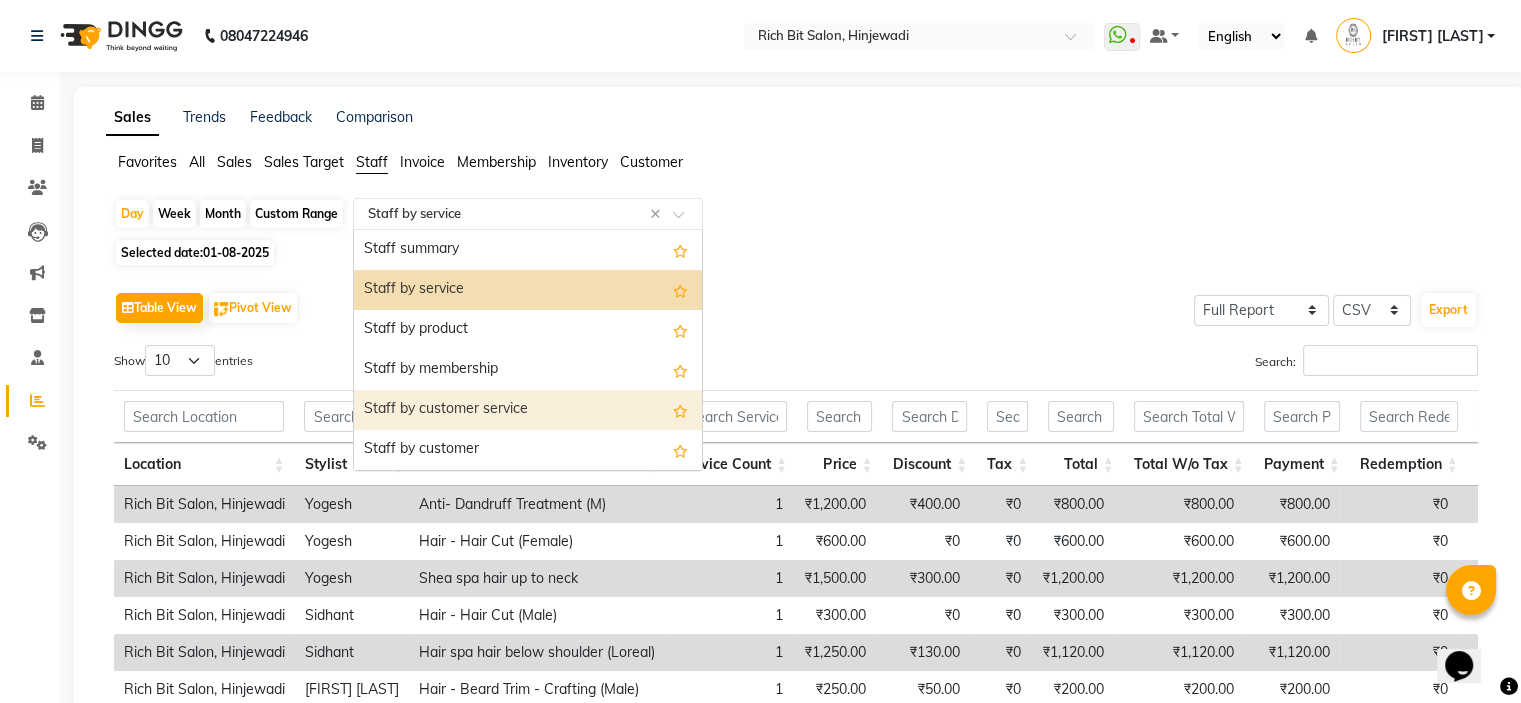 click on "Staff by customer service" at bounding box center (528, 410) 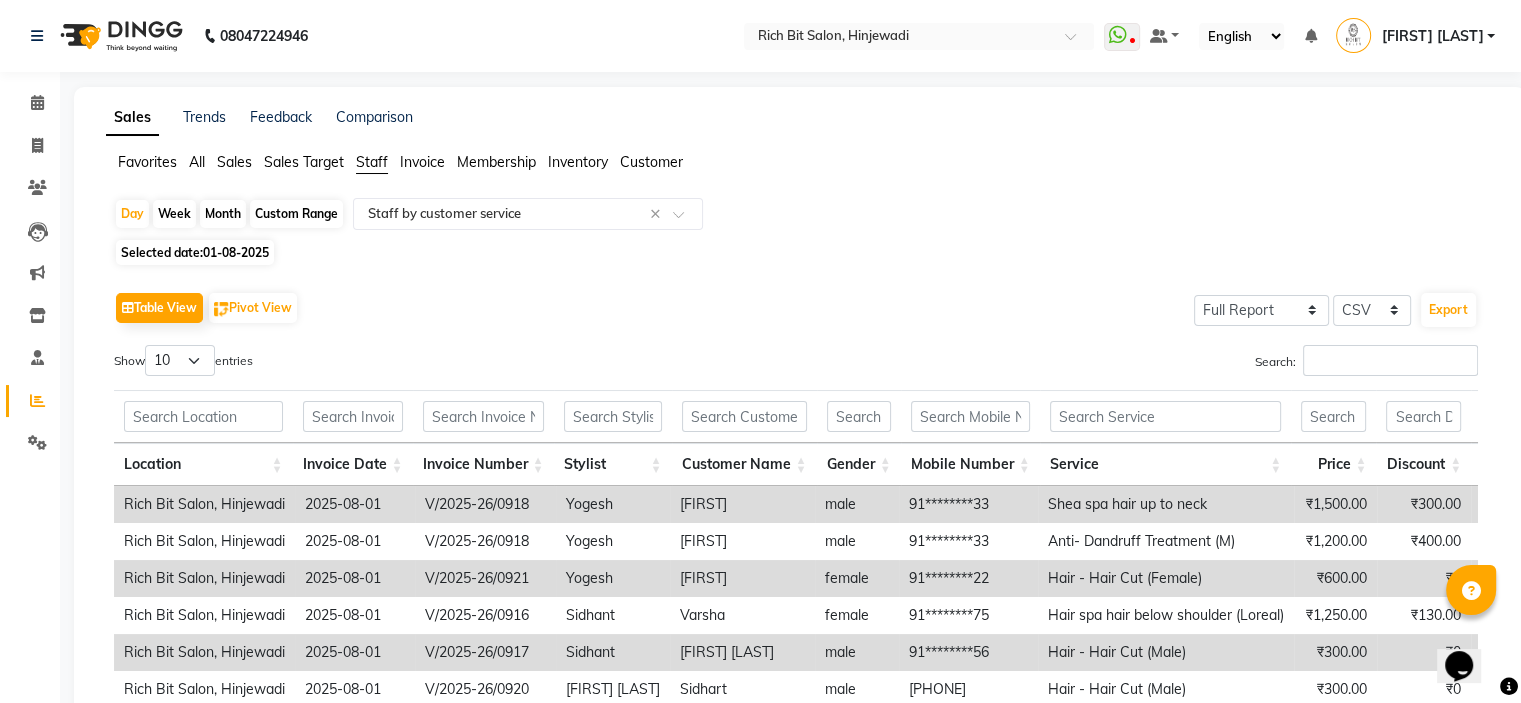 click on "01-08-2025" 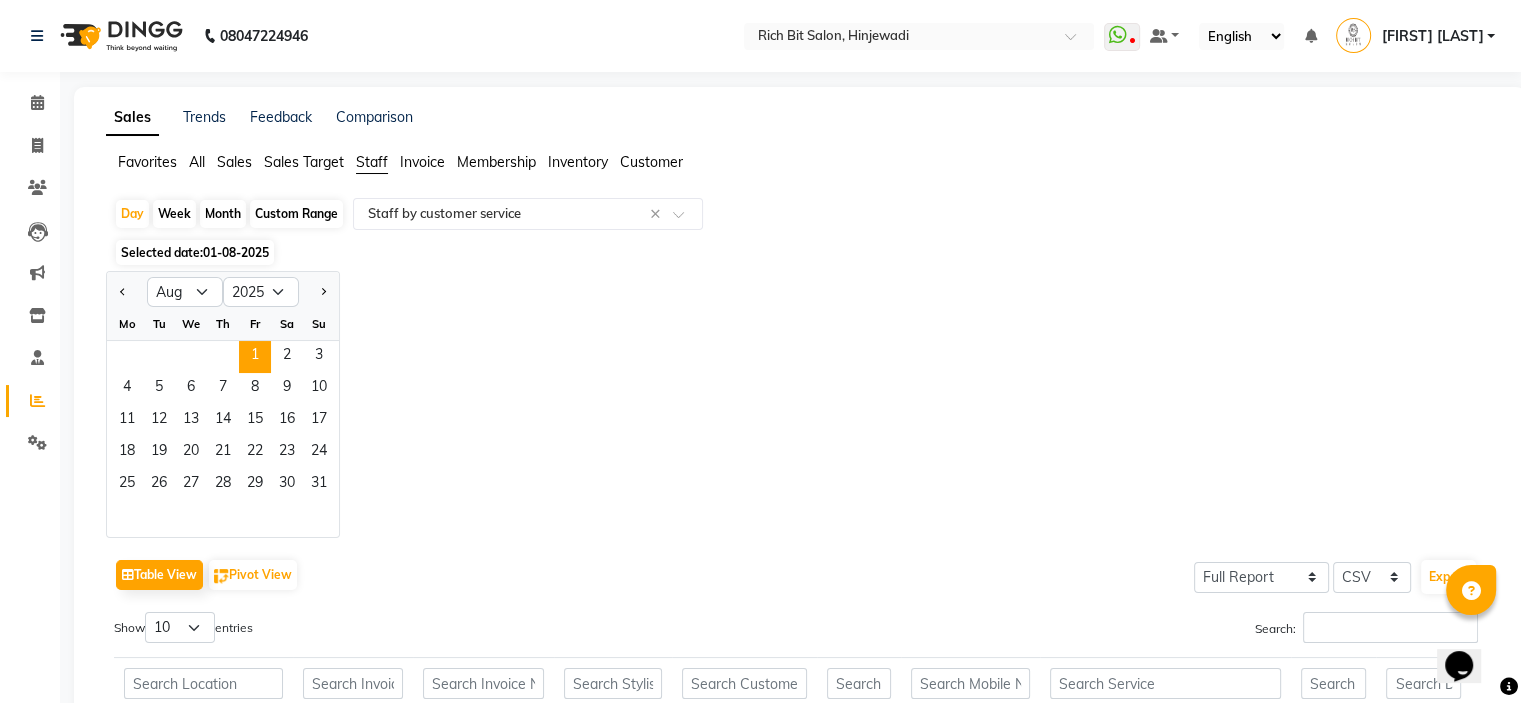 click on "Custom Range" 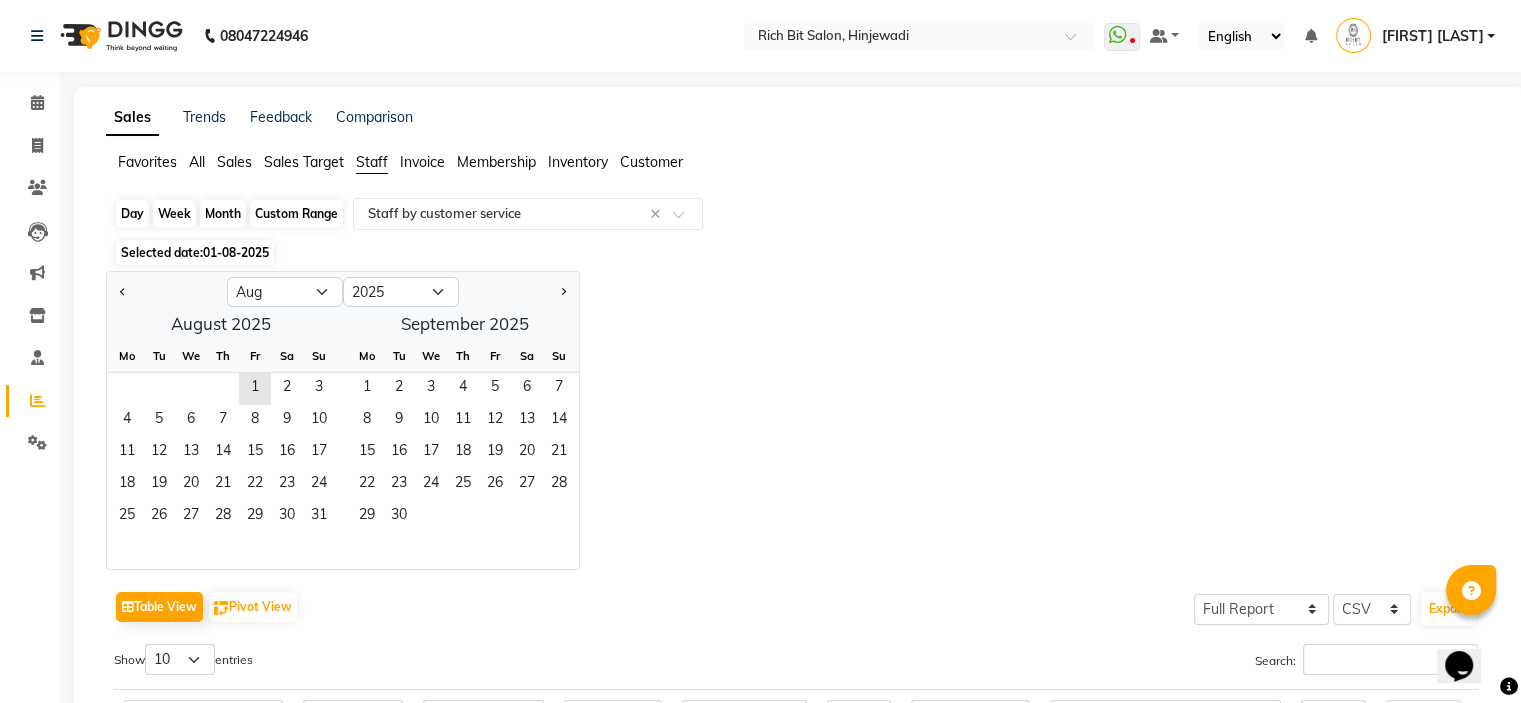 click on "Custom Range" 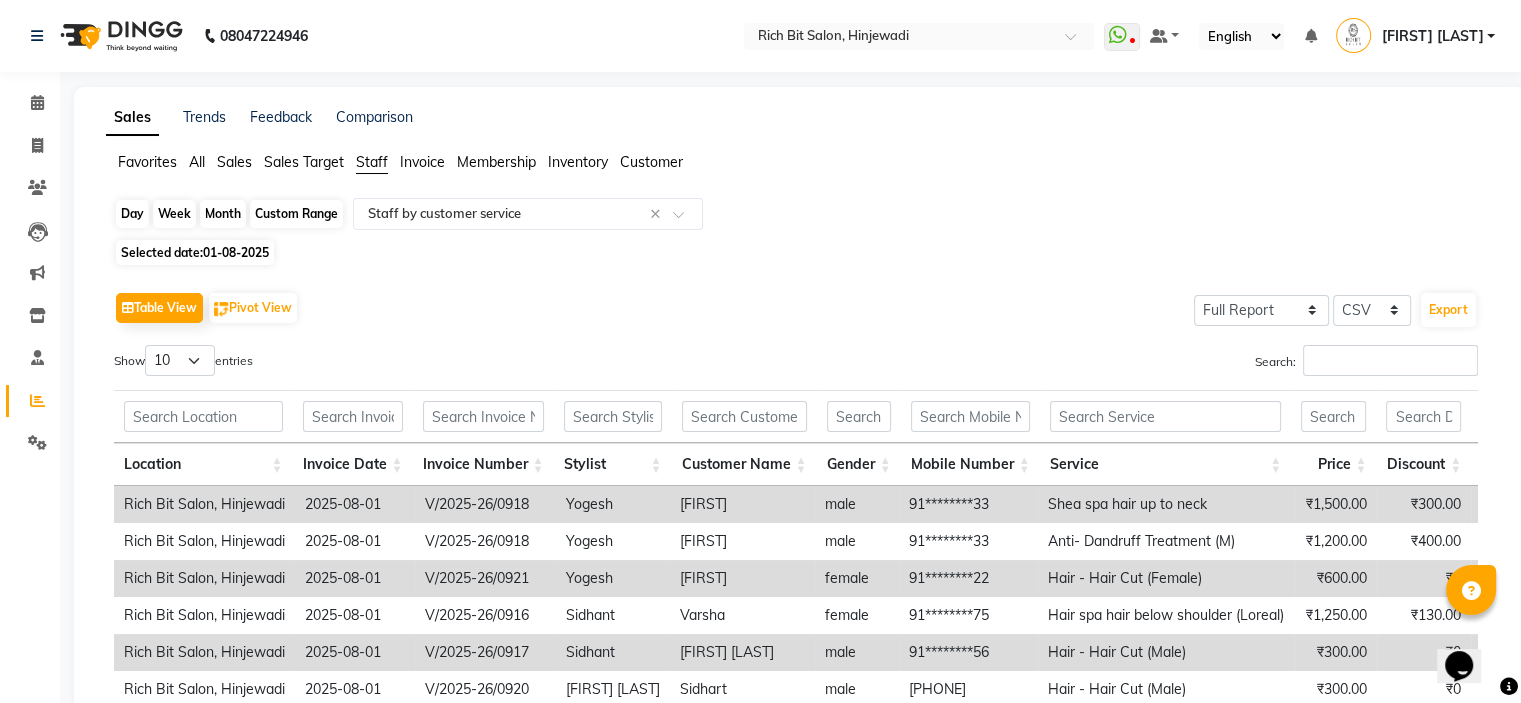 click on "Custom Range" 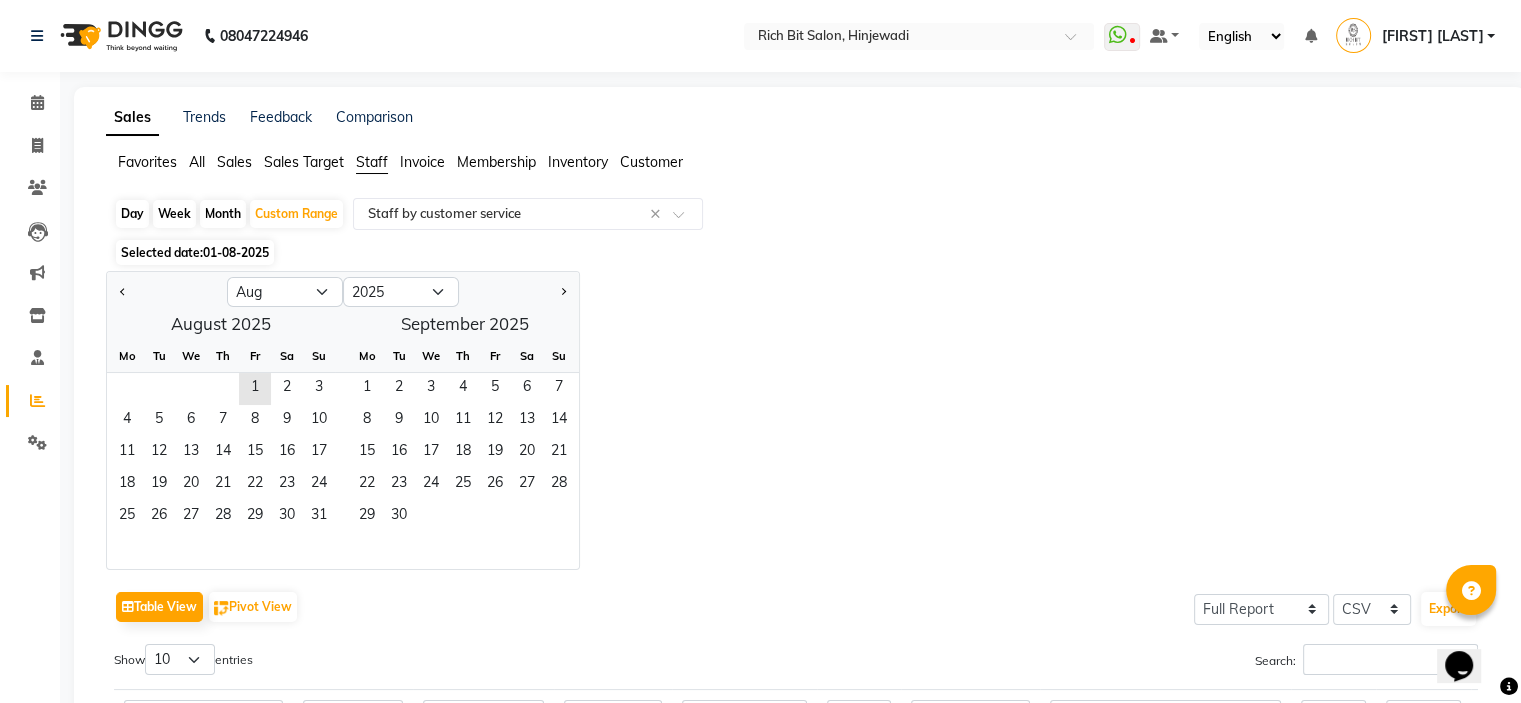 click on "01-08-2025" 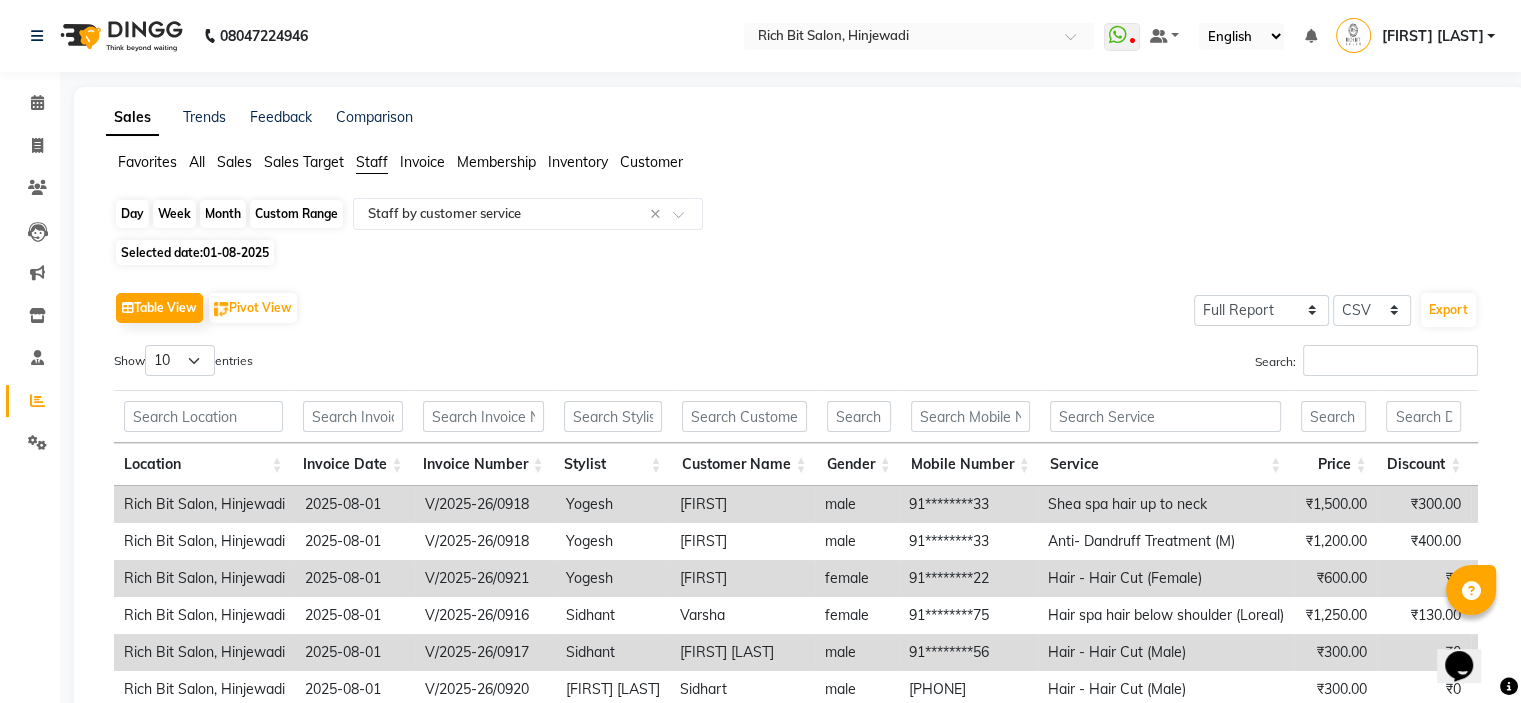 click on "Custom Range" 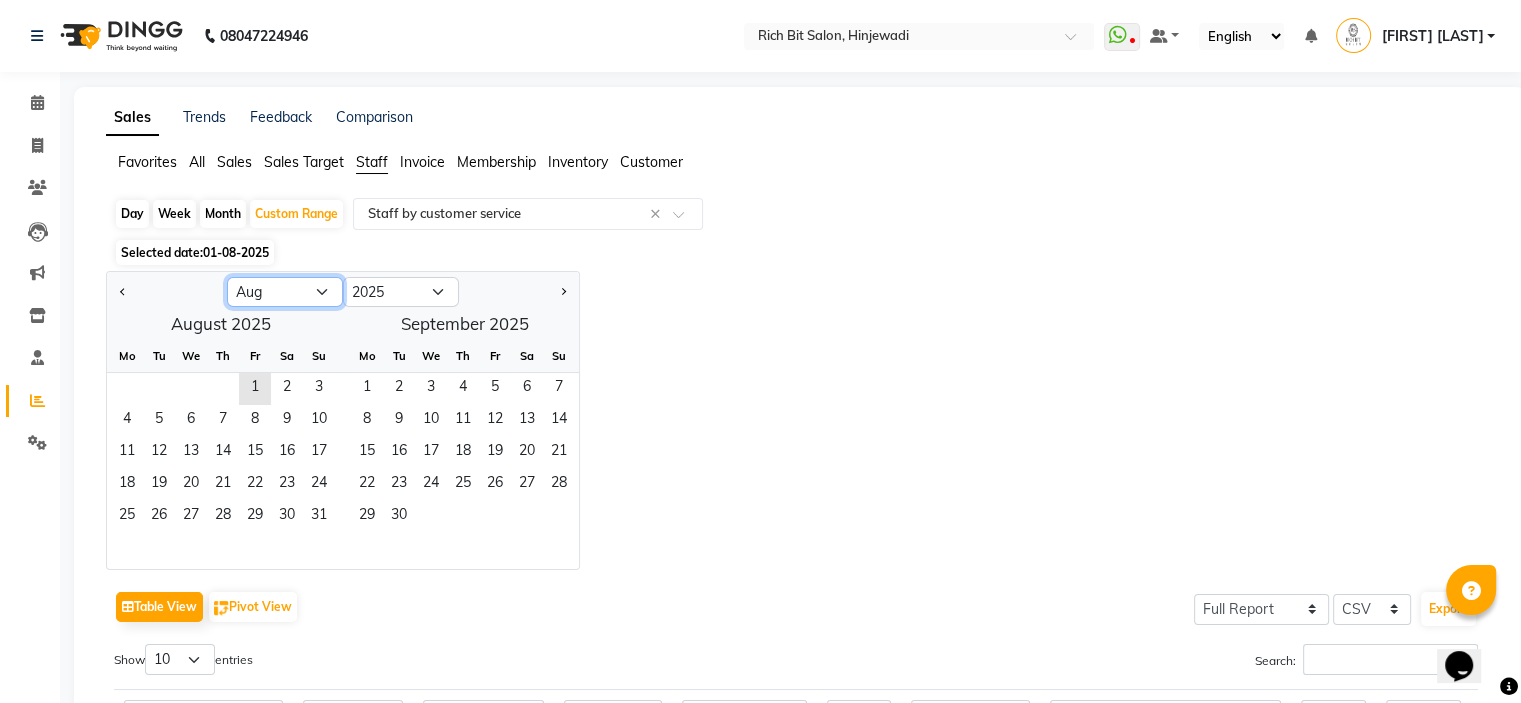 click on "Jan Feb Mar Apr May Jun Jul Aug Sep Oct Nov Dec" 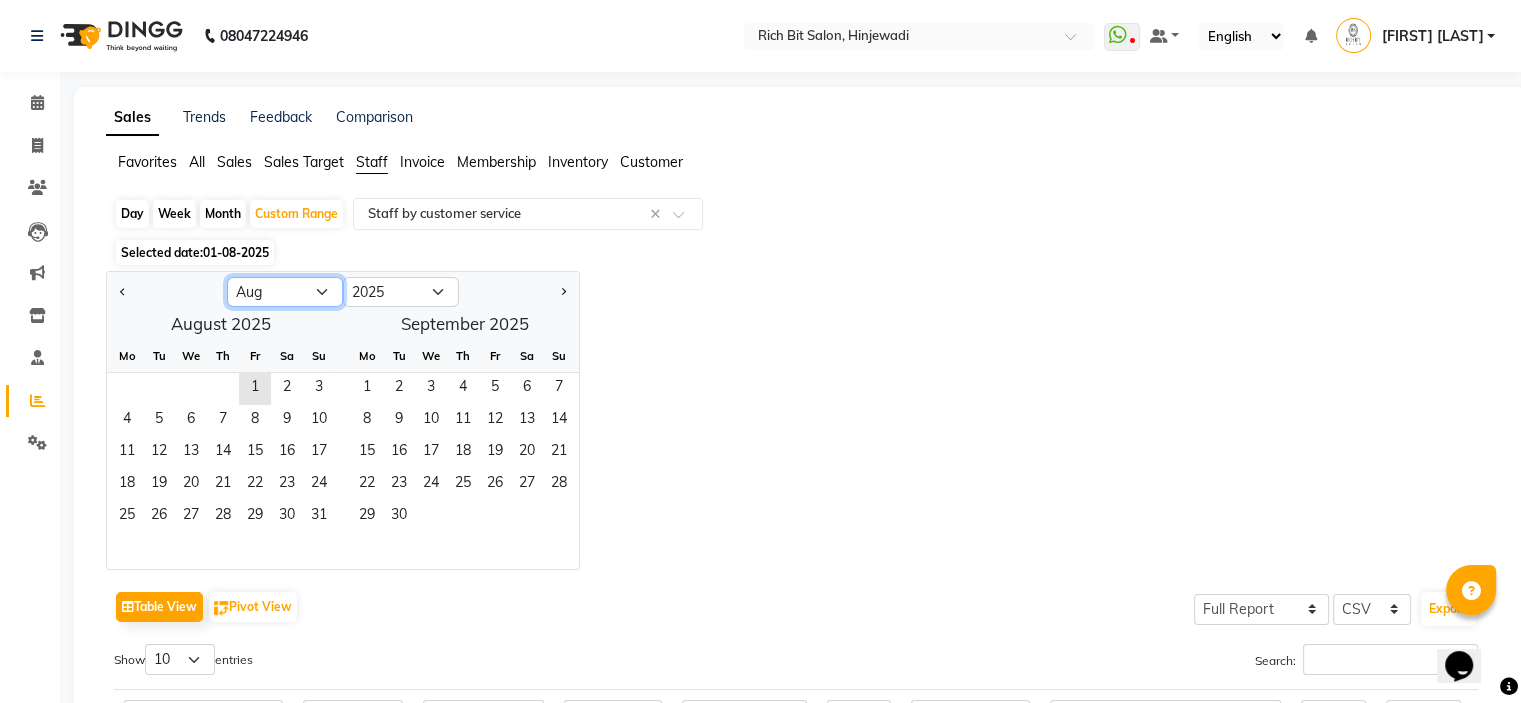 select on "4" 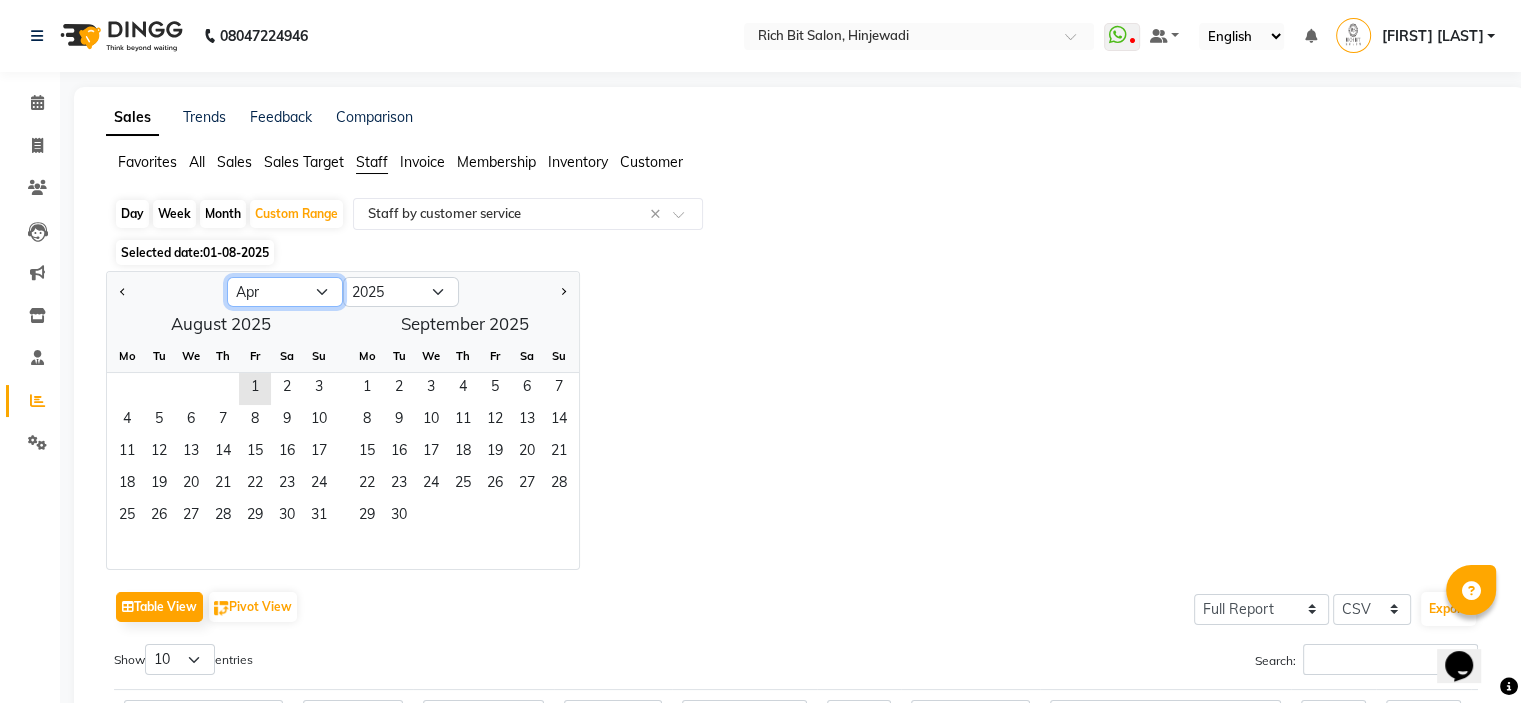 click on "Jan Feb Mar Apr May Jun Jul Aug Sep Oct Nov Dec" 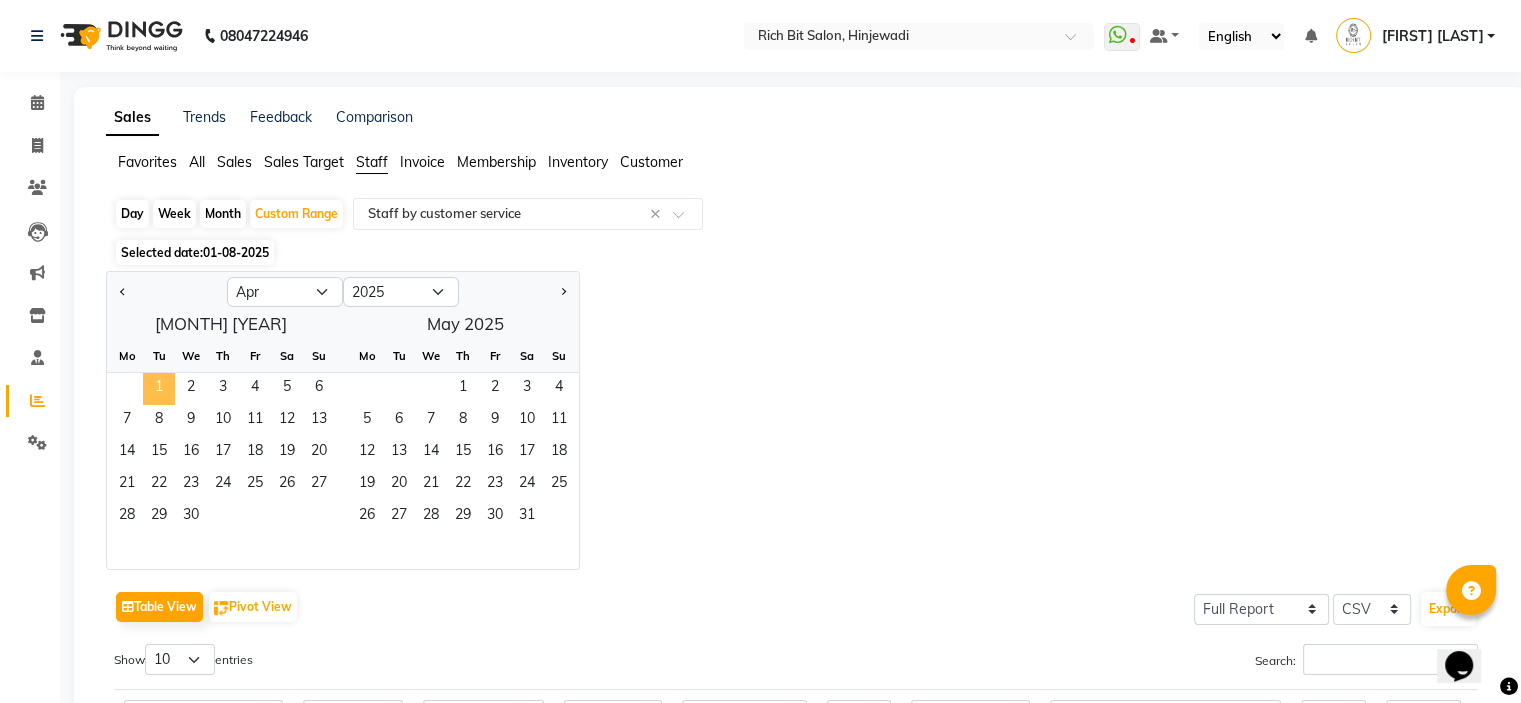 click on "1" 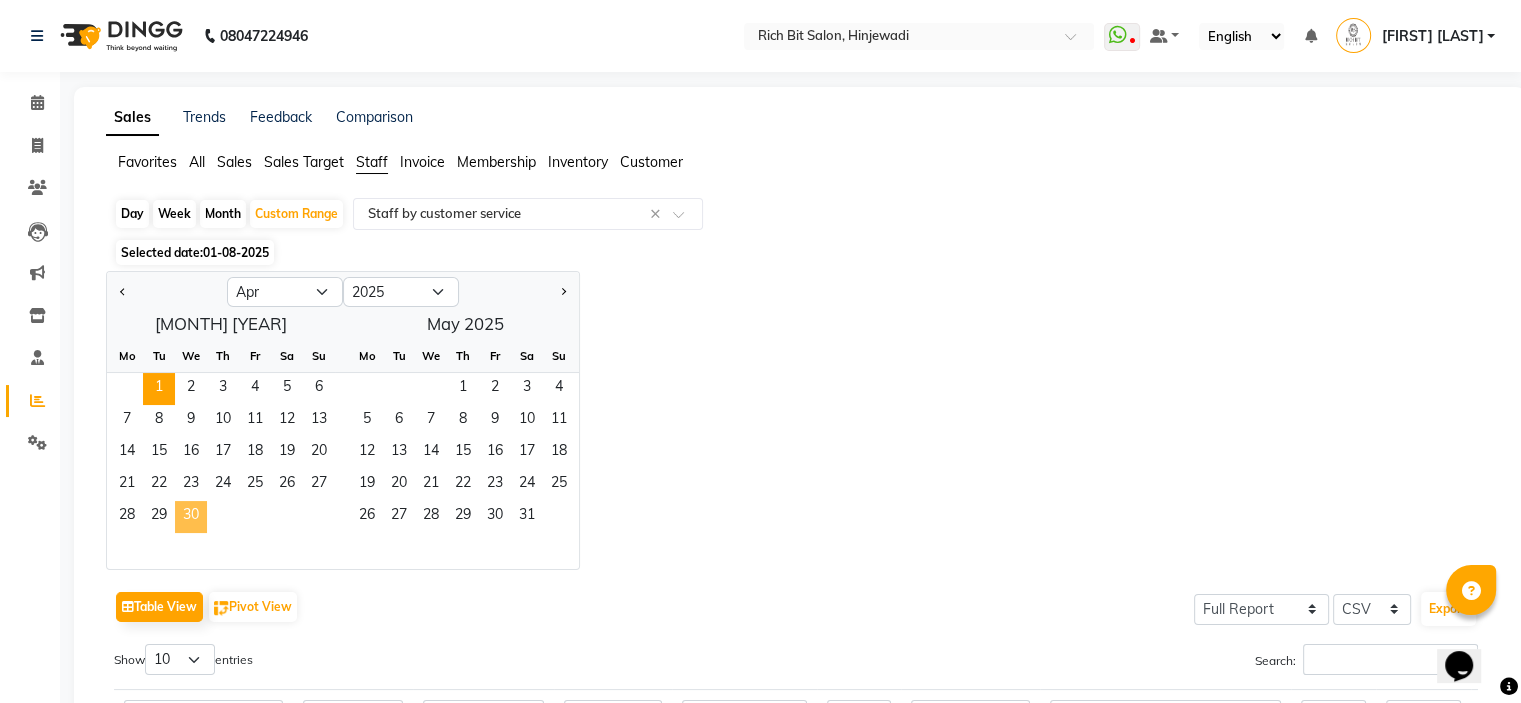 click on "30" 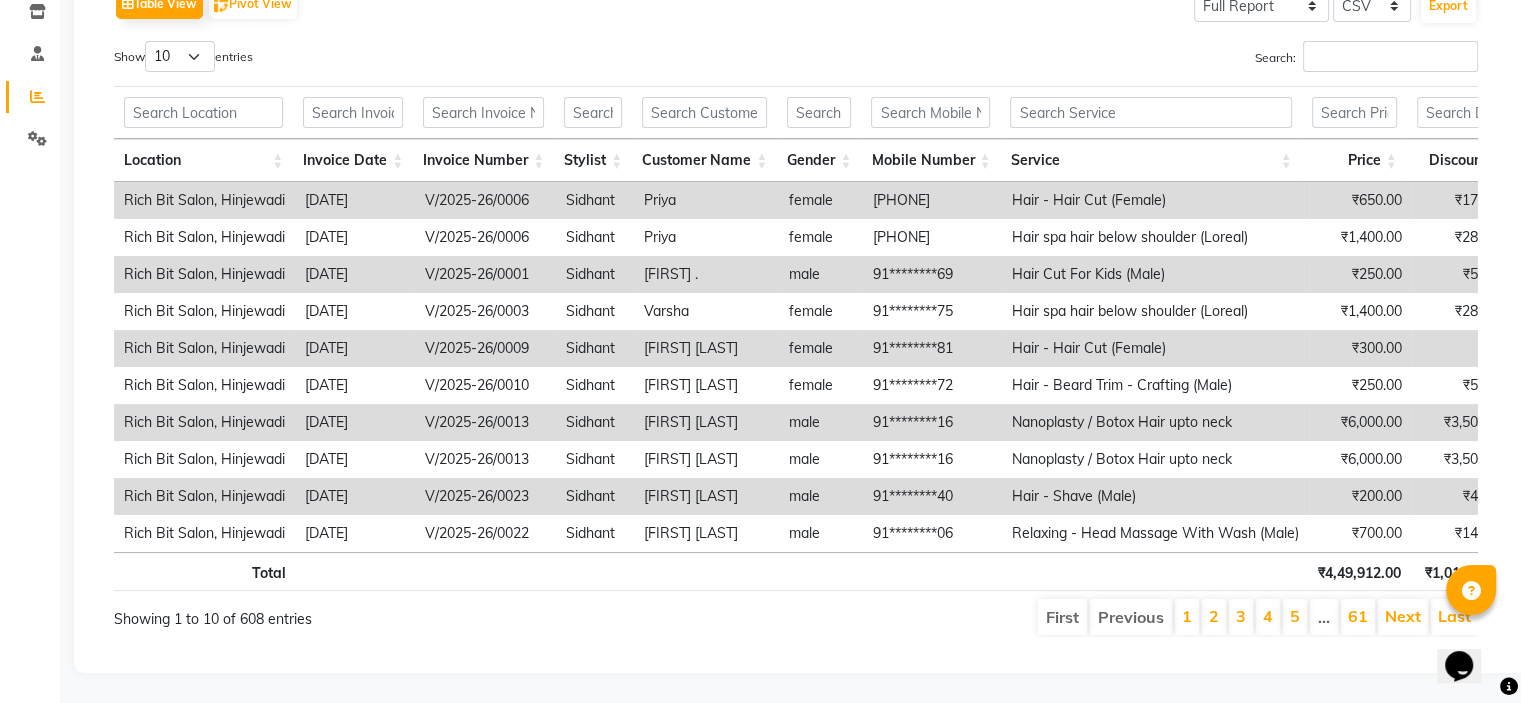 scroll, scrollTop: 0, scrollLeft: 0, axis: both 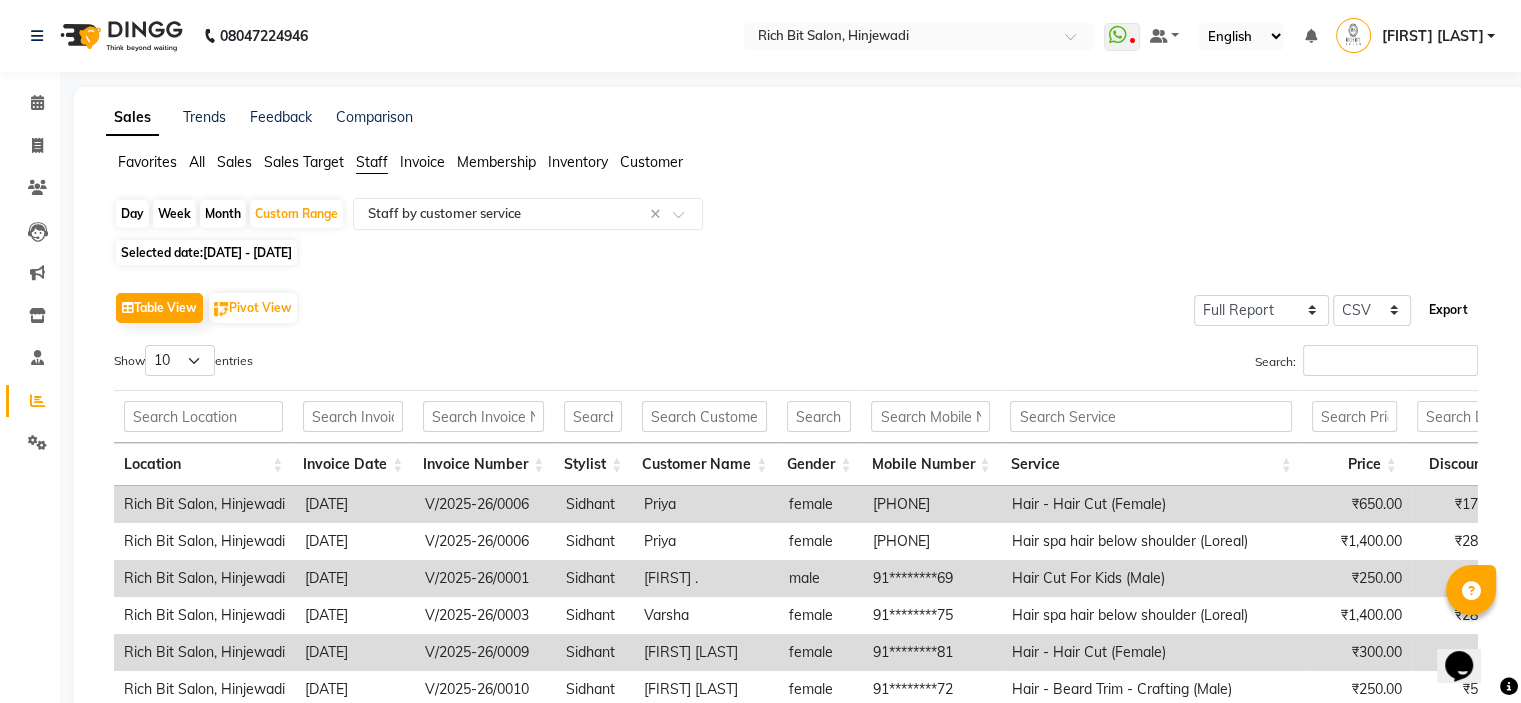 click on "Export" 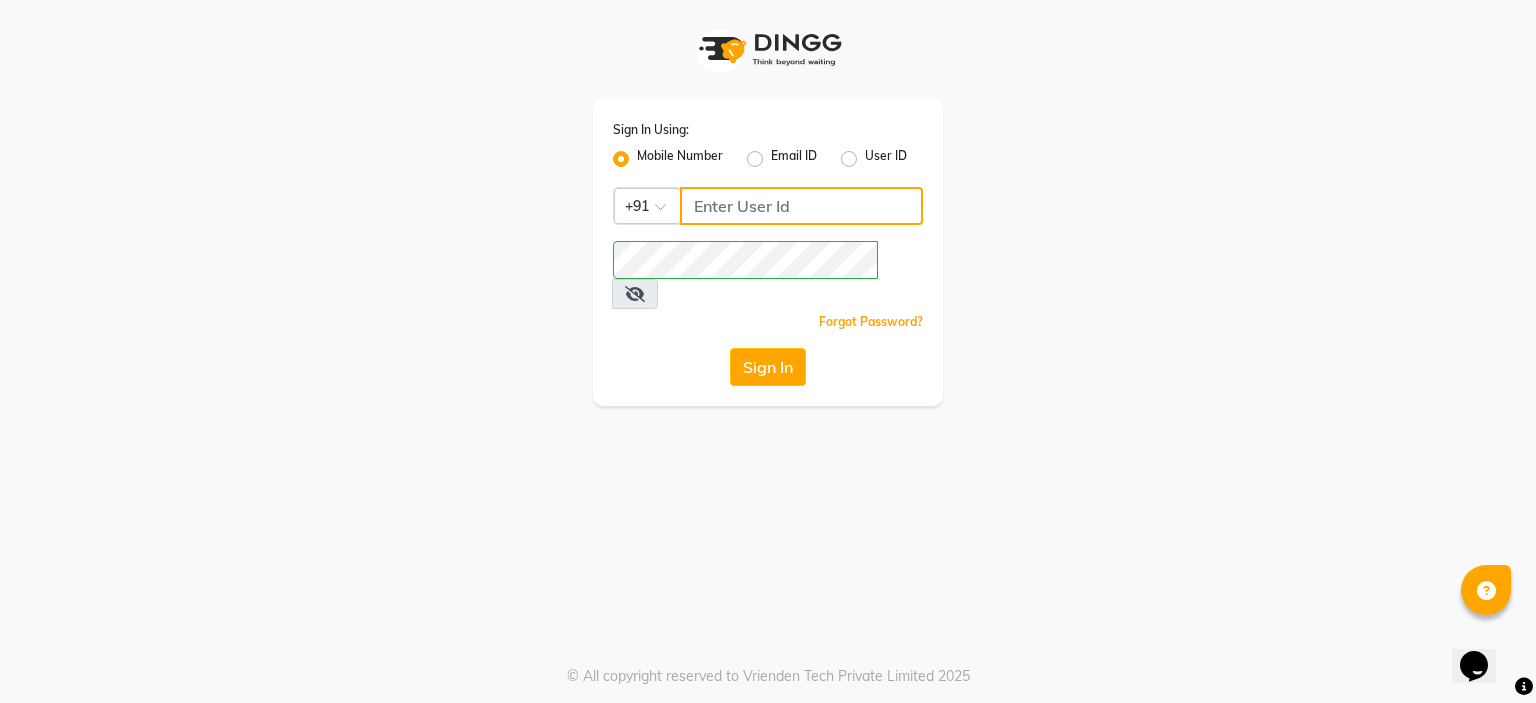 click 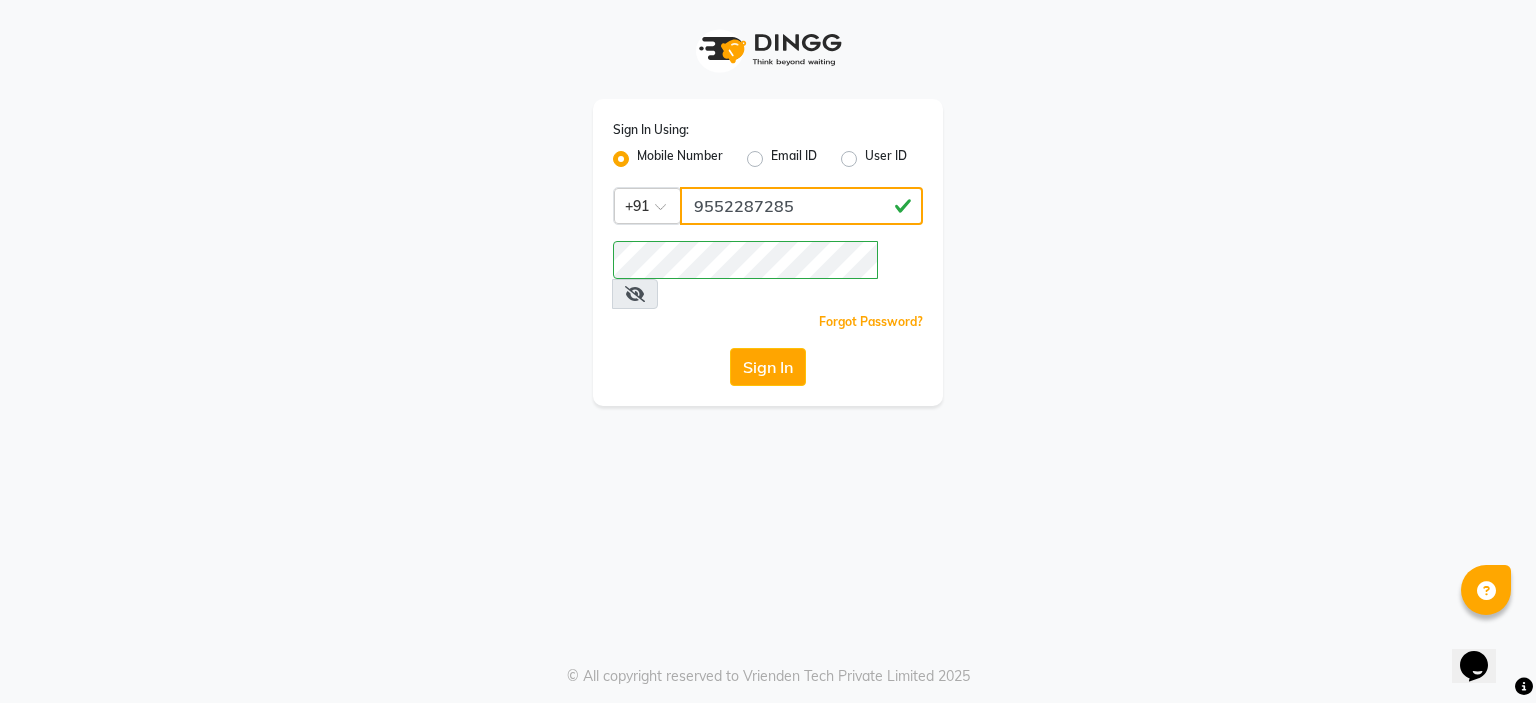 type on "9552287285" 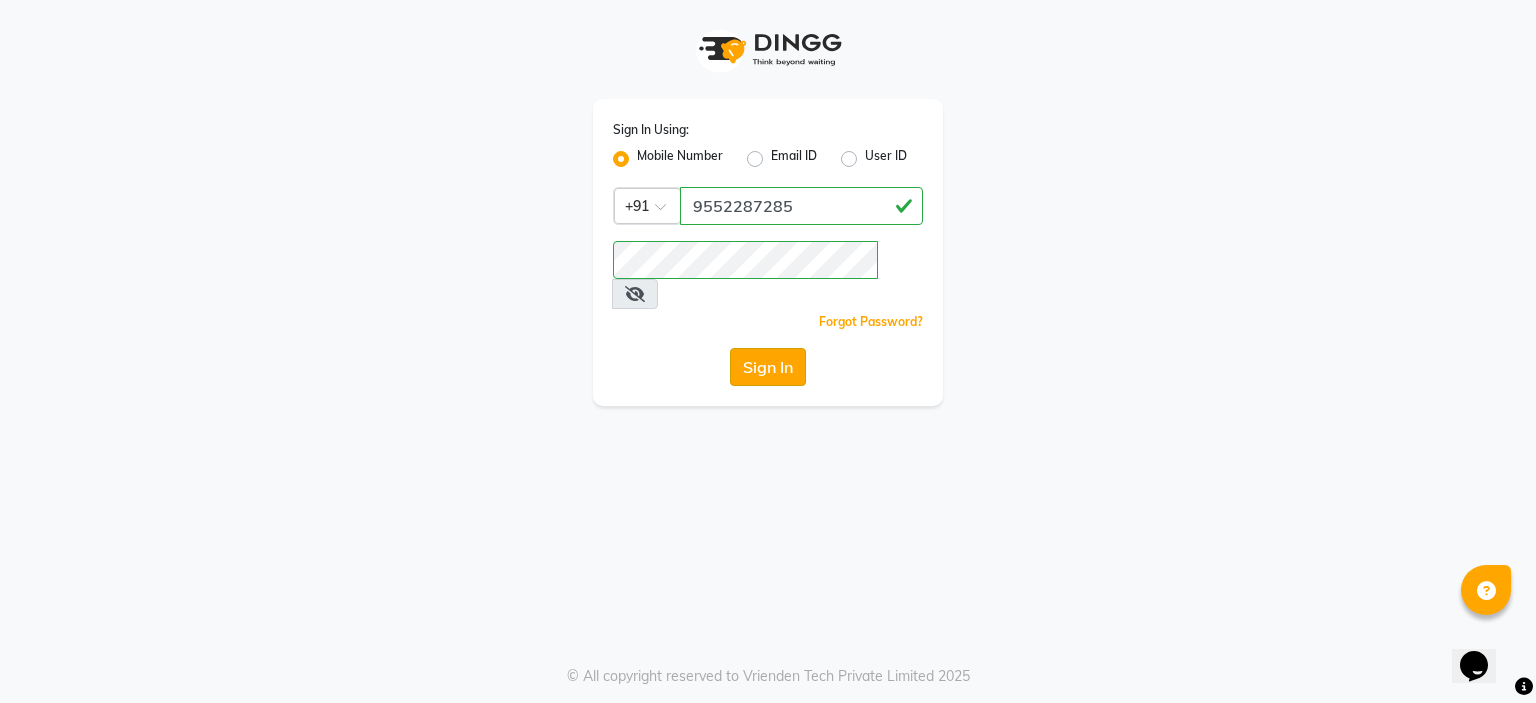 click on "Sign In" 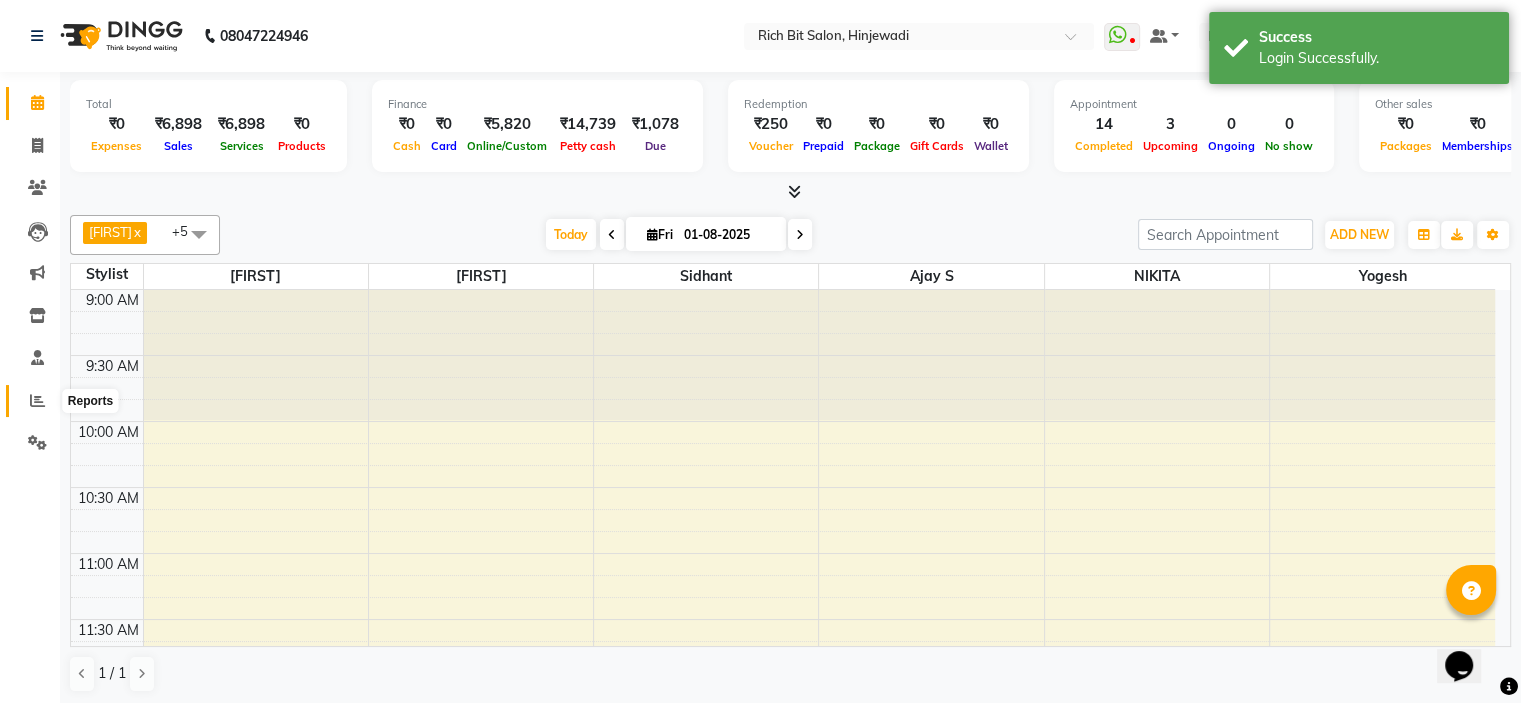 click 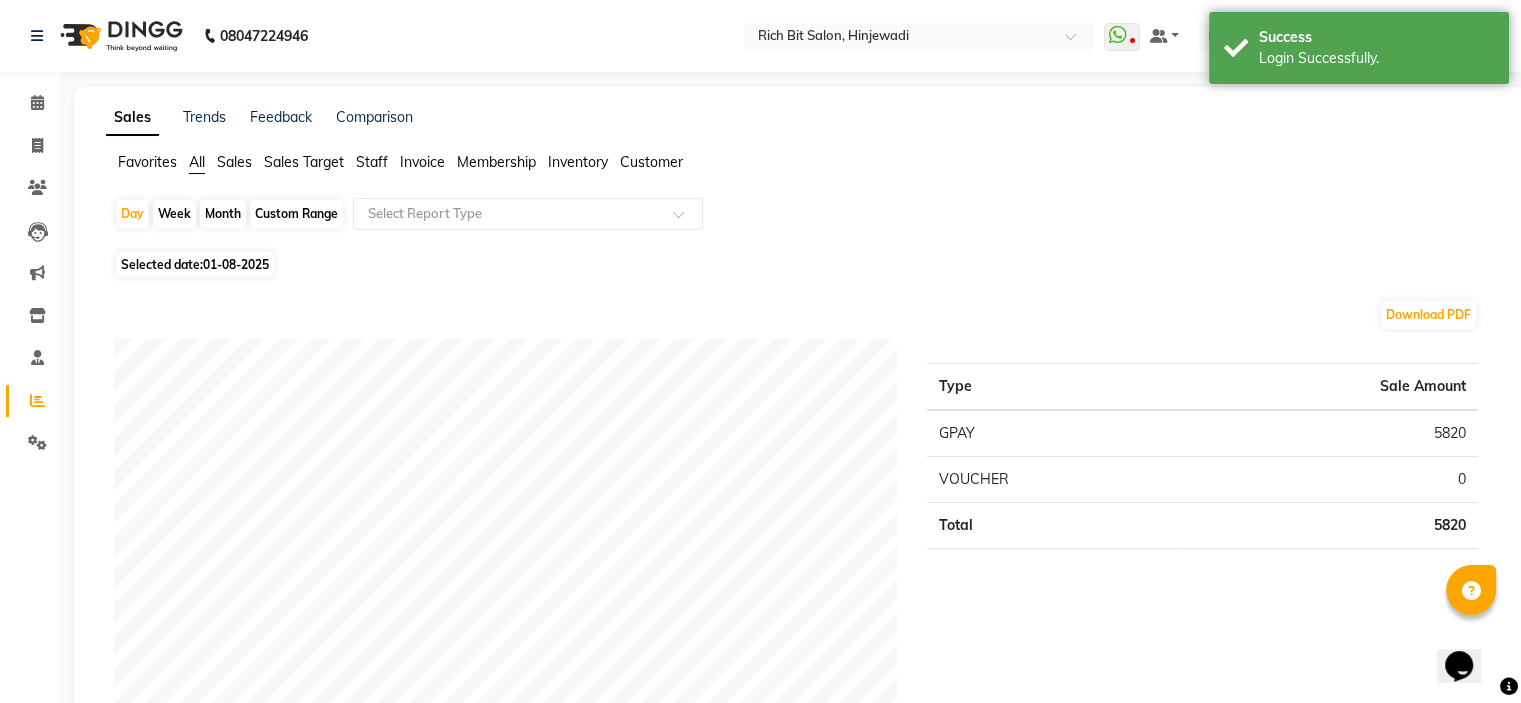 click on "Sales Target" 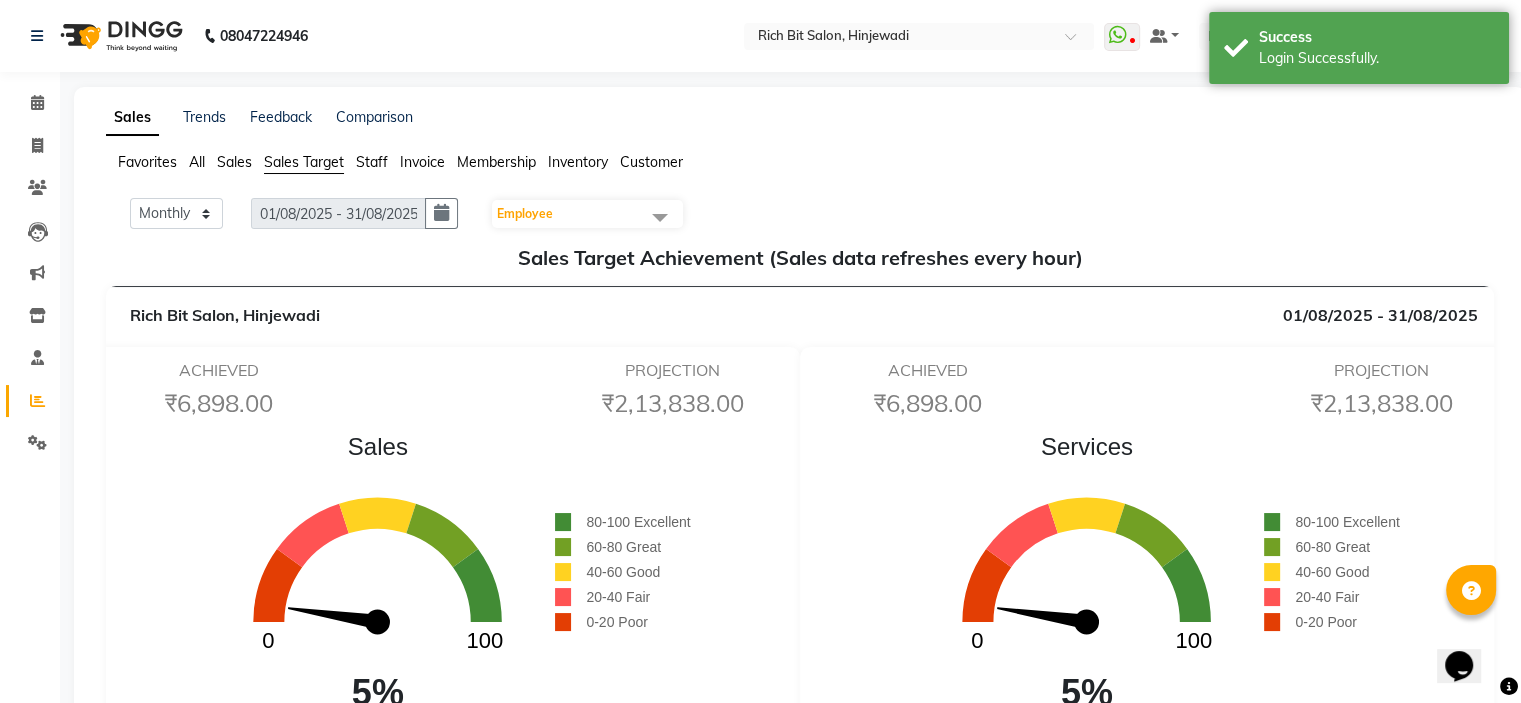 click on "Staff" 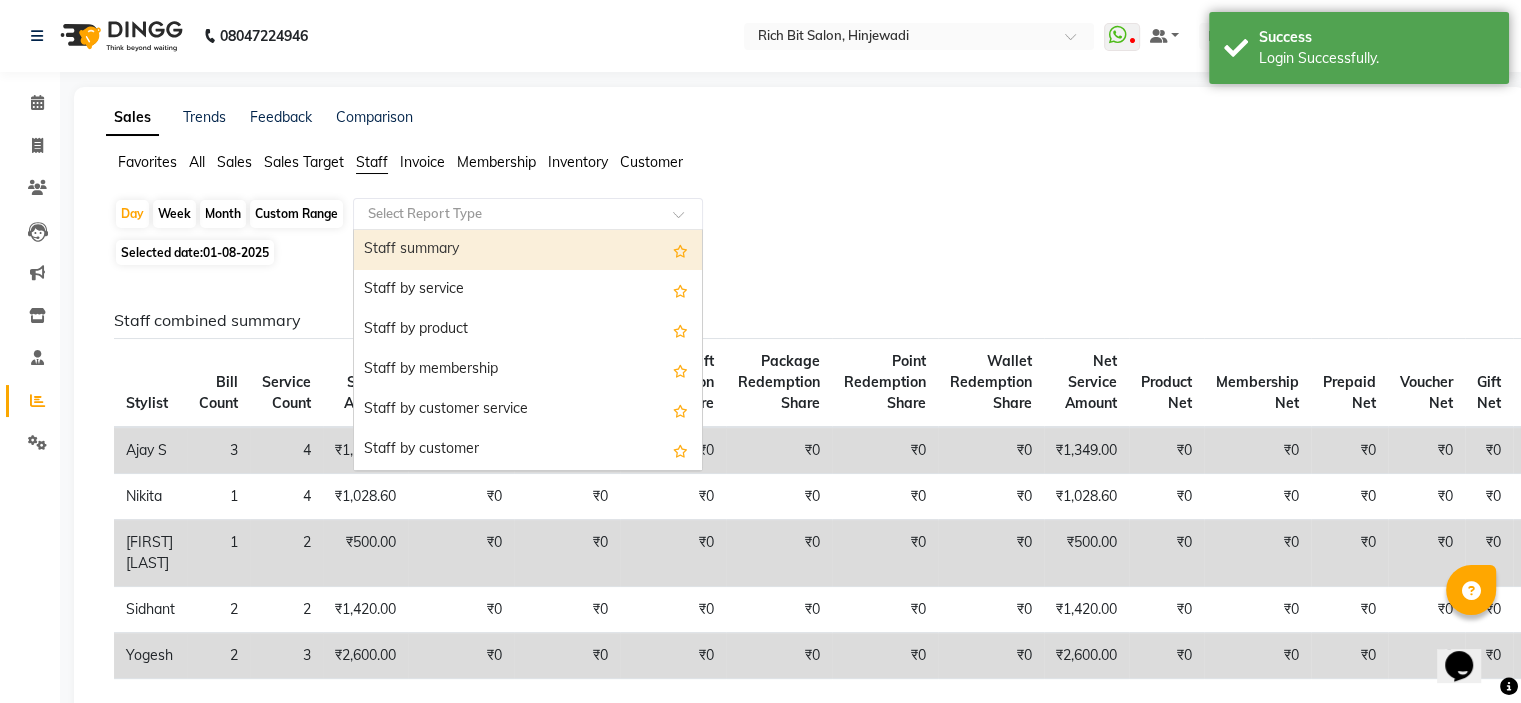 click 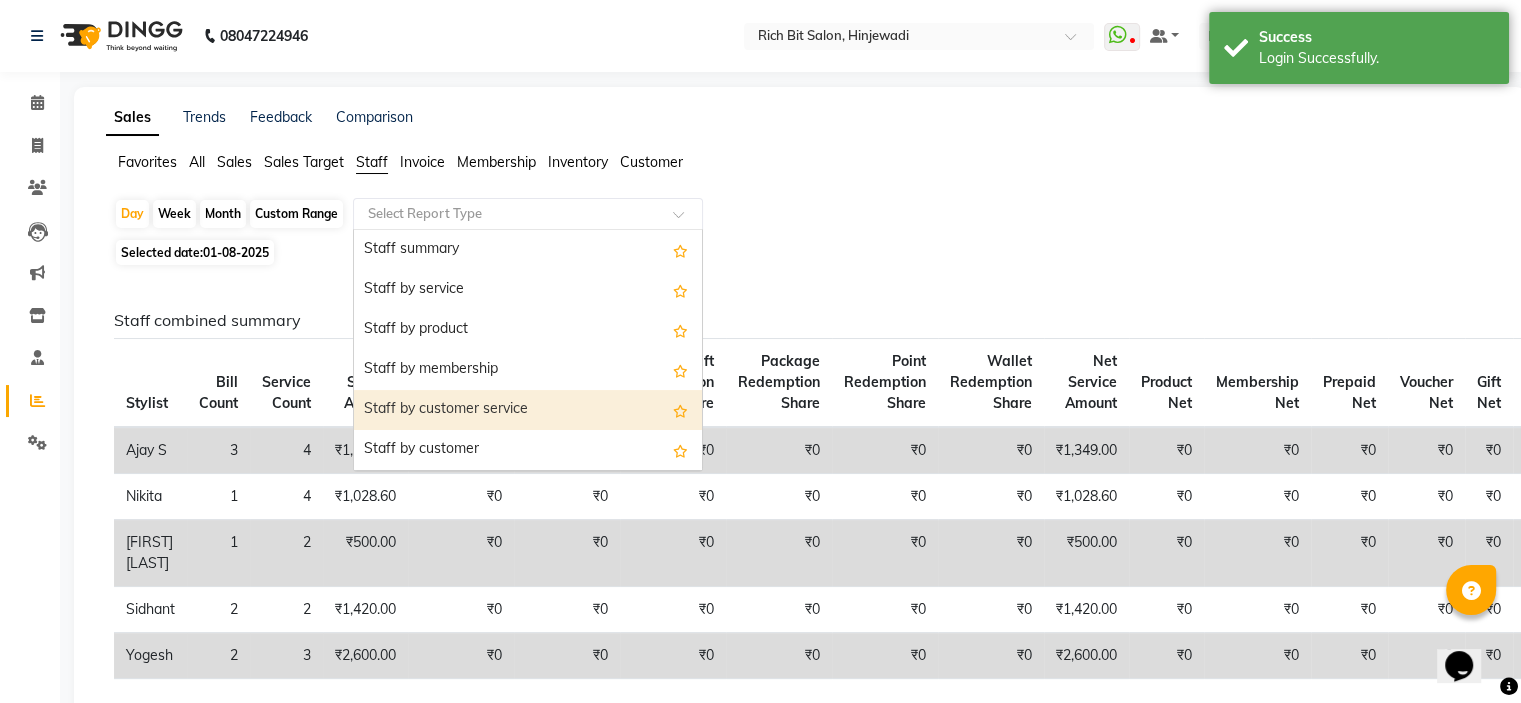 click on "Staff by customer service" at bounding box center (528, 410) 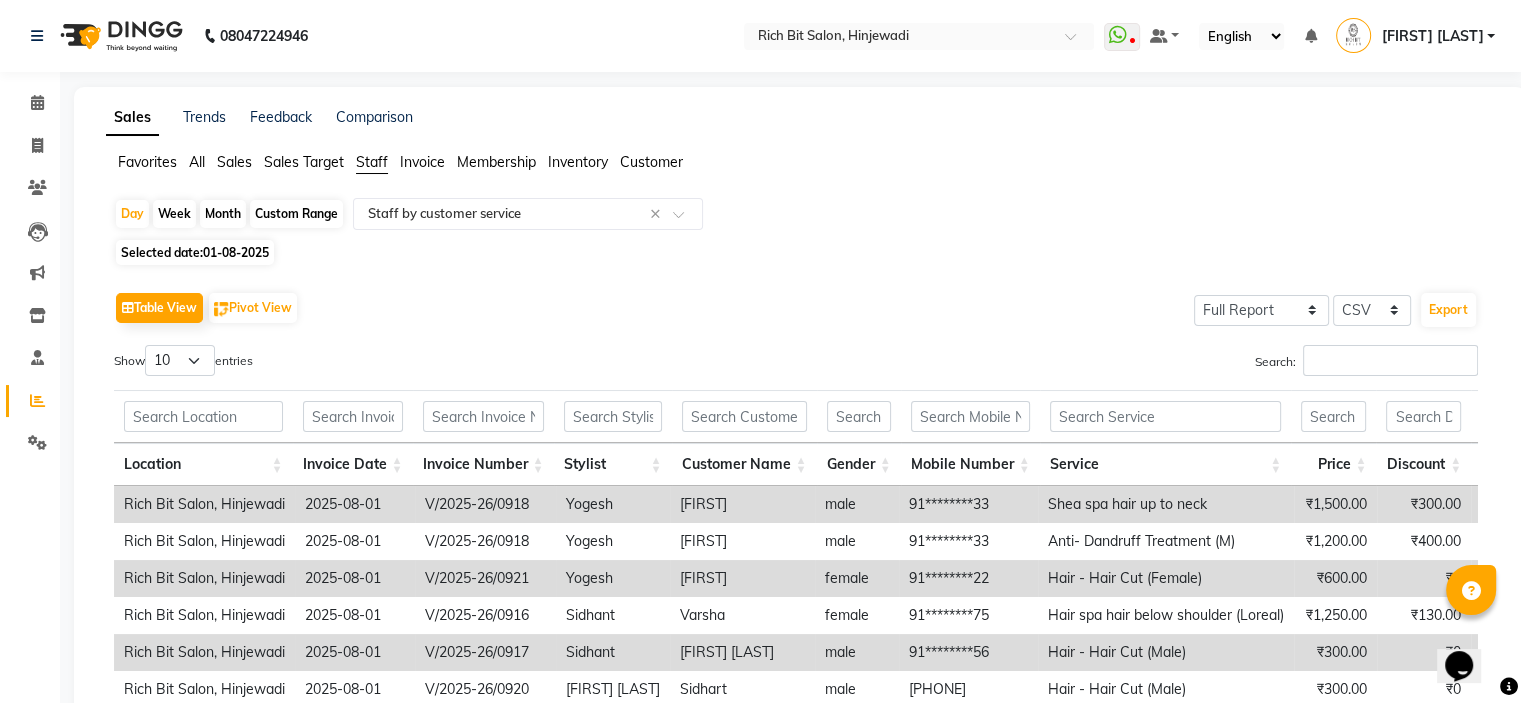 click on "Custom Range" 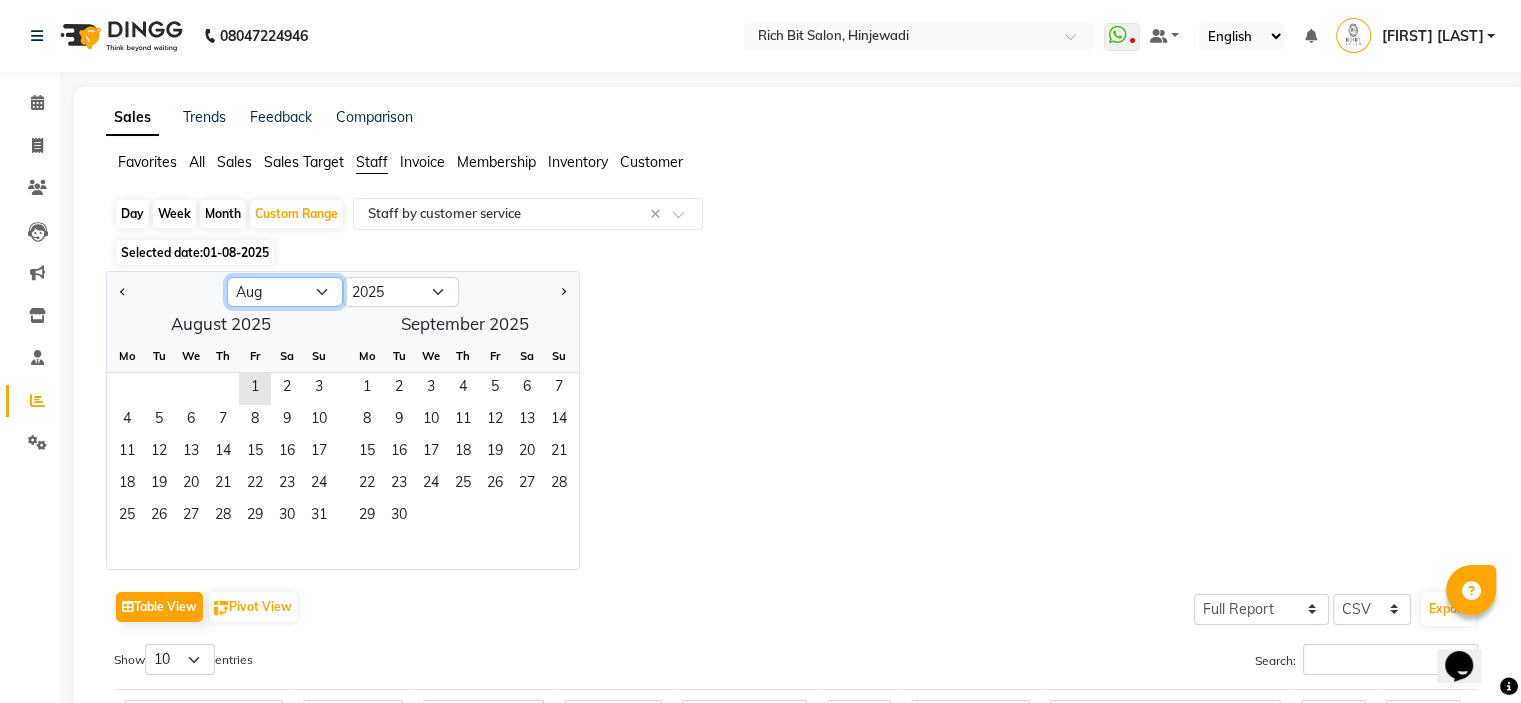 drag, startPoint x: 284, startPoint y: 290, endPoint x: 284, endPoint y: 305, distance: 15 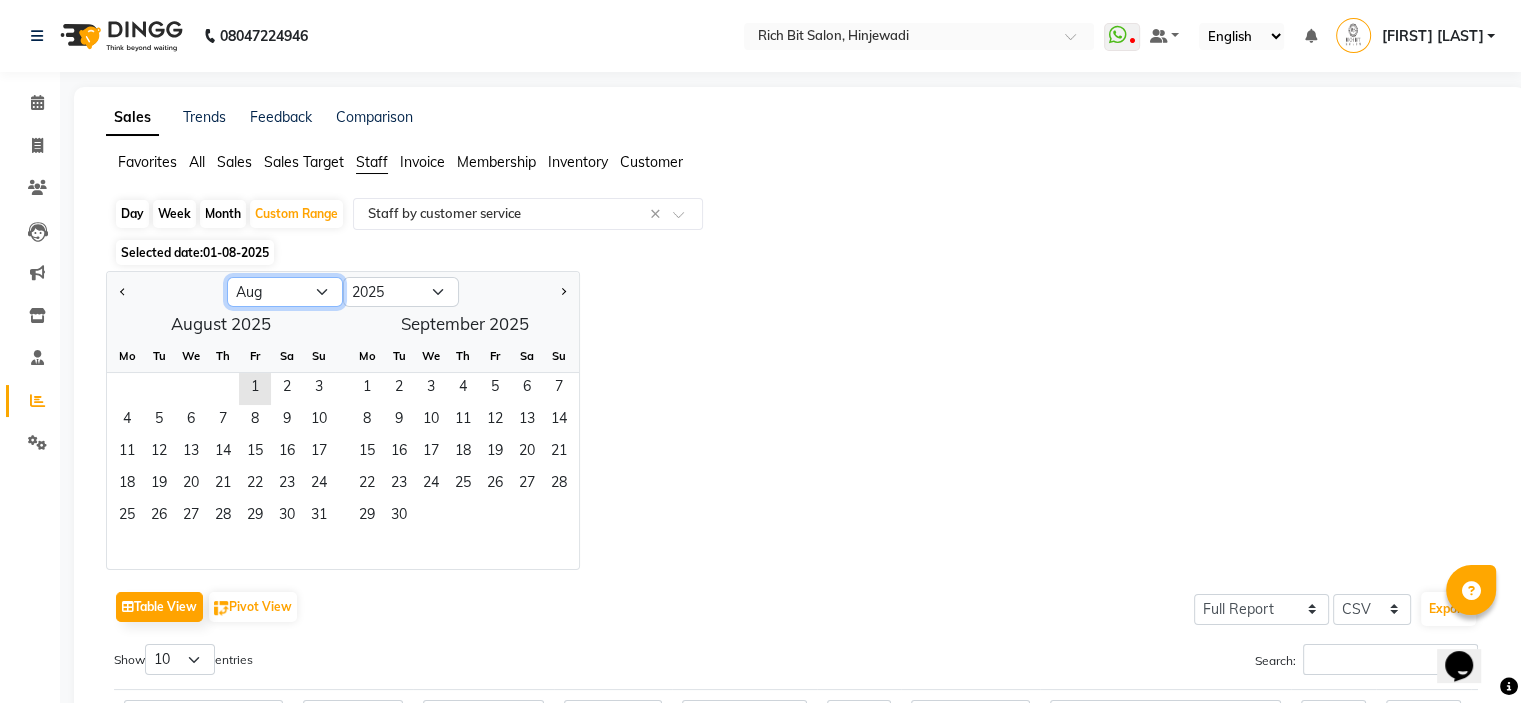 select on "5" 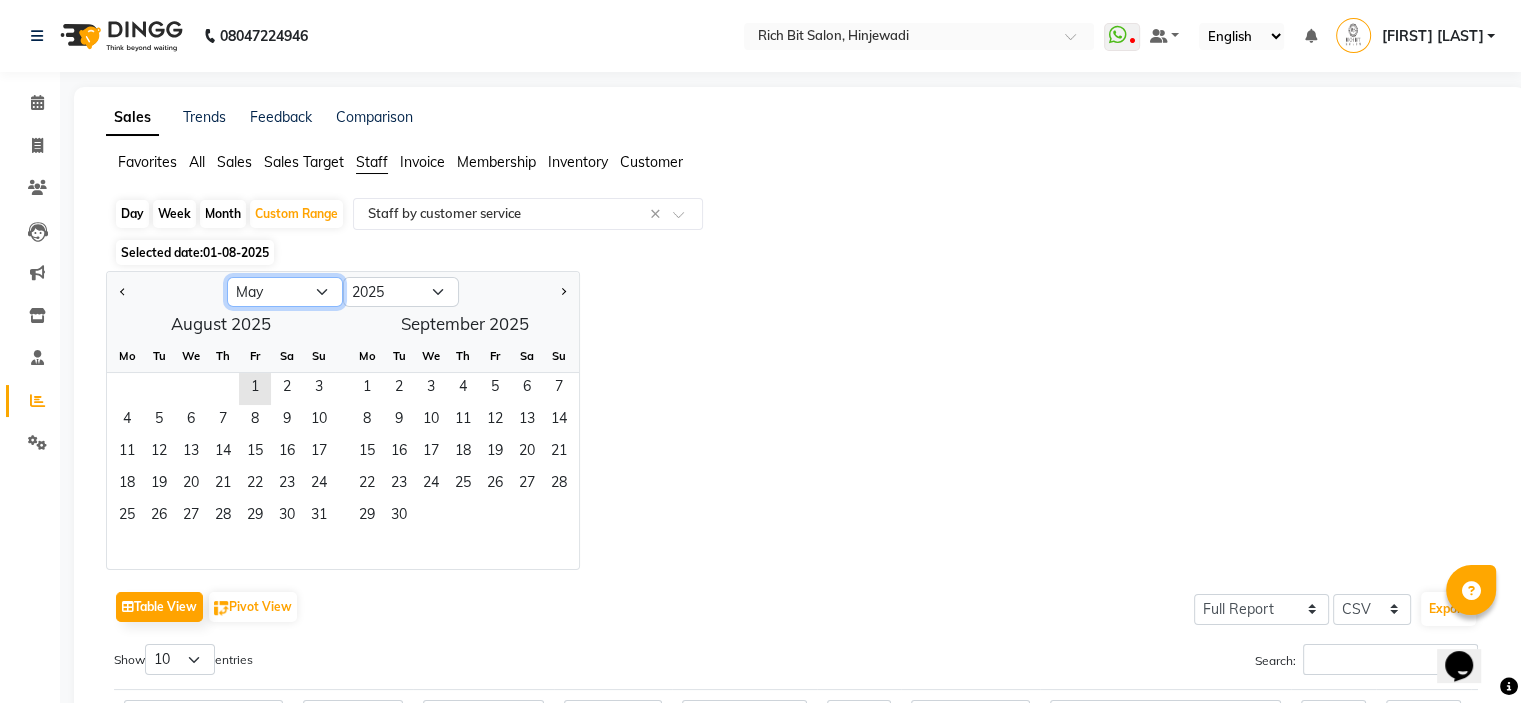click on "Jan Feb Mar Apr May Jun Jul Aug Sep Oct Nov Dec" 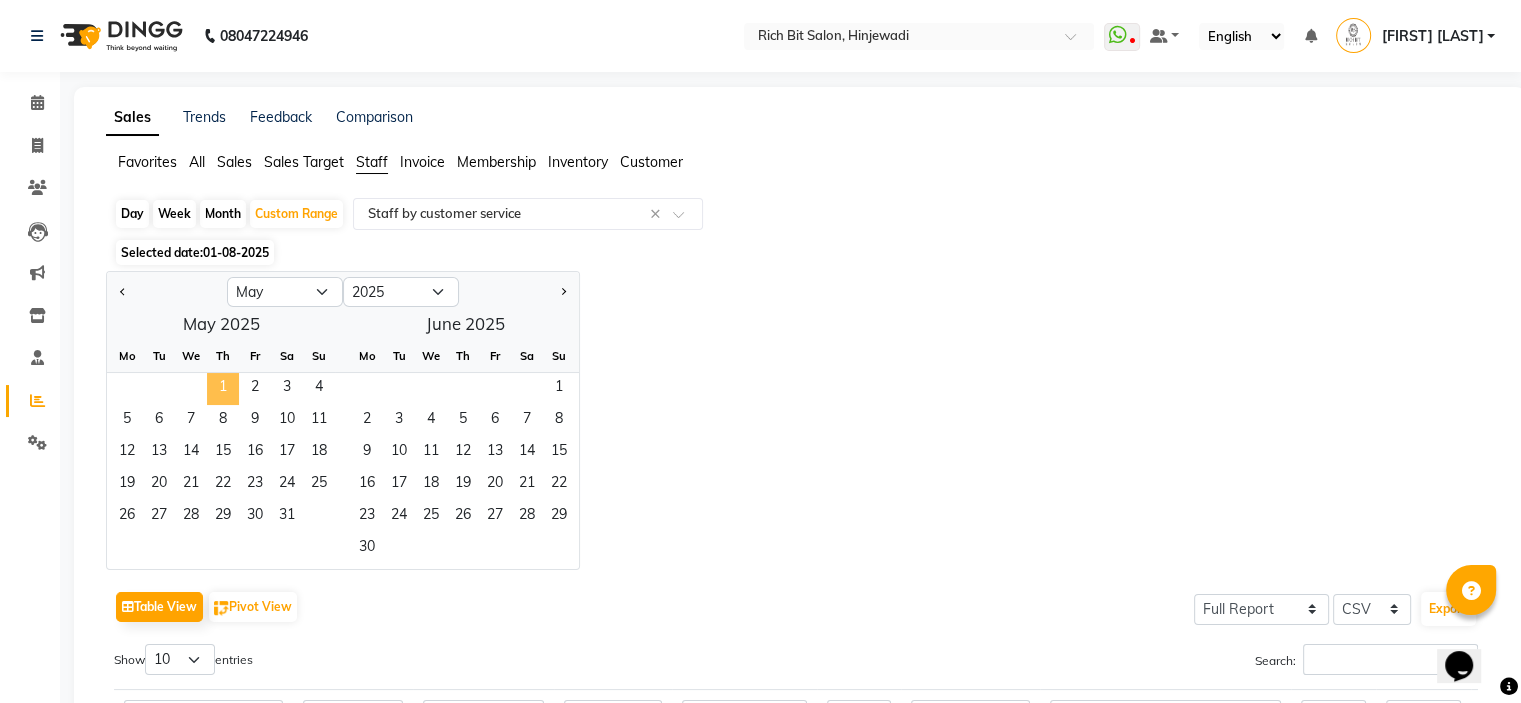 click on "1" 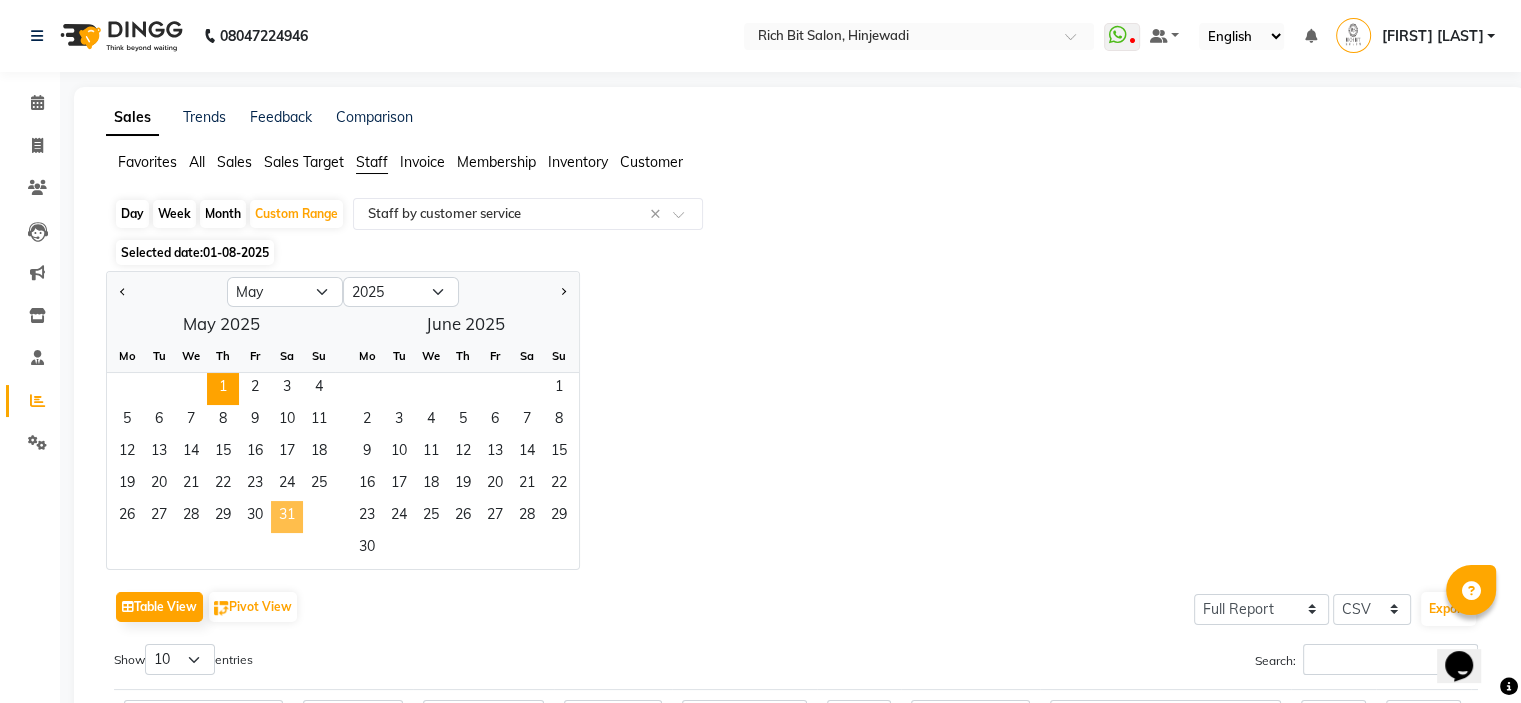 click on "31" 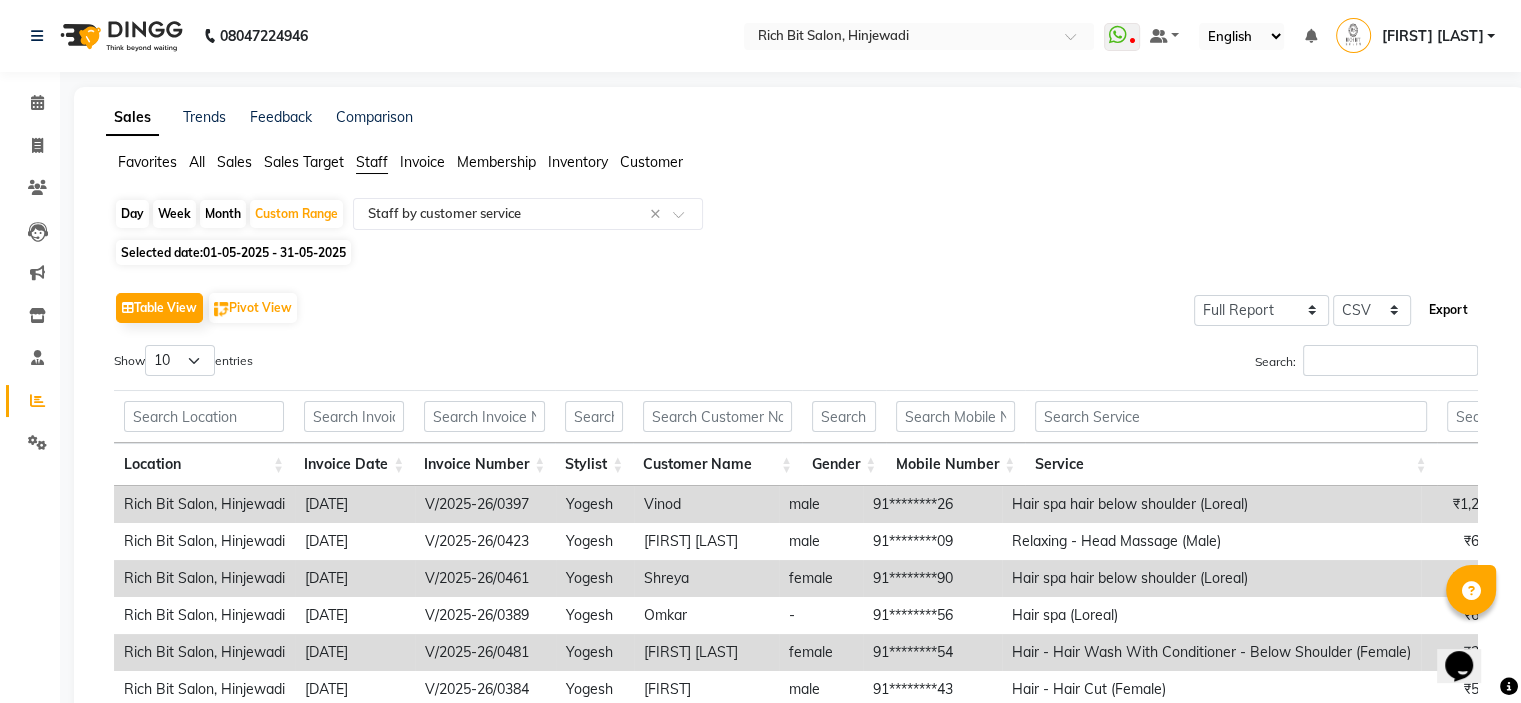 click on "Export" 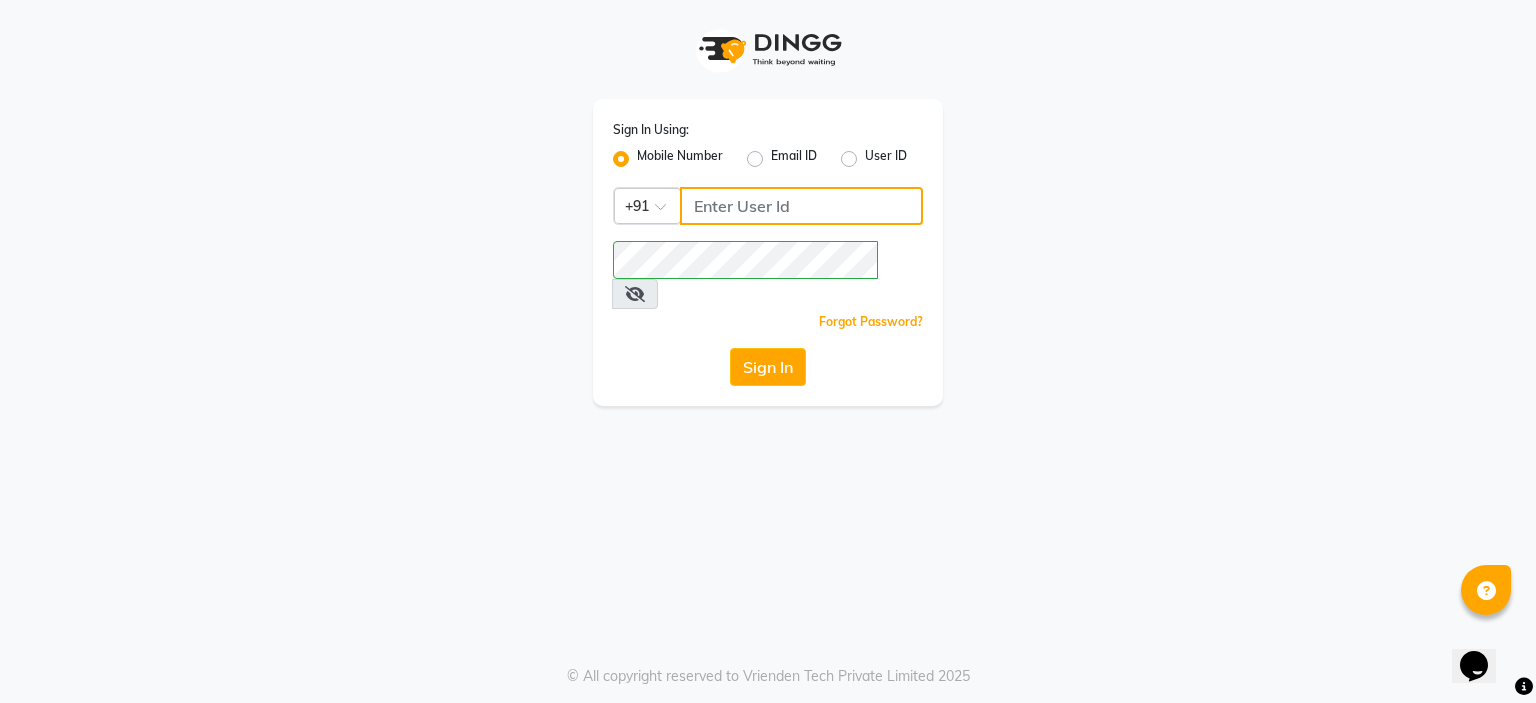 click 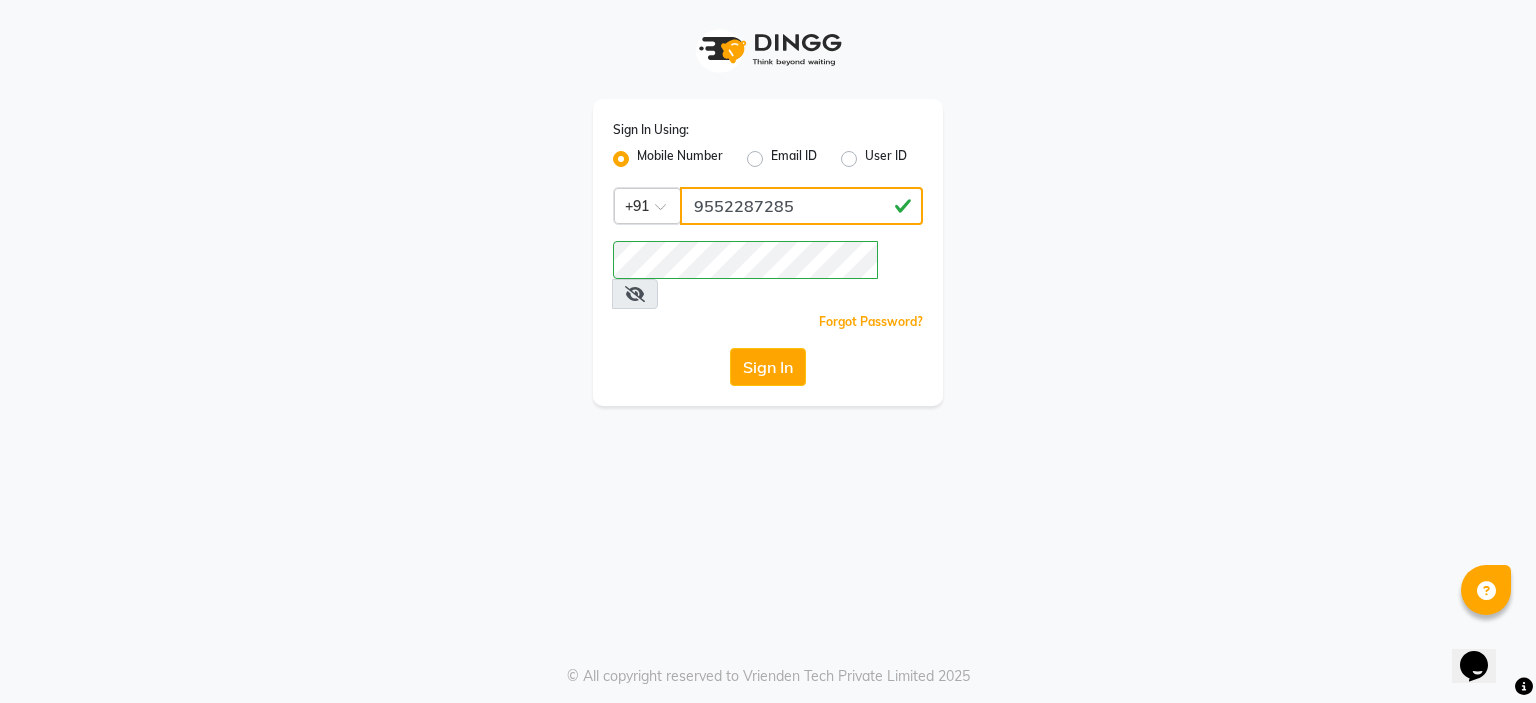 type on "9552287285" 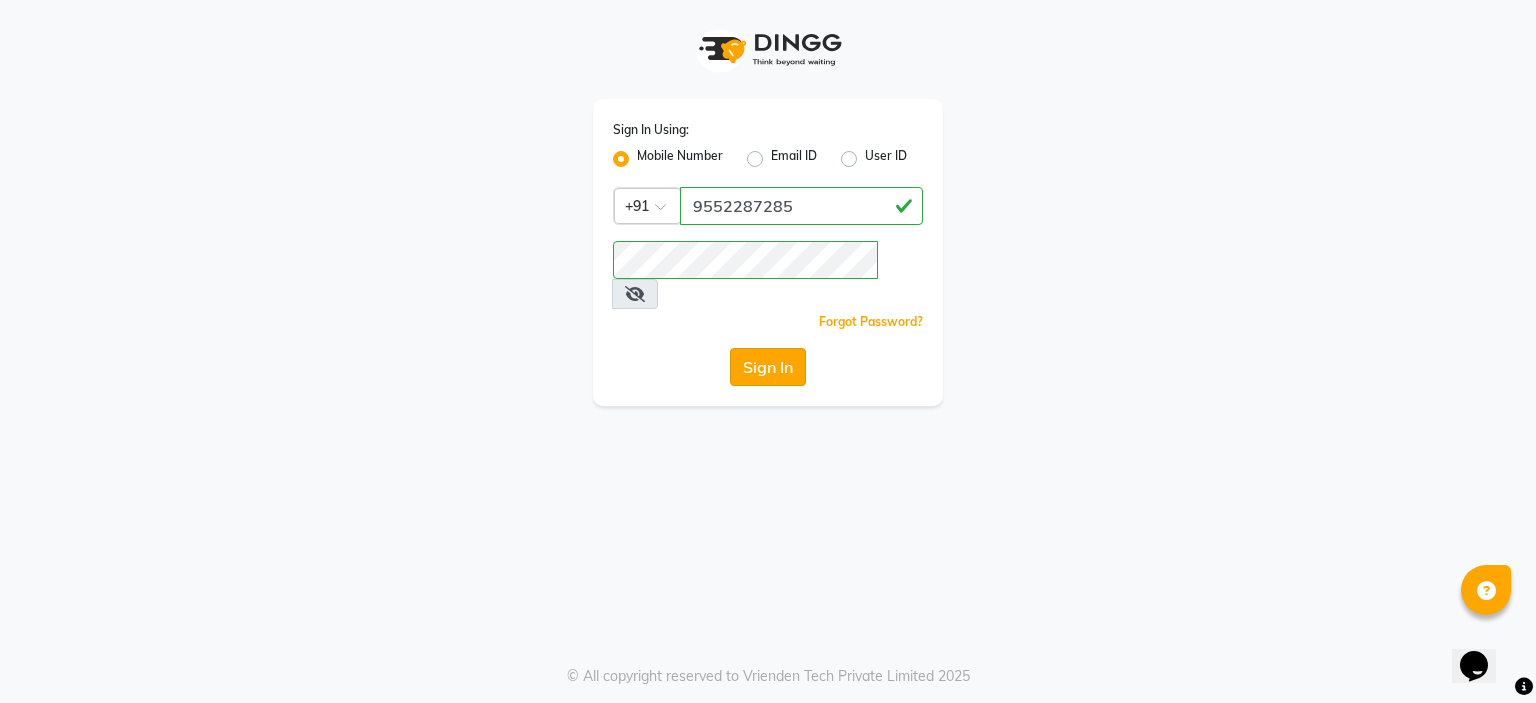click on "Sign In Using: Mobile Number Email ID User ID Country Code × +91 [PHONE]  Remember me Forgot Password?  Sign In" 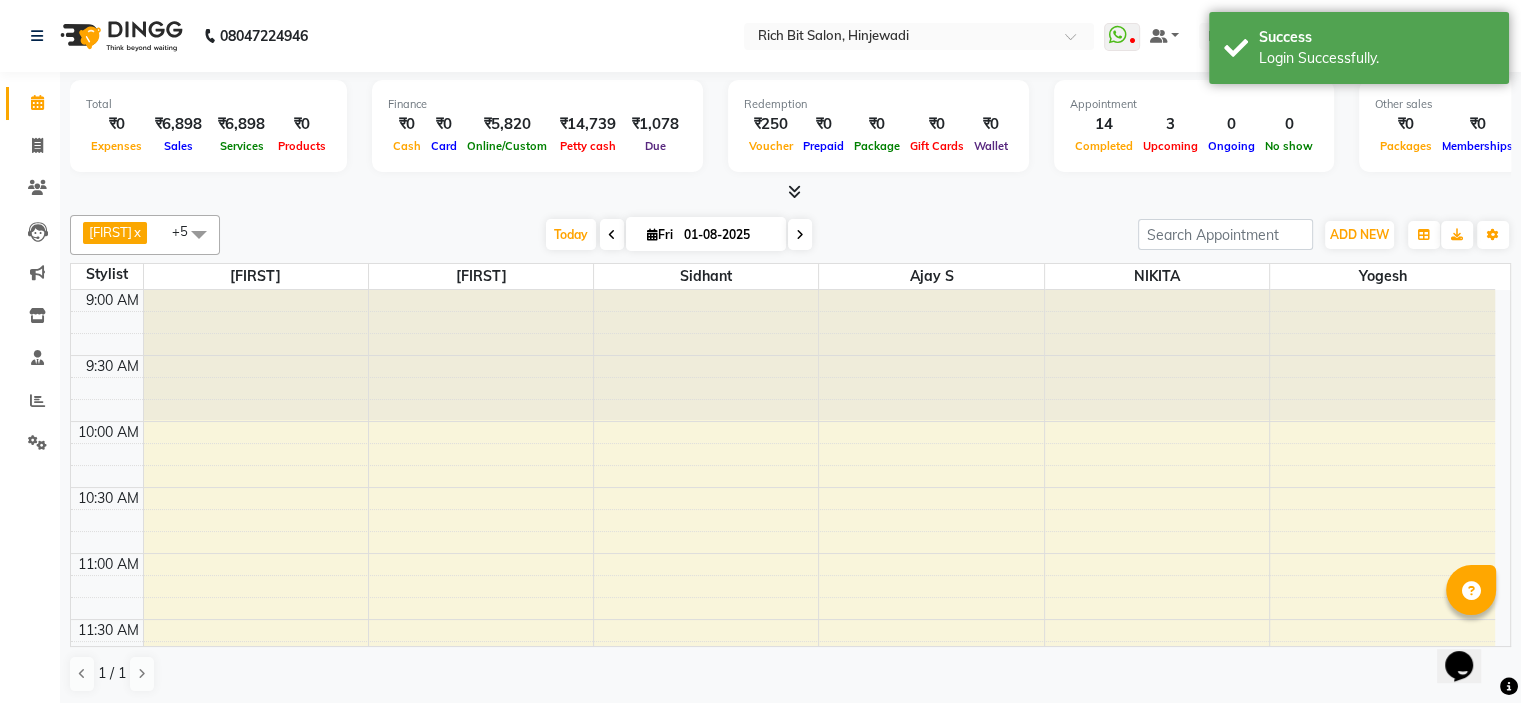scroll, scrollTop: 0, scrollLeft: 0, axis: both 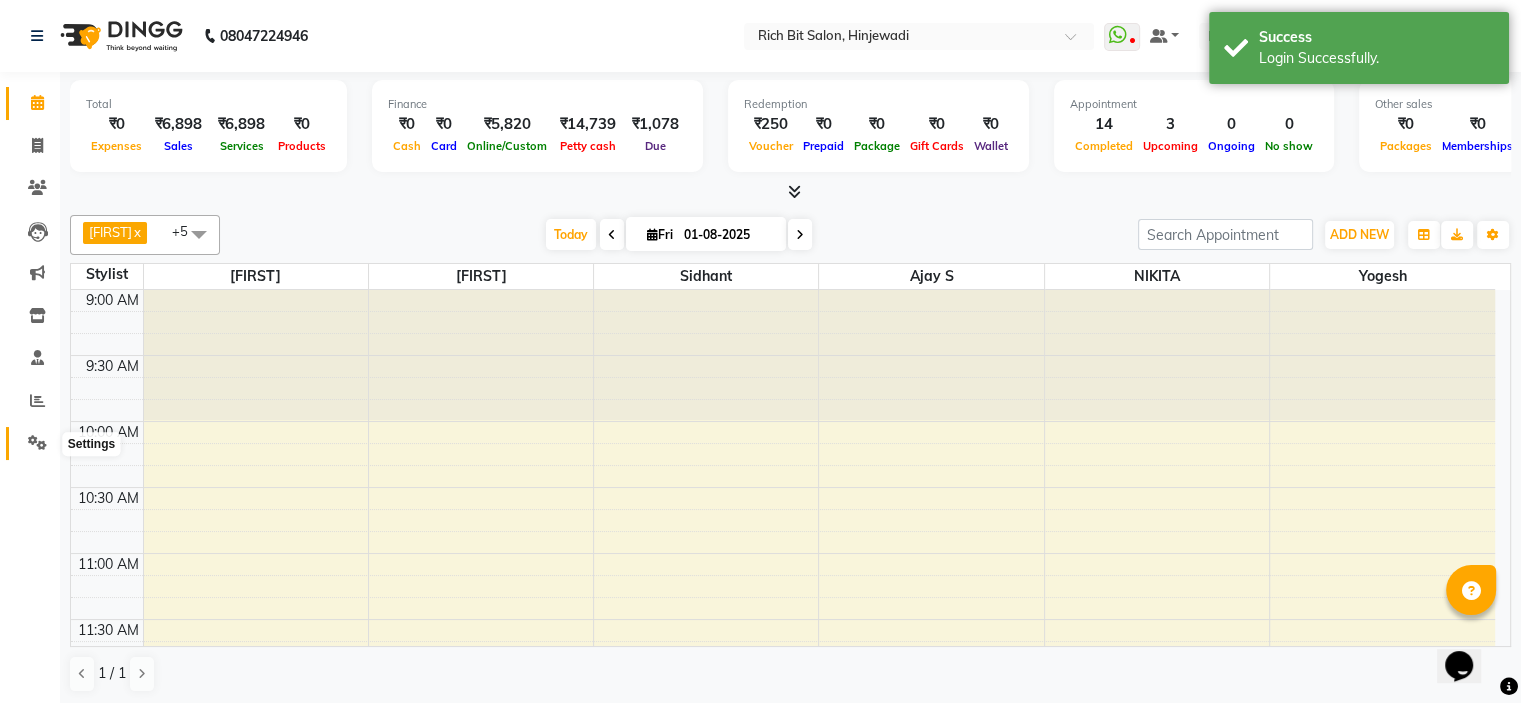 click 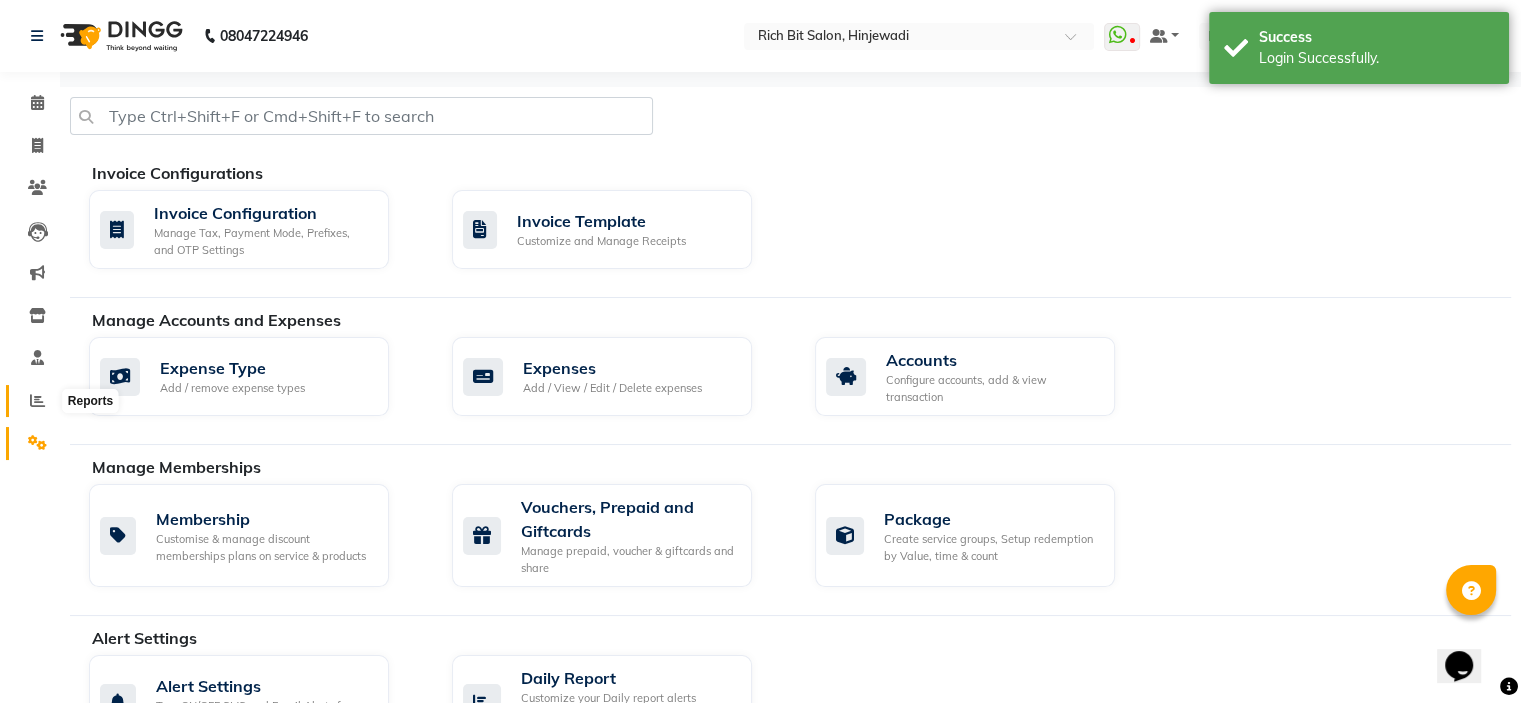 click 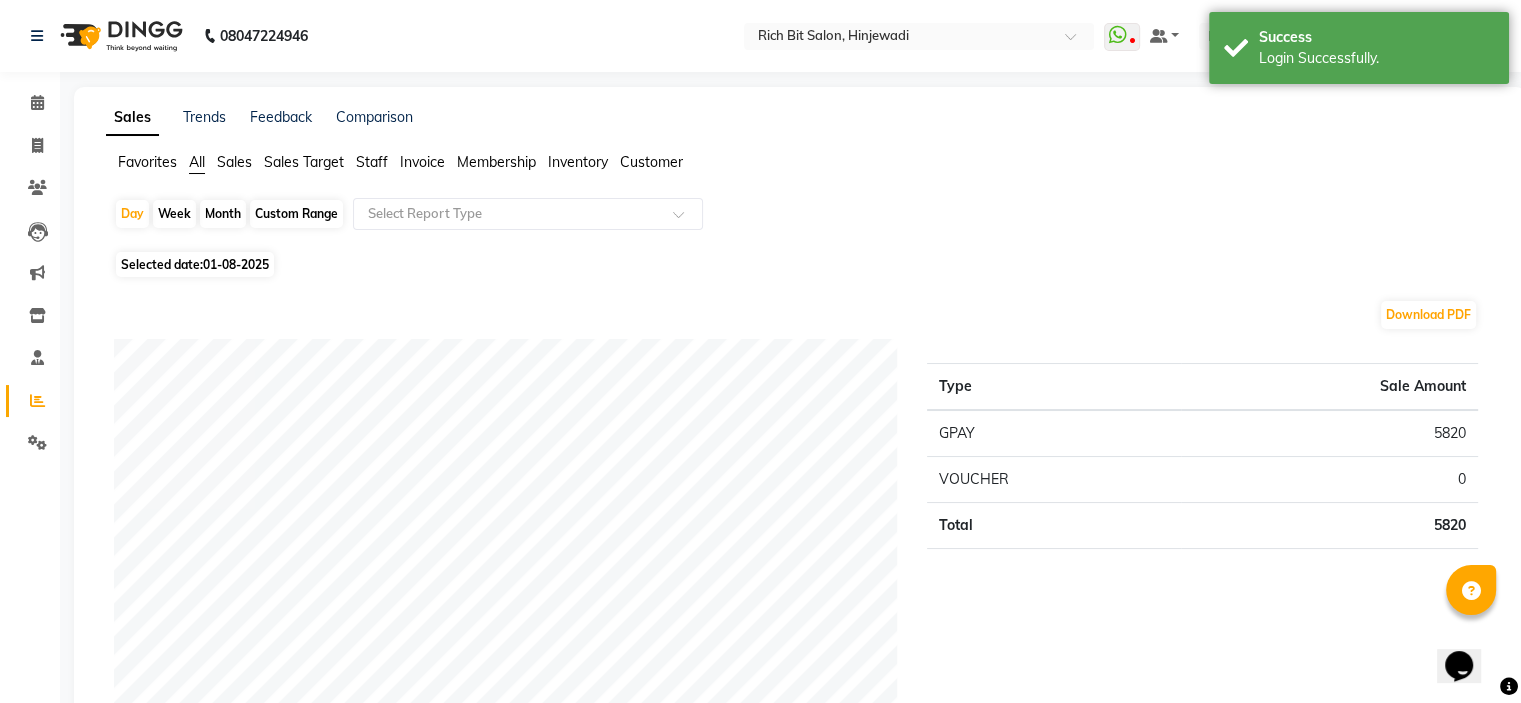 click on "Favorites All Sales Sales Target Staff Invoice Membership Inventory Customer" 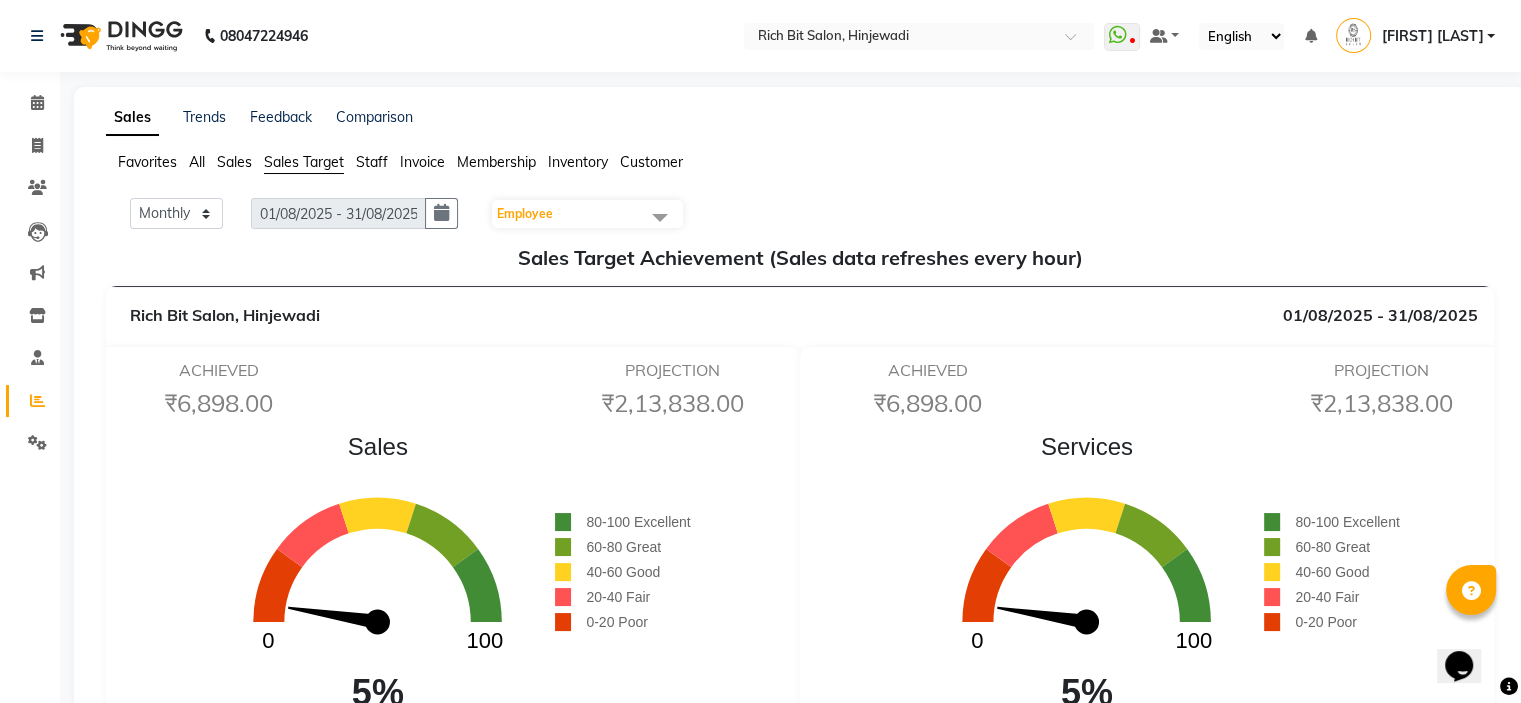 click on "Staff" 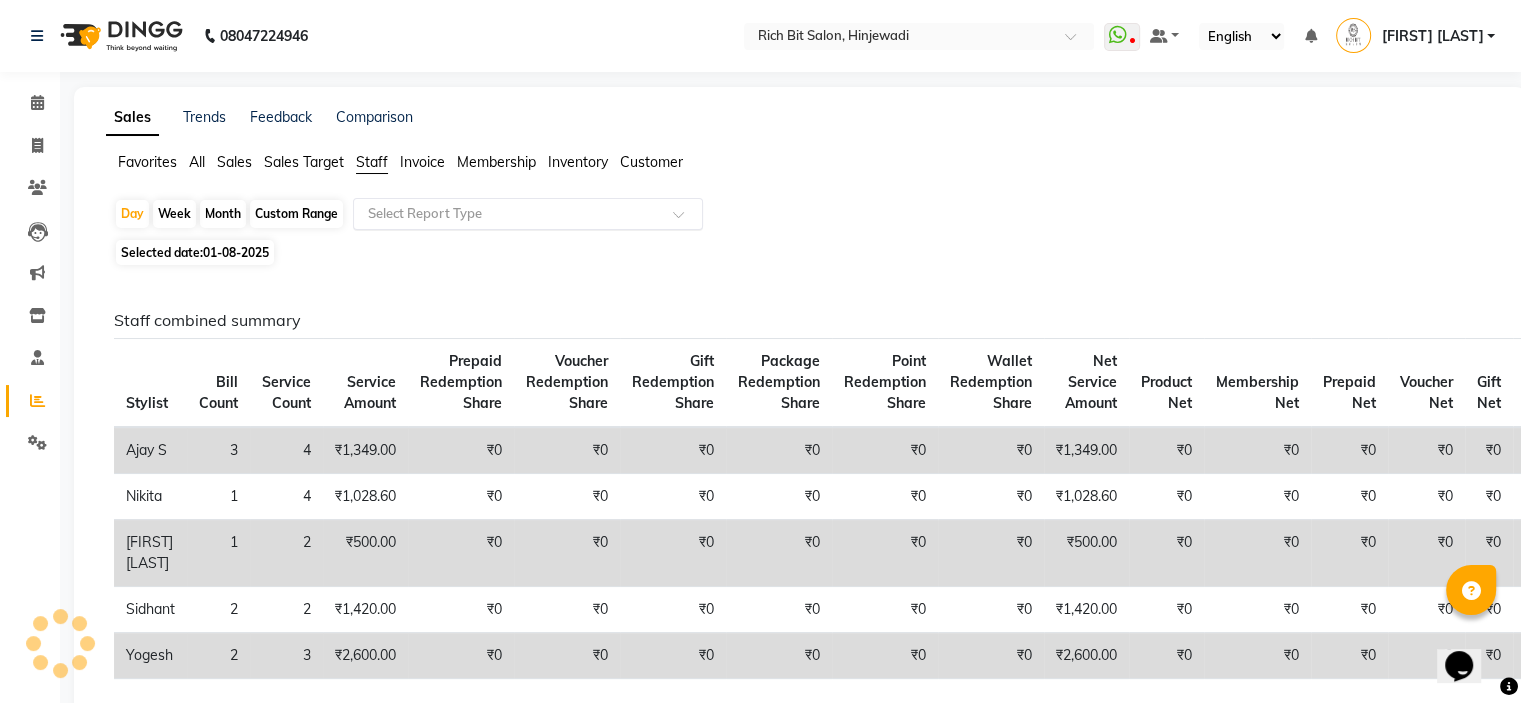 click 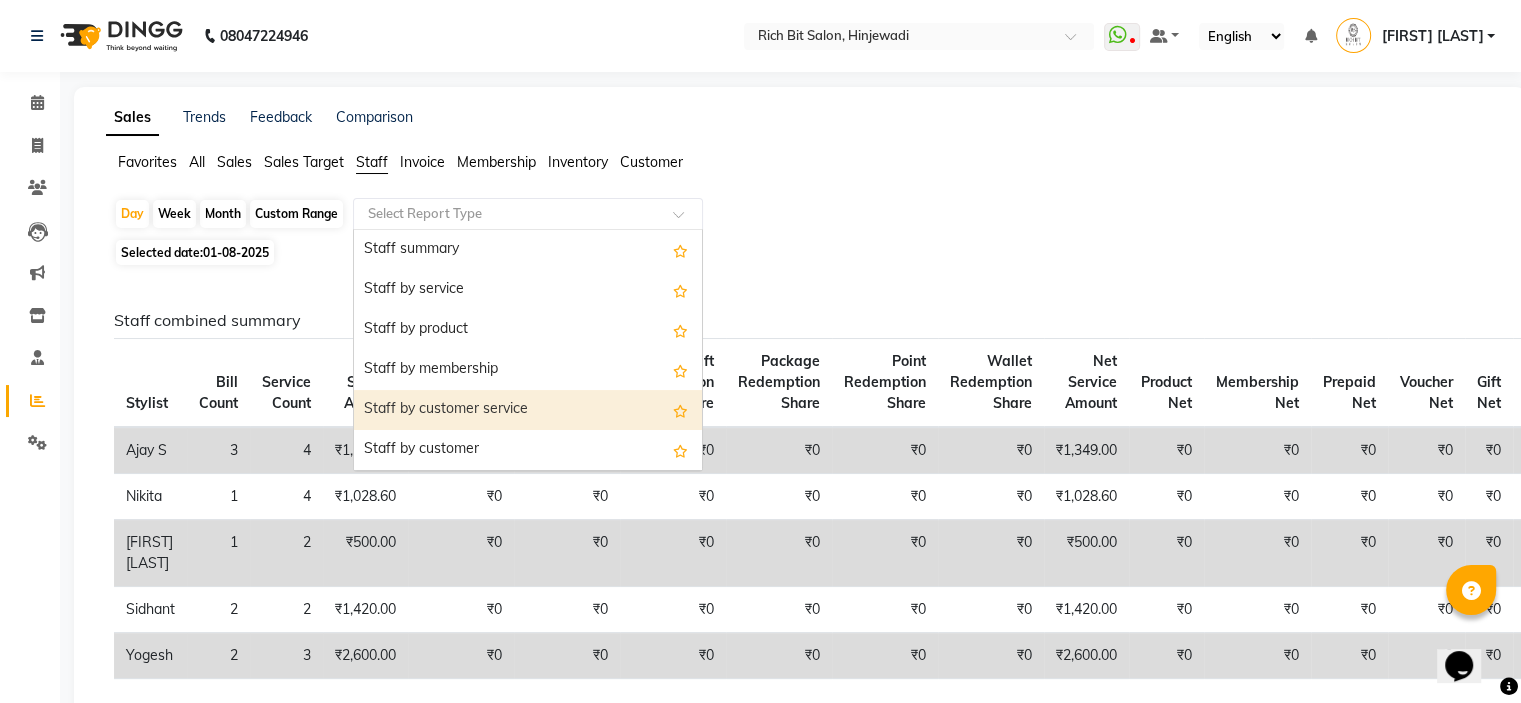 click on "Staff by customer service" at bounding box center [528, 410] 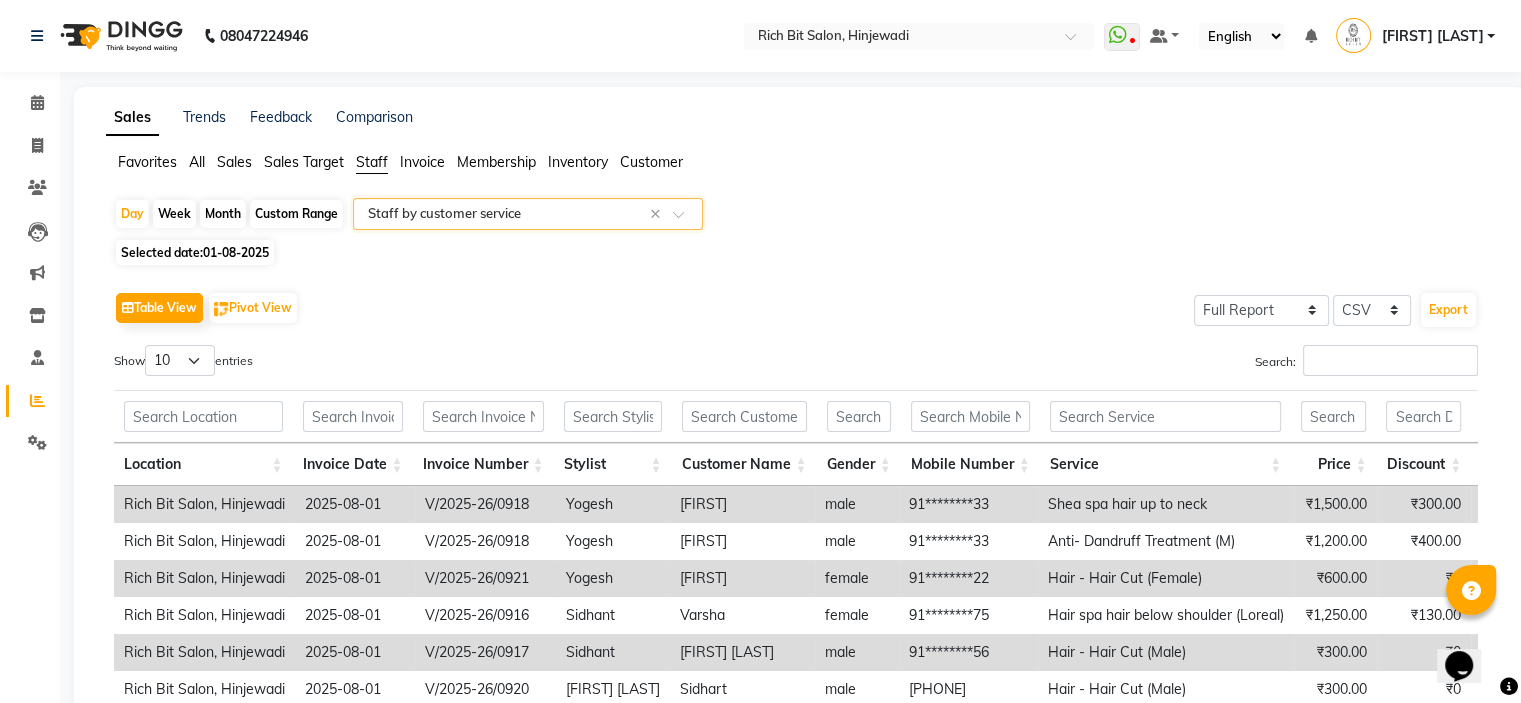click on "Custom Range" 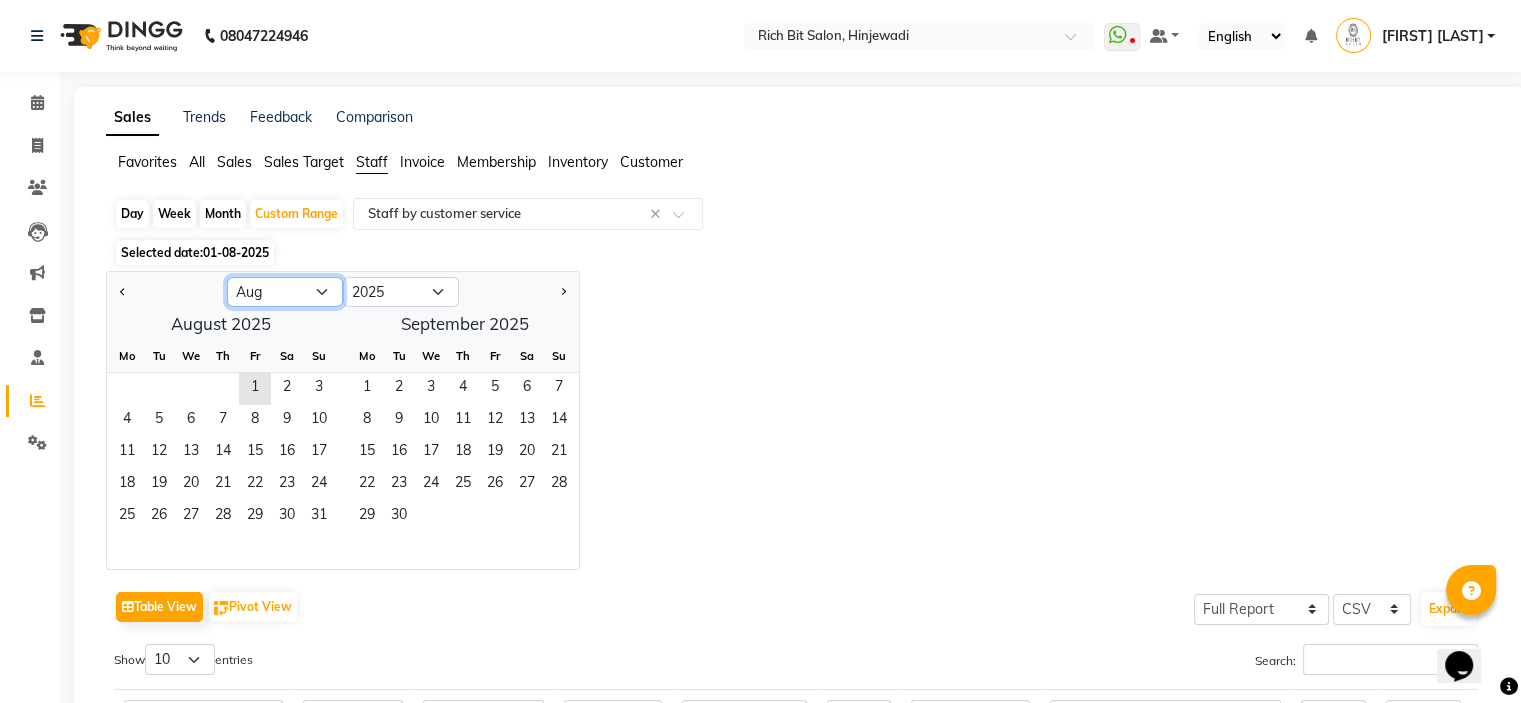 click on "Jan Feb Mar Apr May Jun Jul Aug Sep Oct Nov Dec" 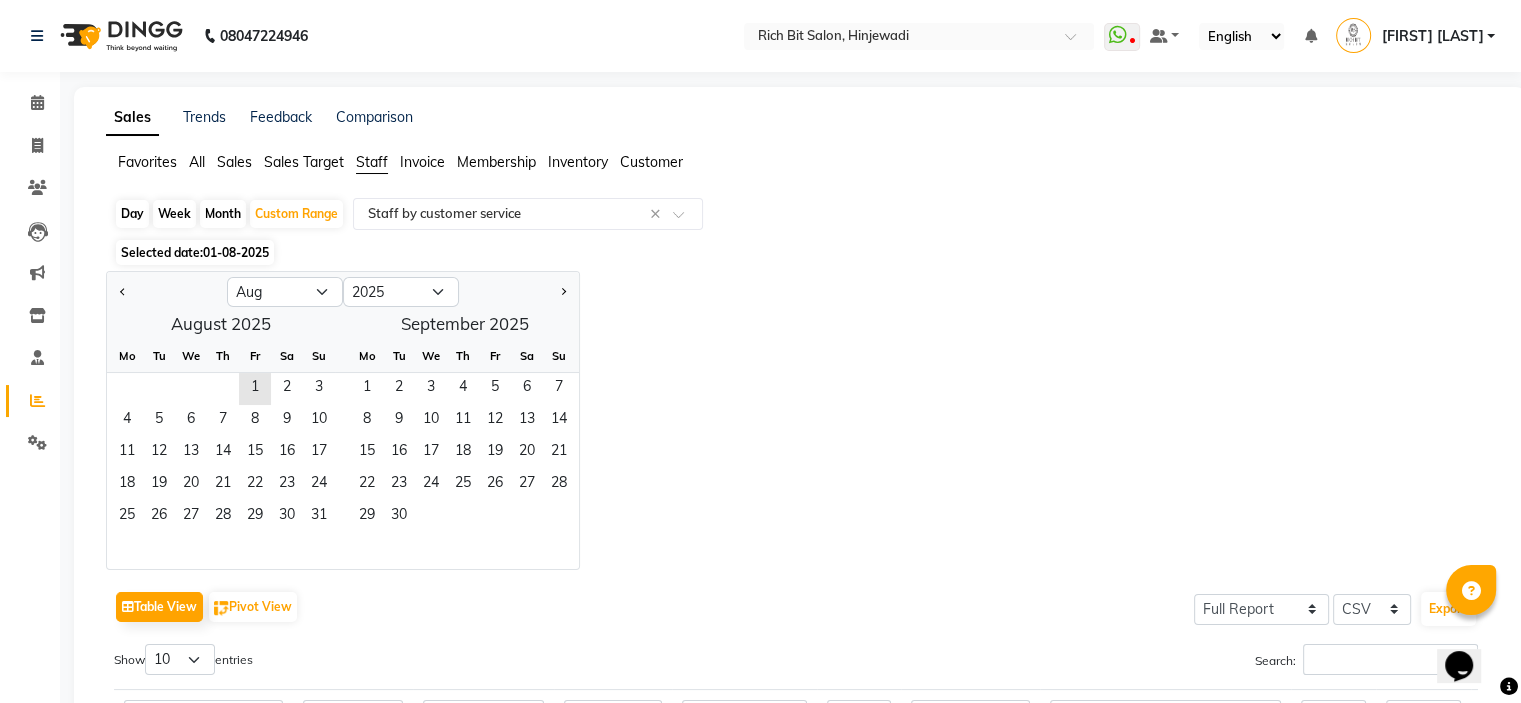 click on "Jan Feb Mar Apr May Jun Jul Aug Sep Oct Nov Dec 2015 2016 2017 2018 2019 2020 2021 2022 2023 2024 2025 2026 2027 2028 2029 2030 2031 2032 2033 2034 2035  August 2025  Mo Tu We Th Fr Sa Su  1   2   3   4   5   6   7   8   9   10   11   12   13   14   15   16   17   18   19   20   21   22   23   24   25   26   27   28   29   30   31   September 2025  Mo Tu We Th Fr Sa Su  1   2   3   4   5   6   7   8   9   10   11   12   13   14   15   16   17   18   19   20   21   22   23   24   25   26   27   28   29   30" 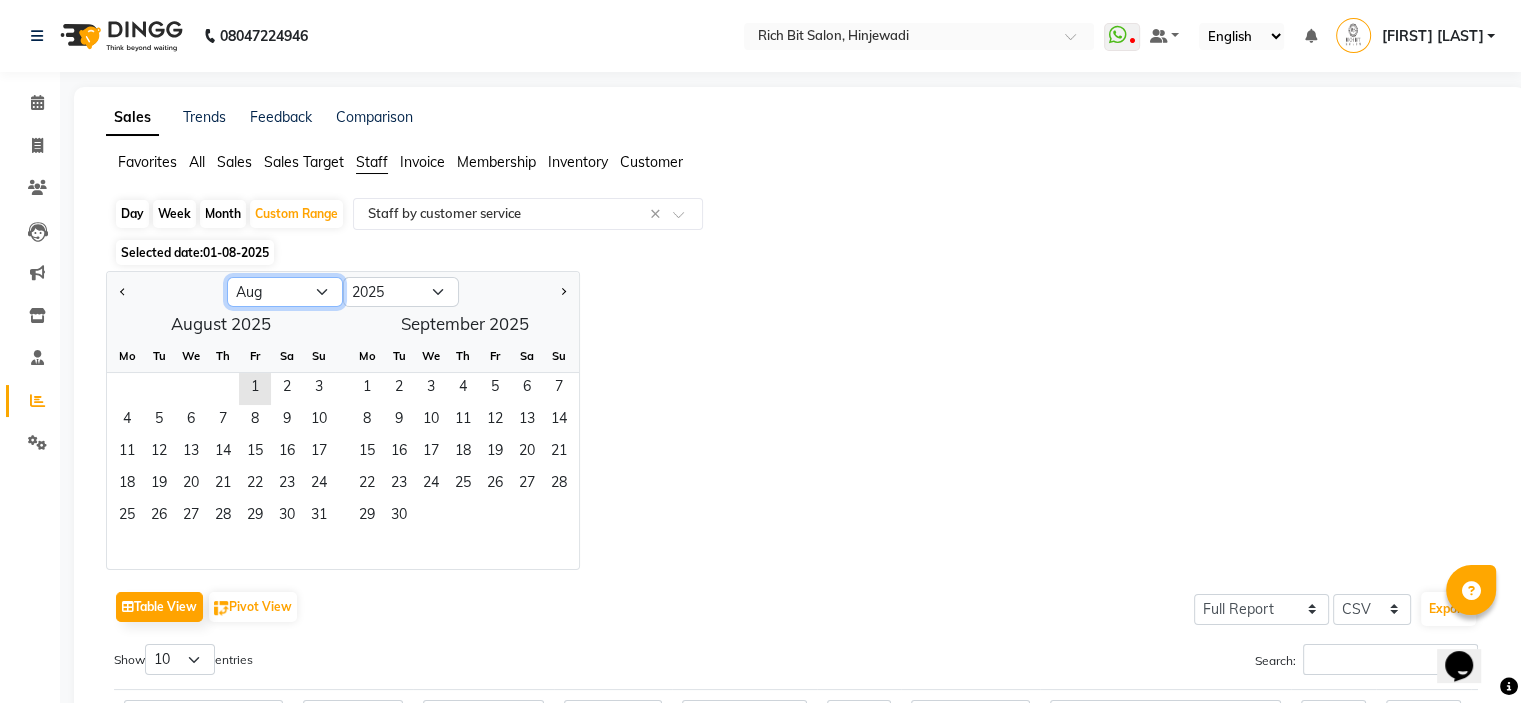 click on "Jan Feb Mar Apr May Jun Jul Aug Sep Oct Nov Dec" 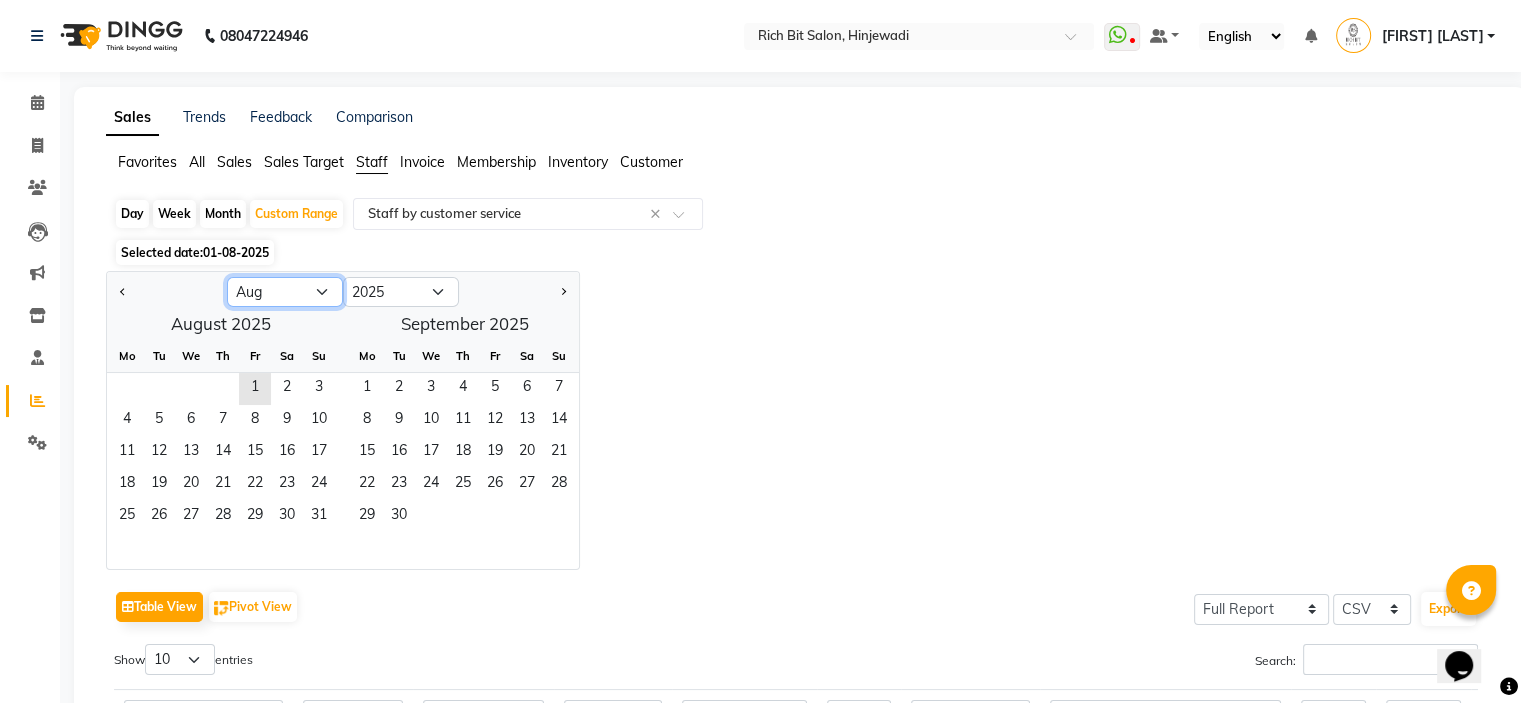 select on "6" 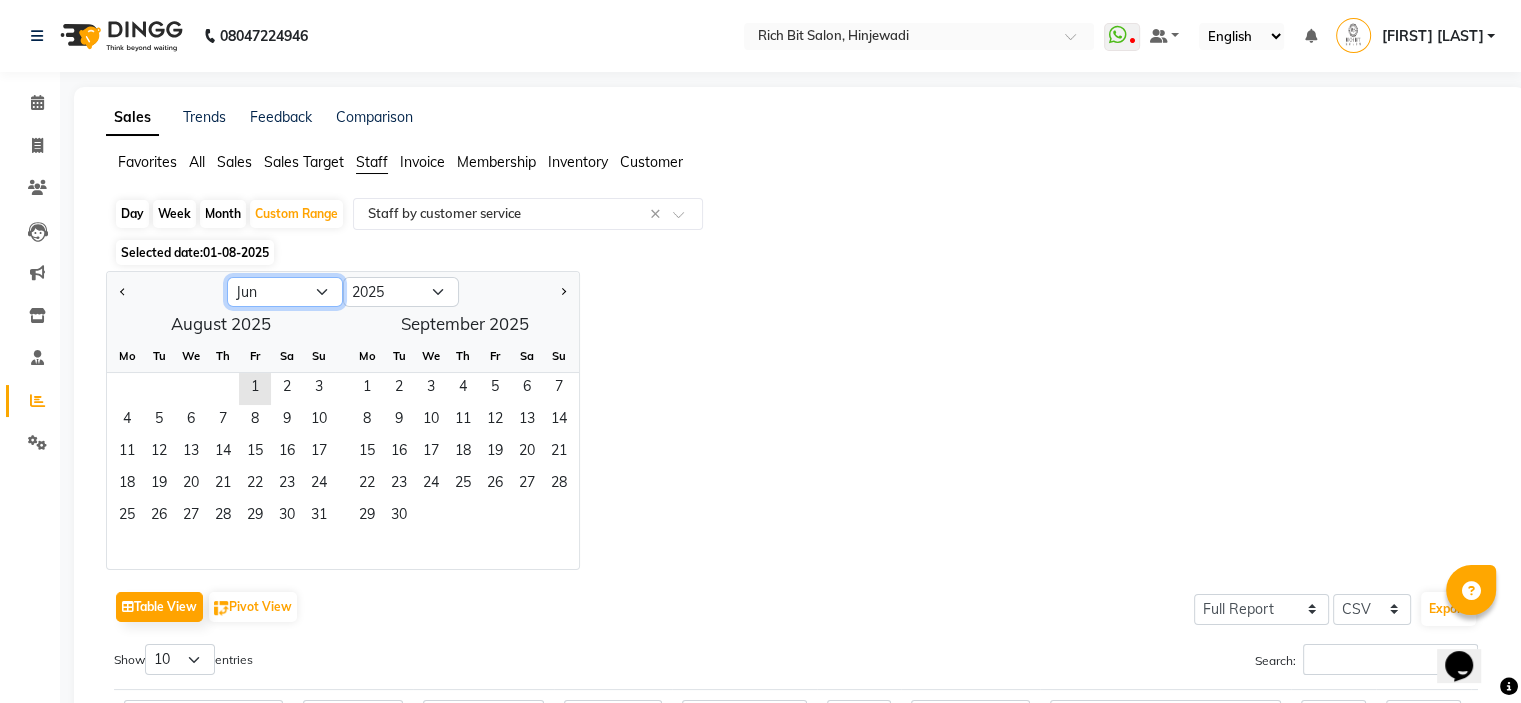 click on "Jan Feb Mar Apr May Jun Jul Aug Sep Oct Nov Dec" 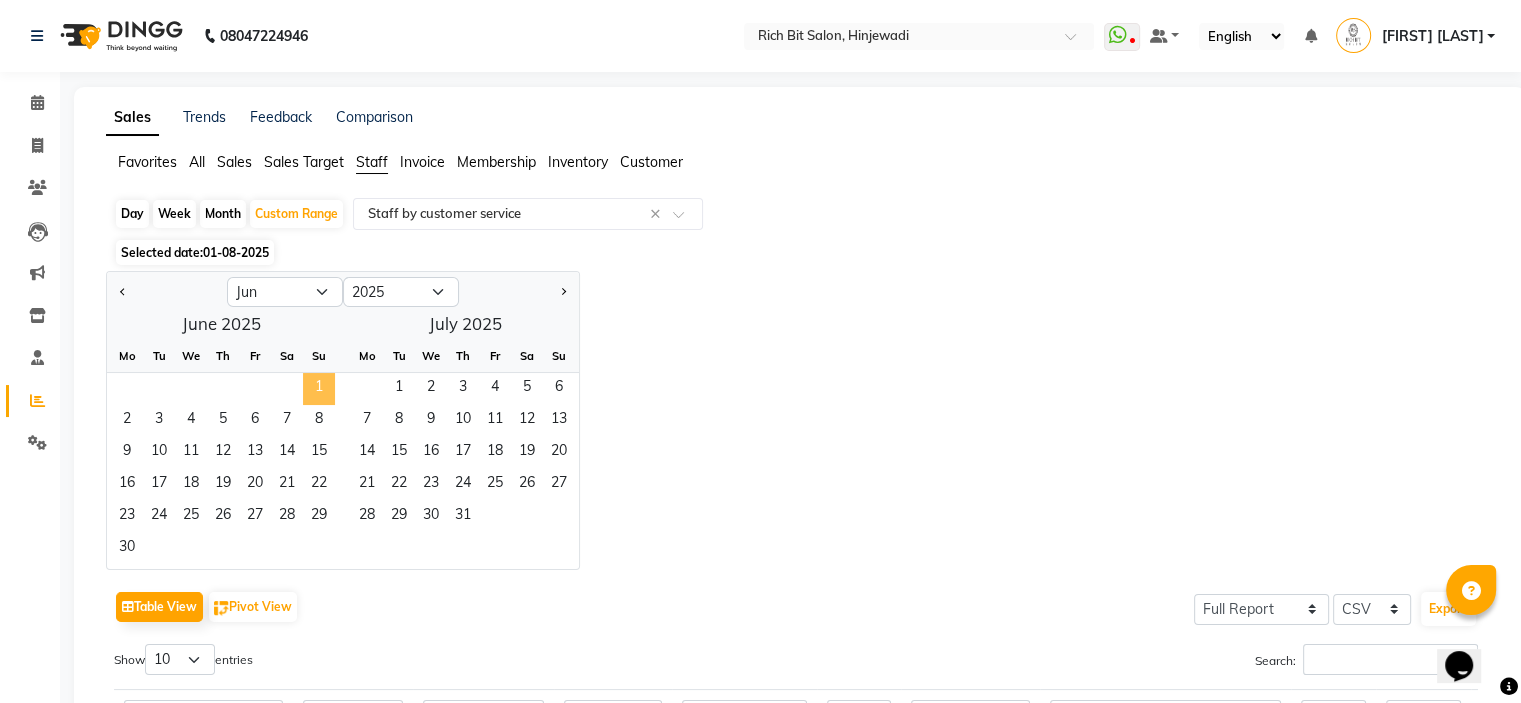 click on "1" 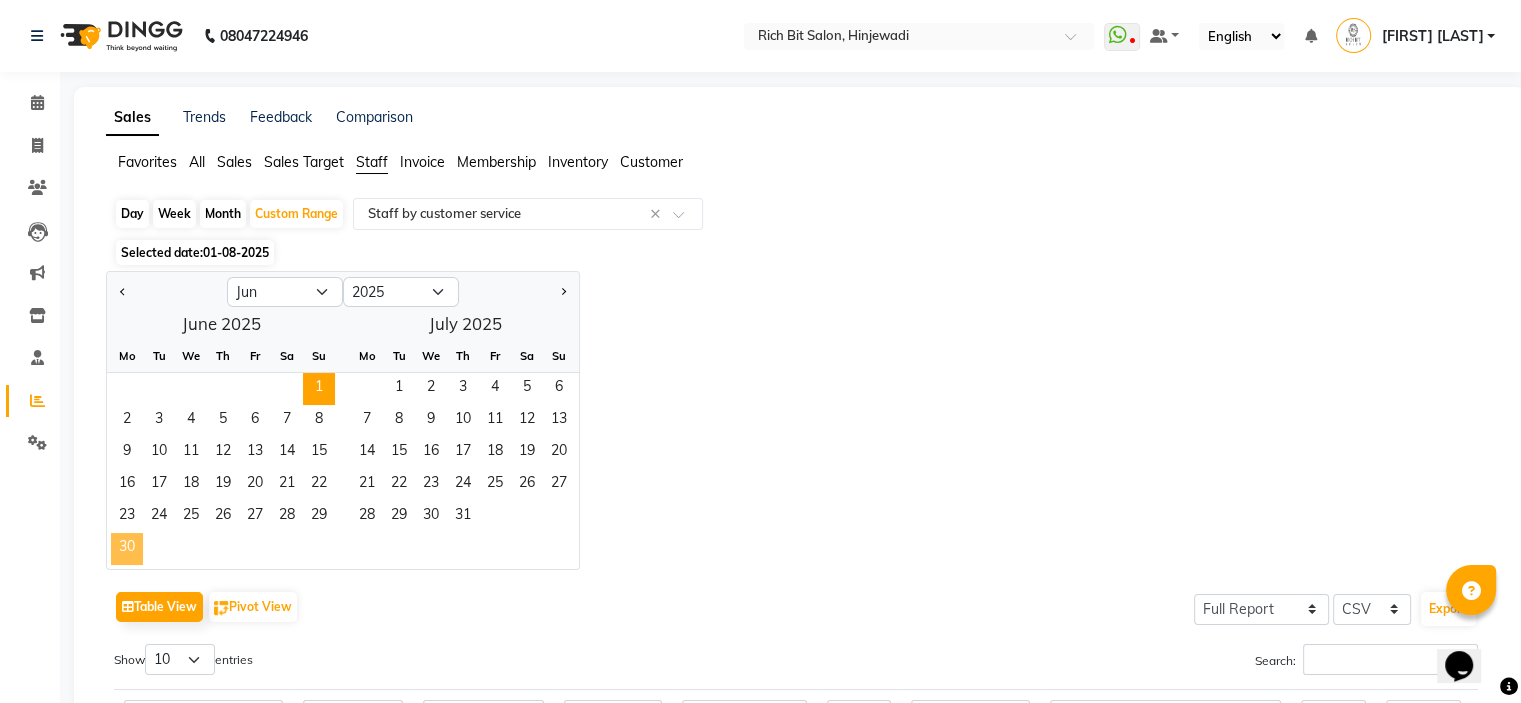 click on "30" 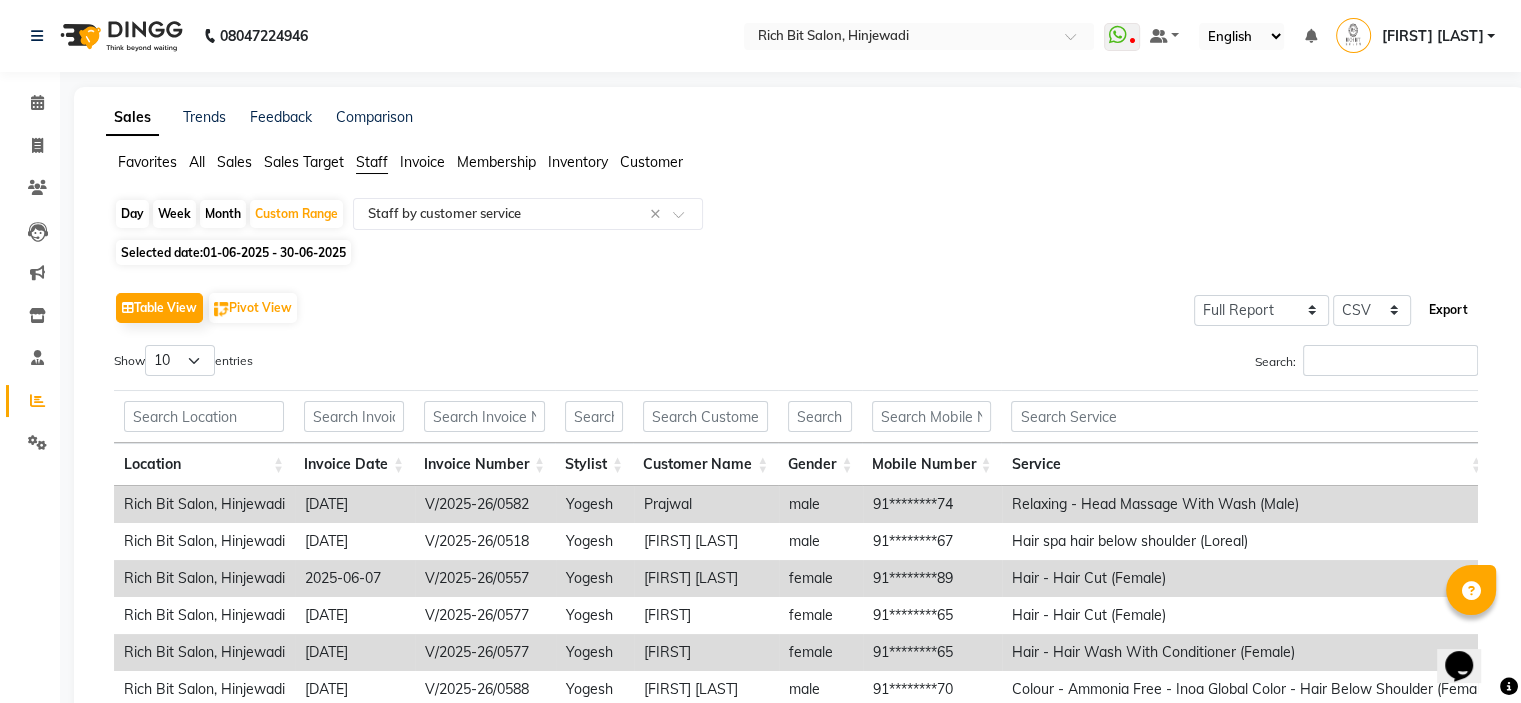 click on "Export" 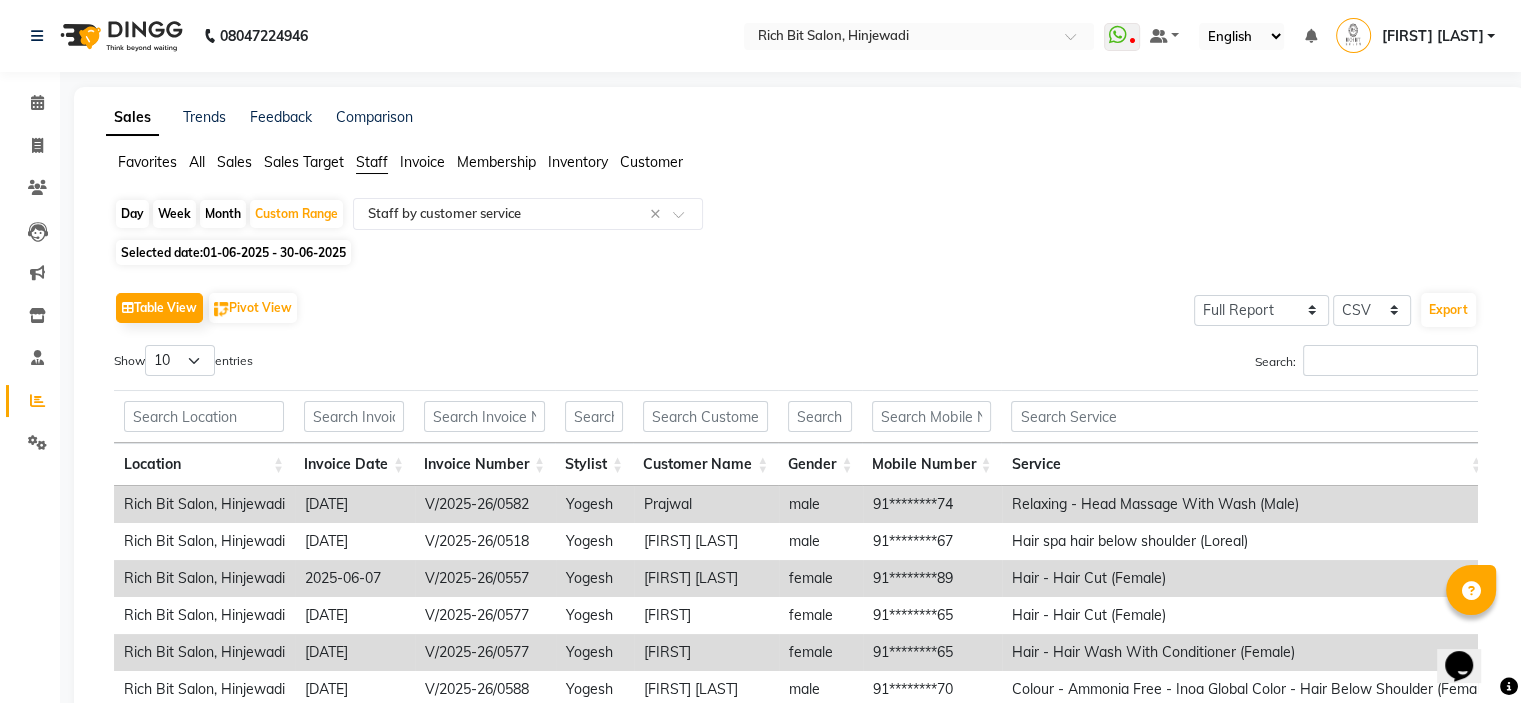 click on "01-06-2025 - 30-06-2025" 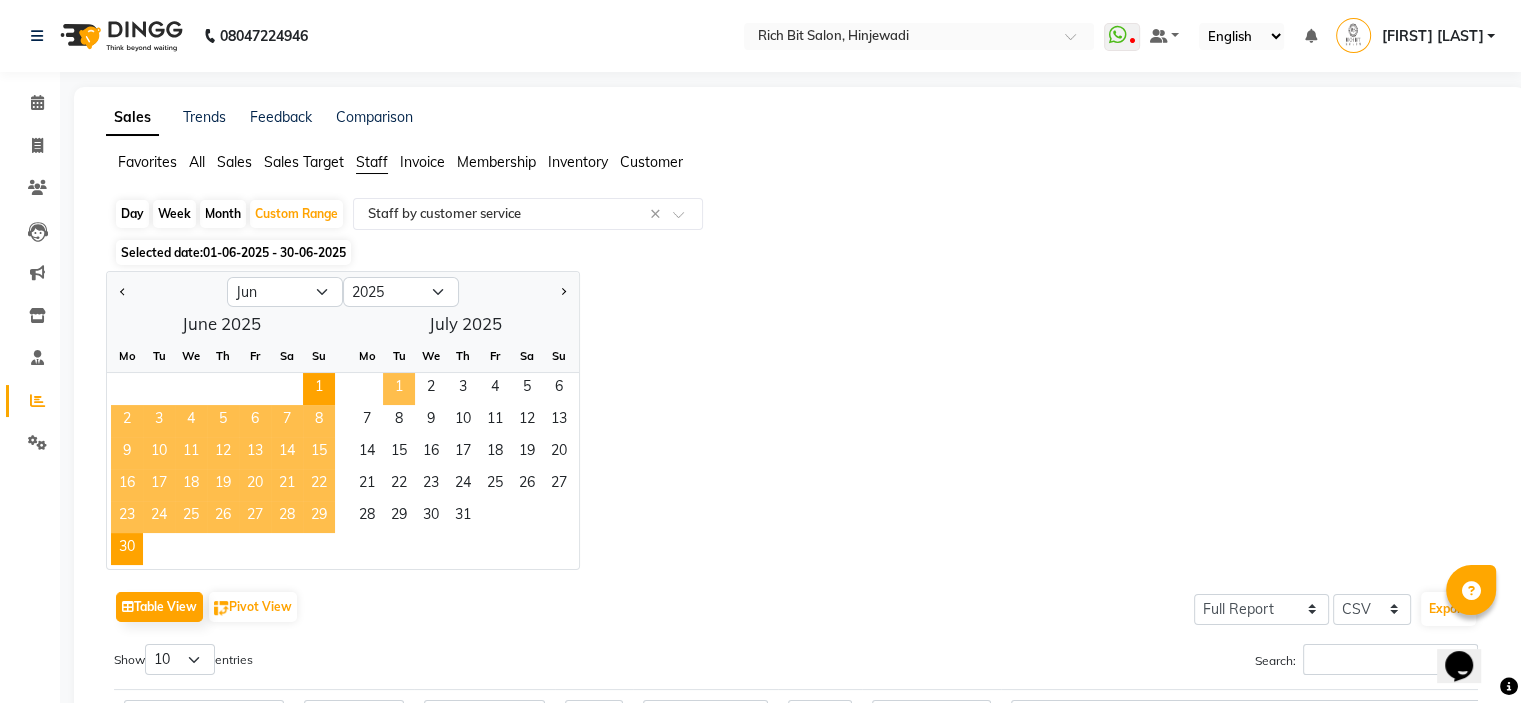 click on "1" 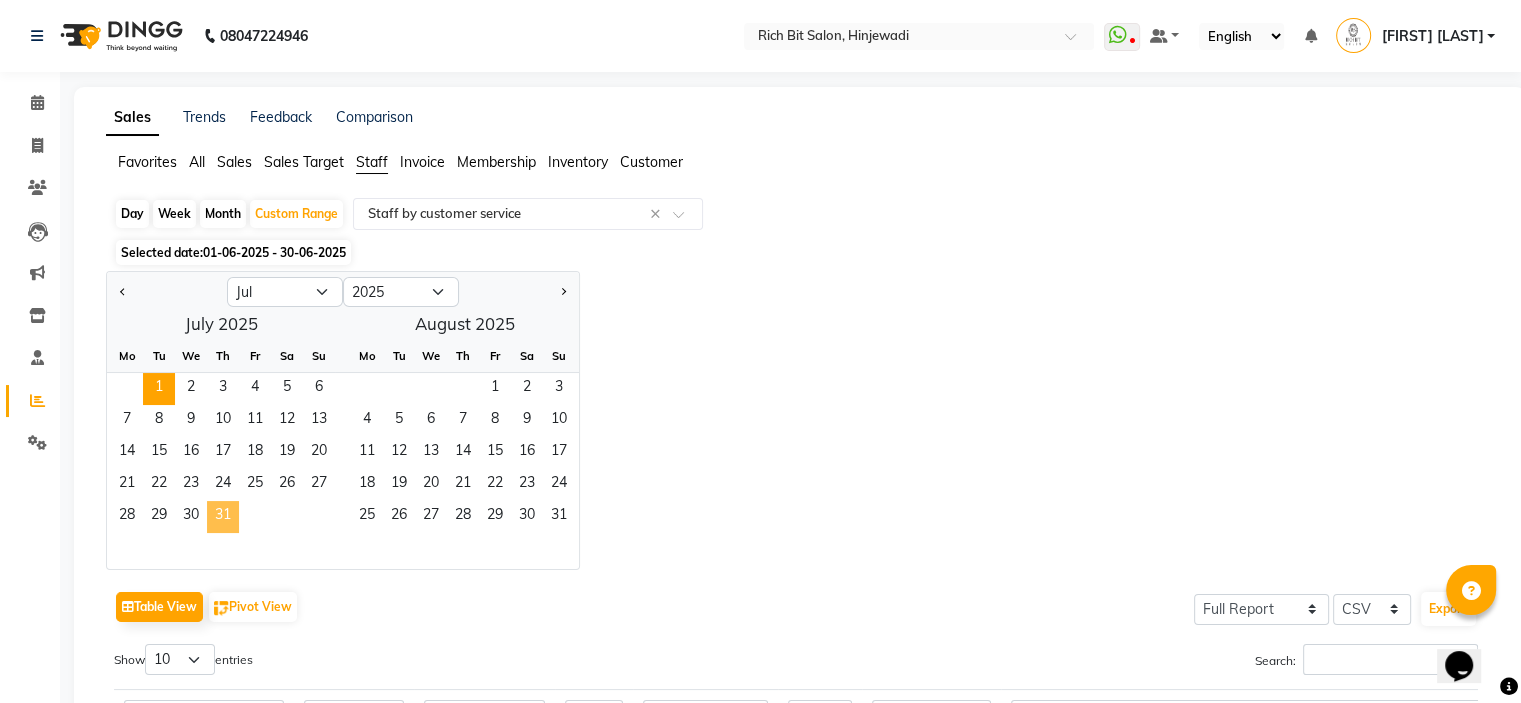 click on "31" 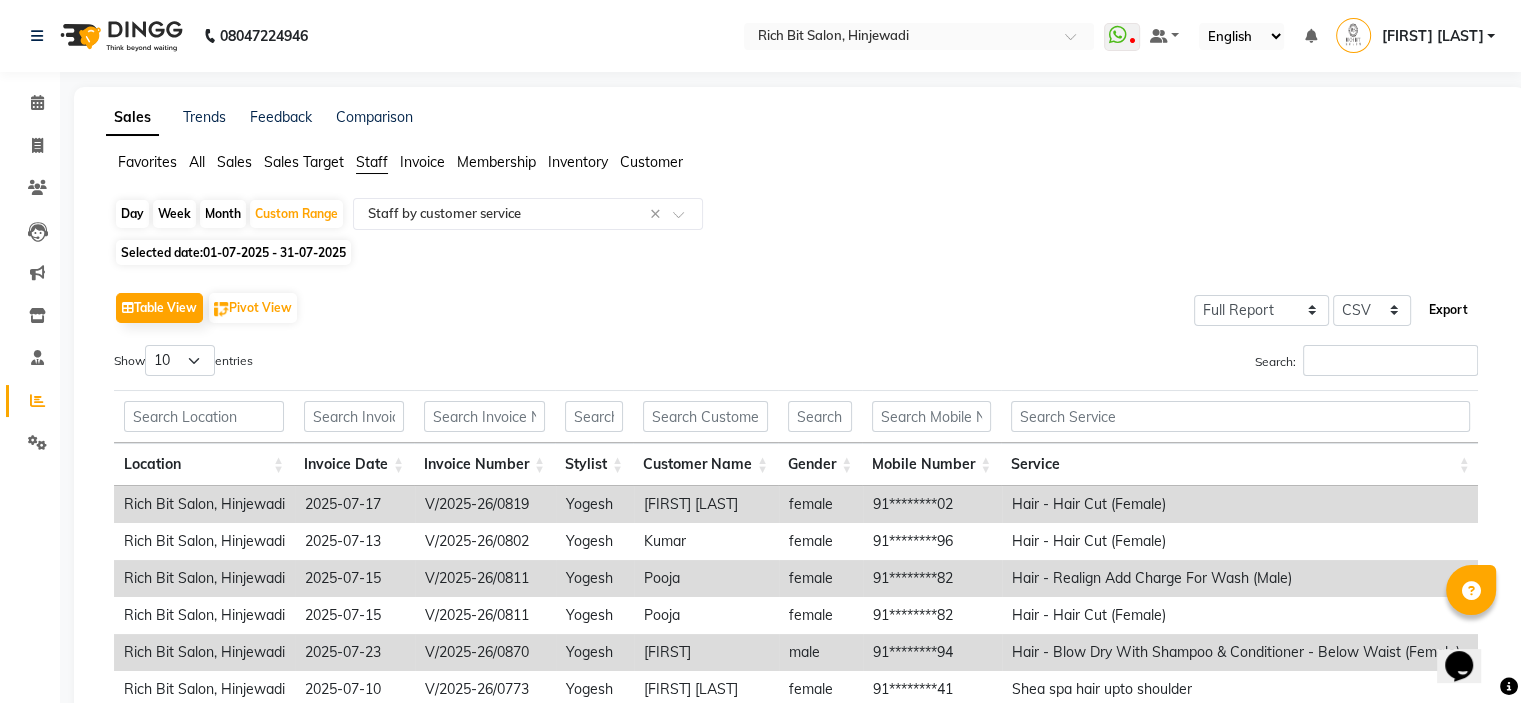 click on "Export" 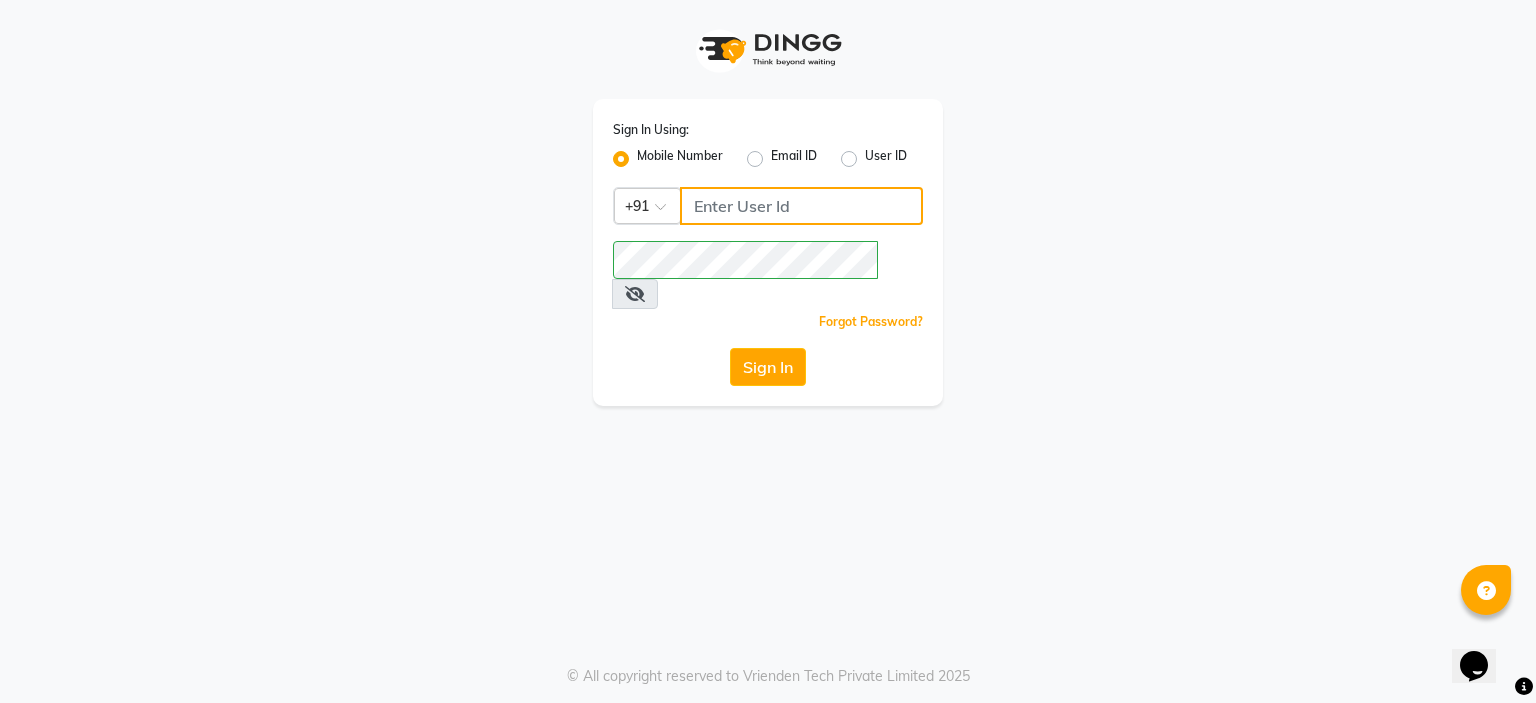 click 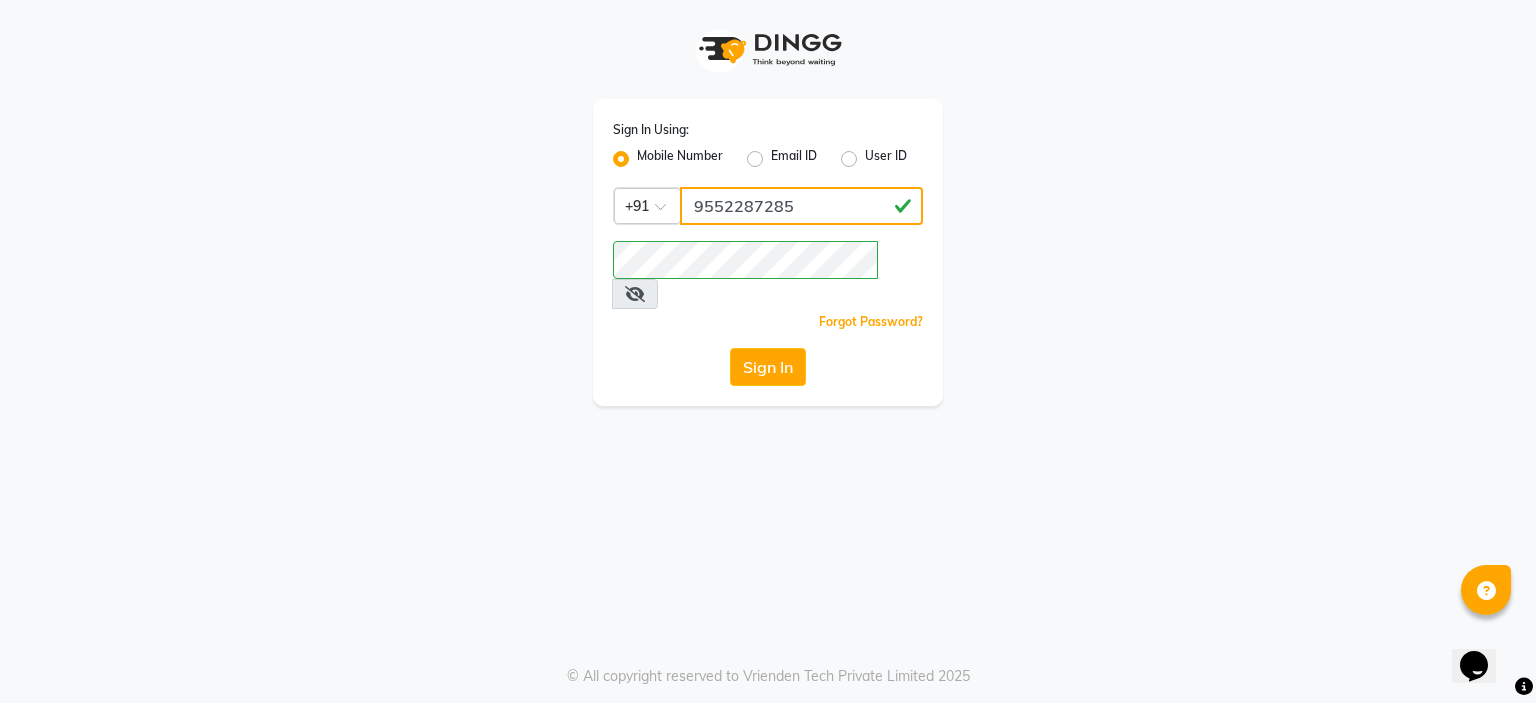 type on "9552287285" 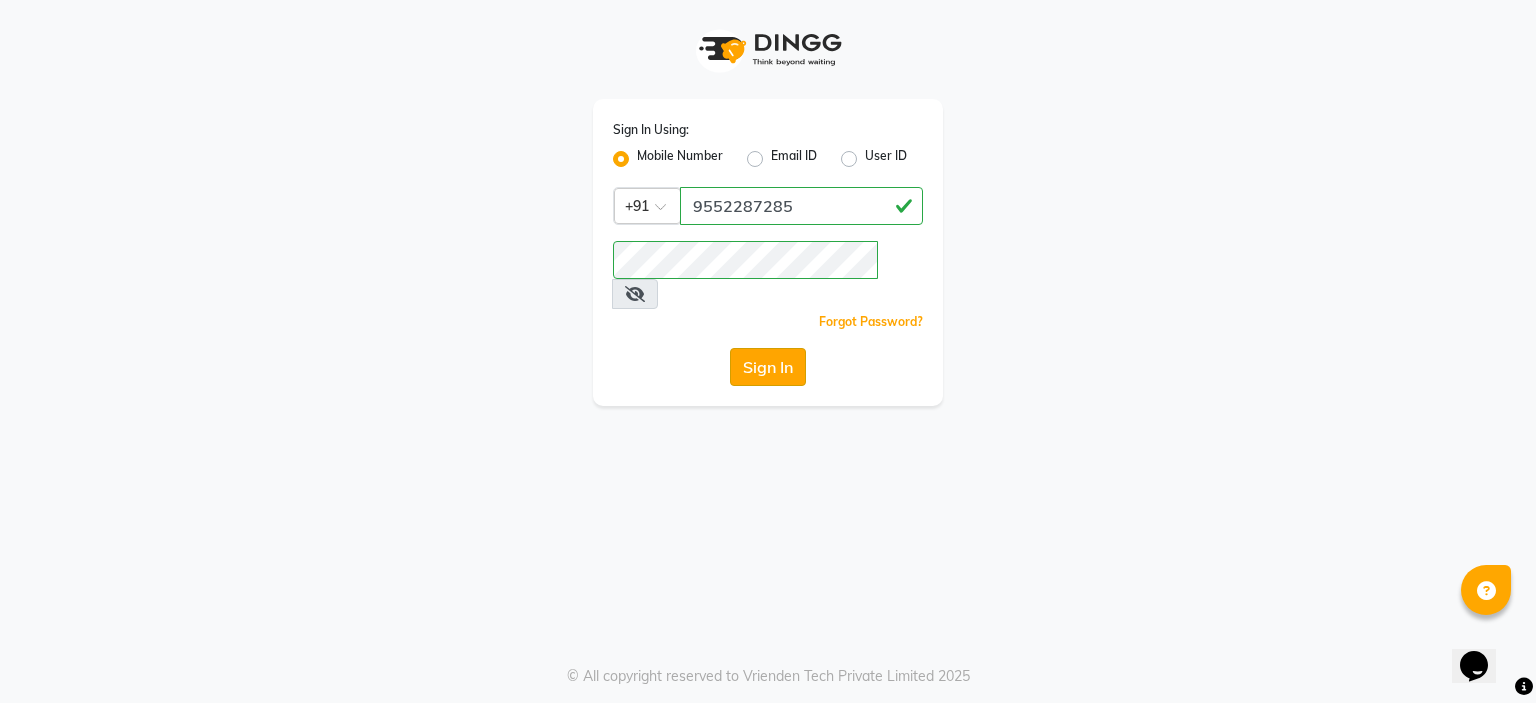 click on "Sign In" 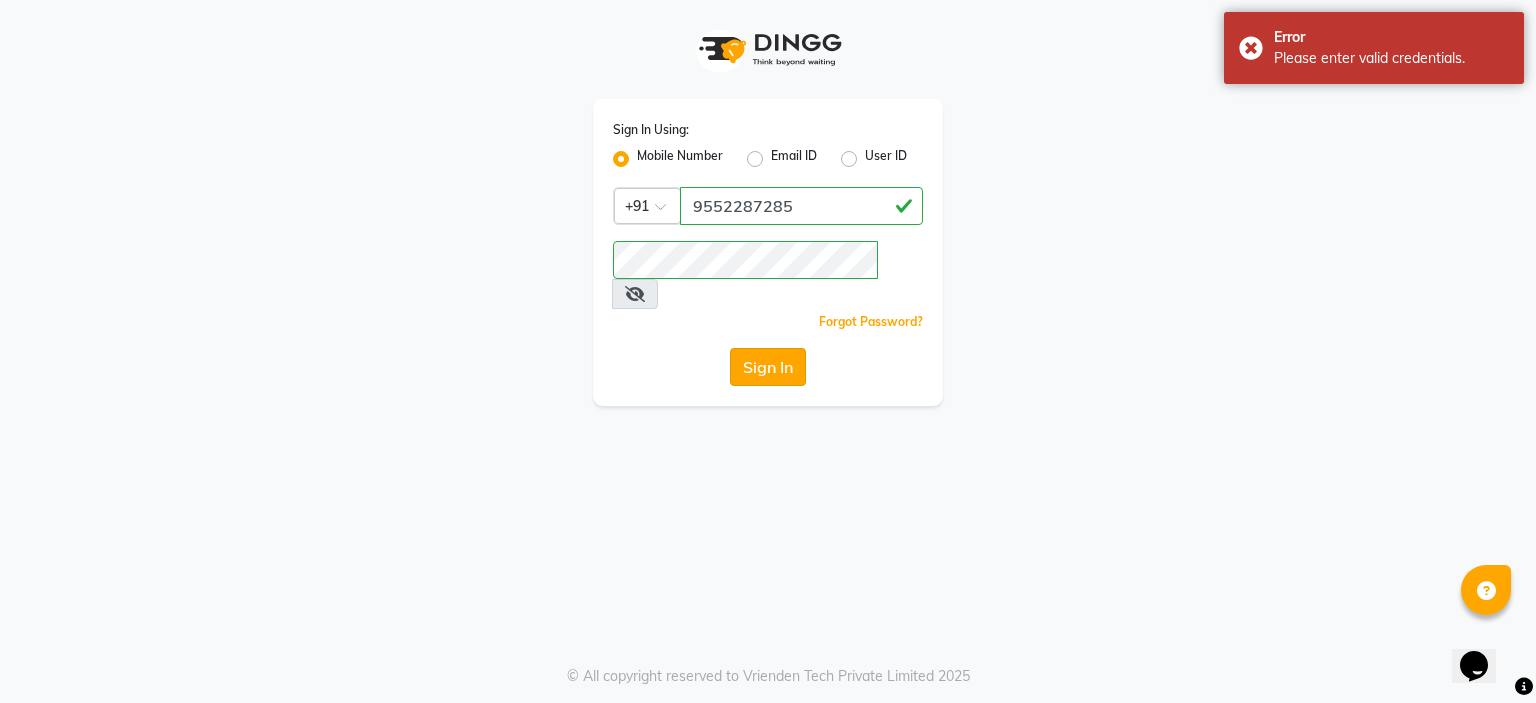 click on "Sign In" 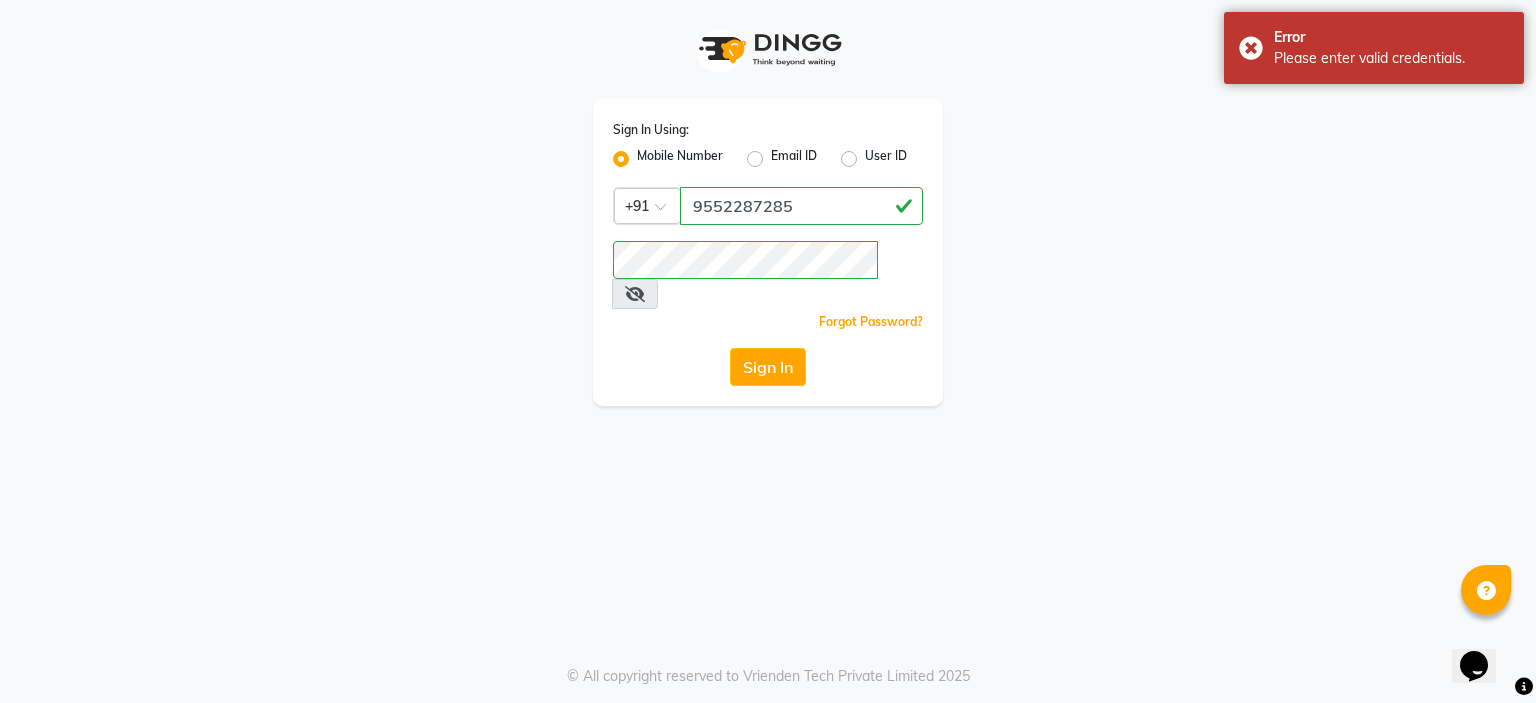 click at bounding box center [635, 294] 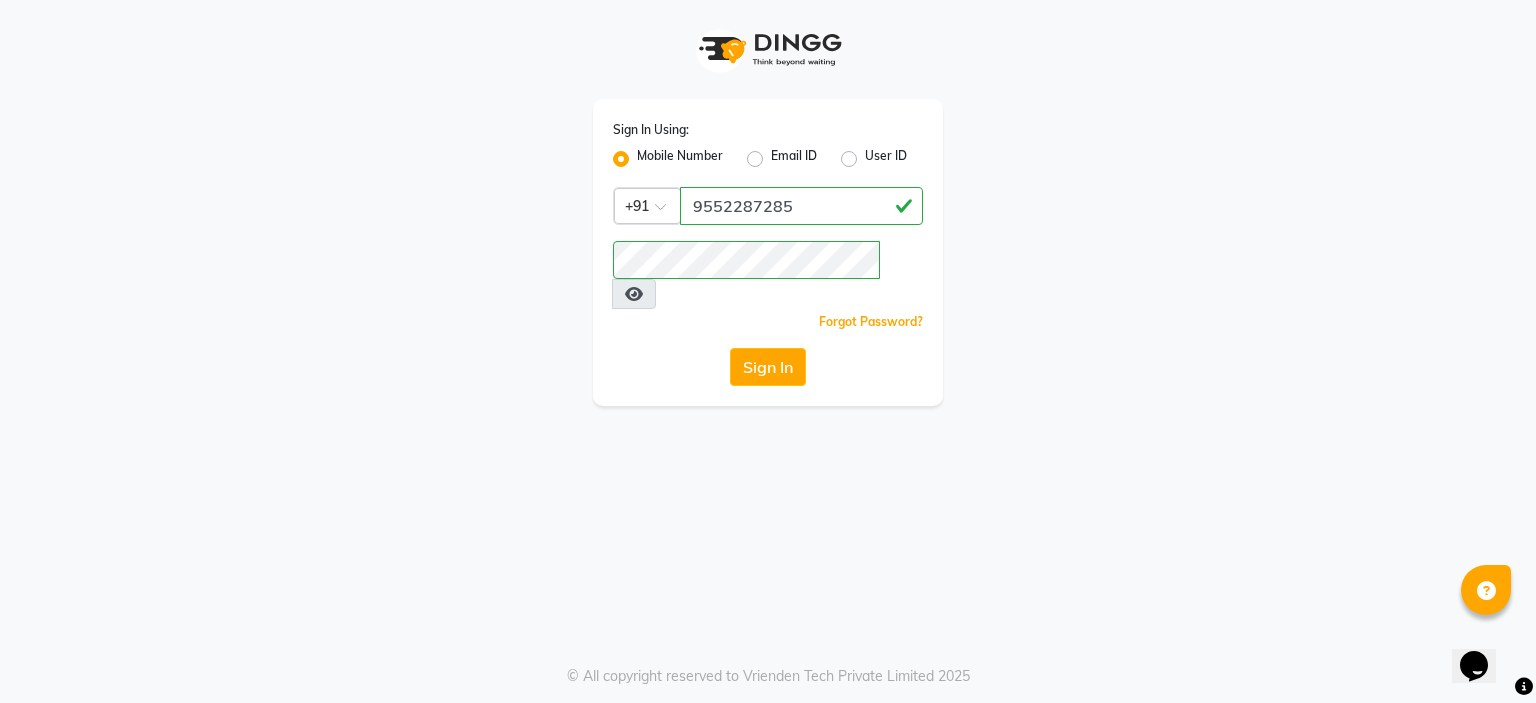 click on "Sign In" 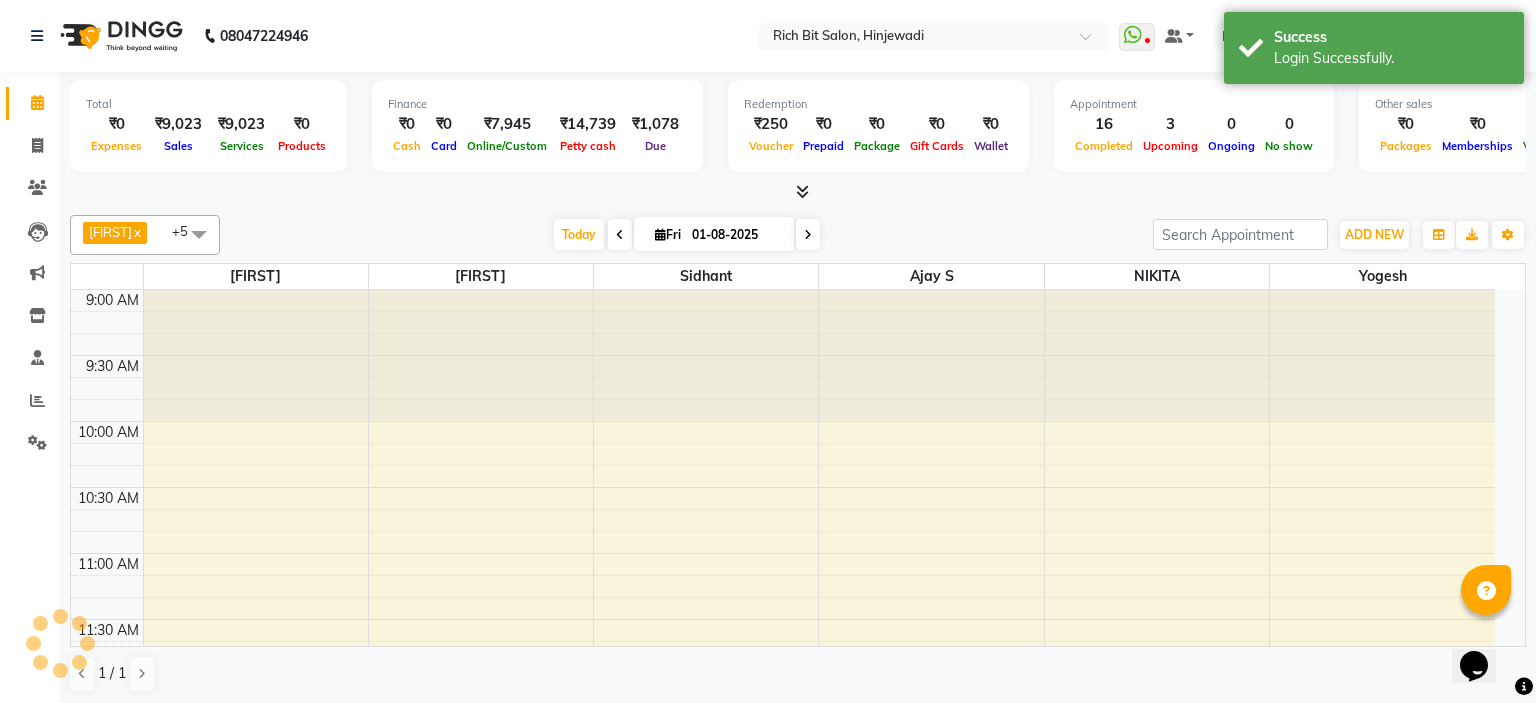 select on "en" 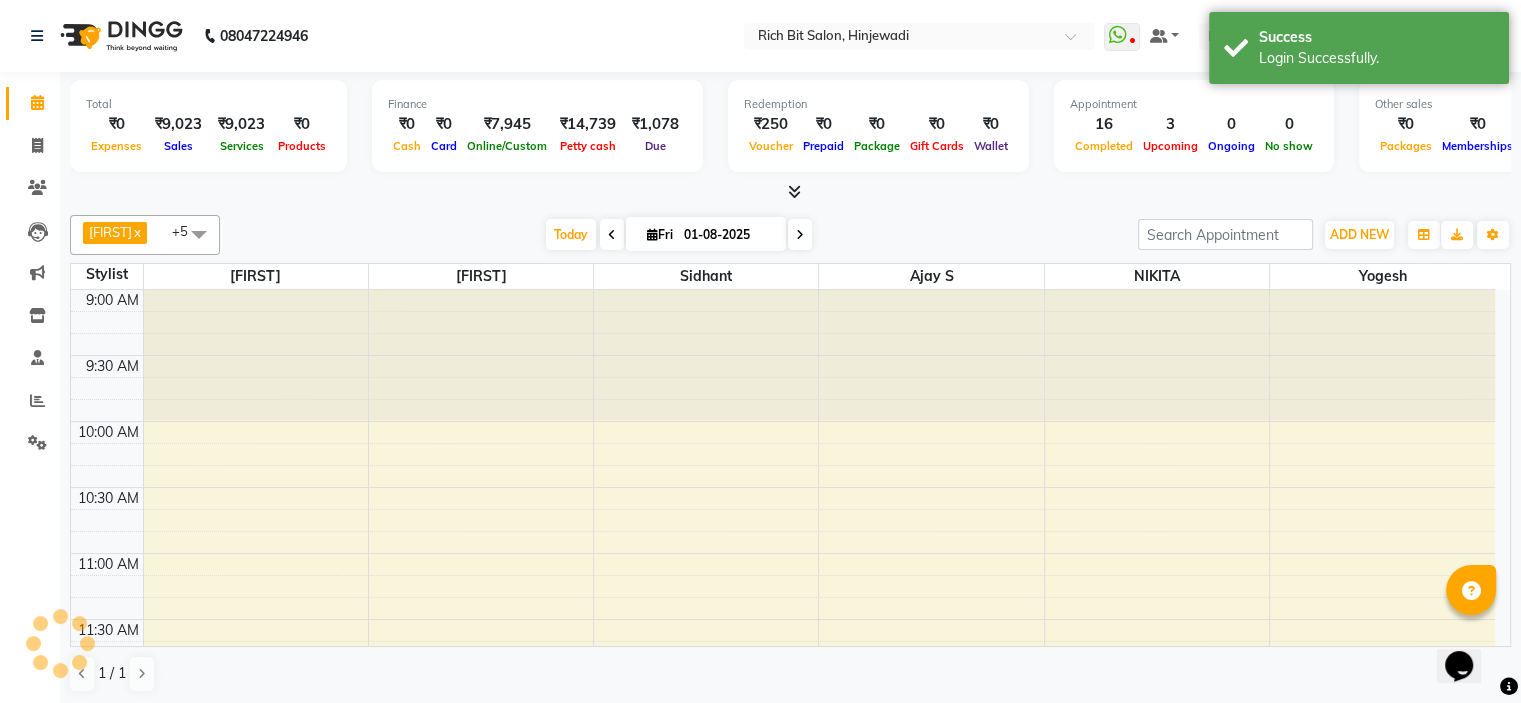 scroll, scrollTop: 0, scrollLeft: 0, axis: both 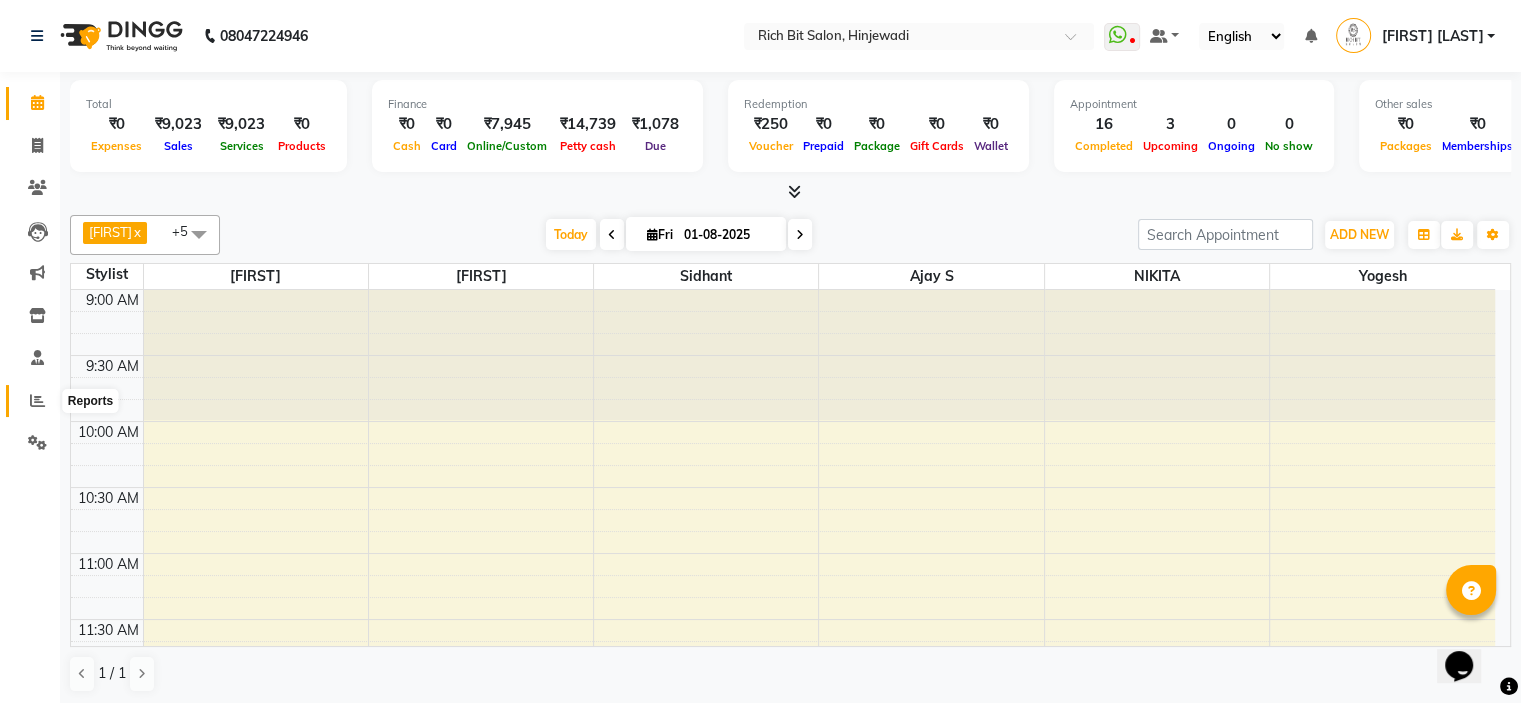 click 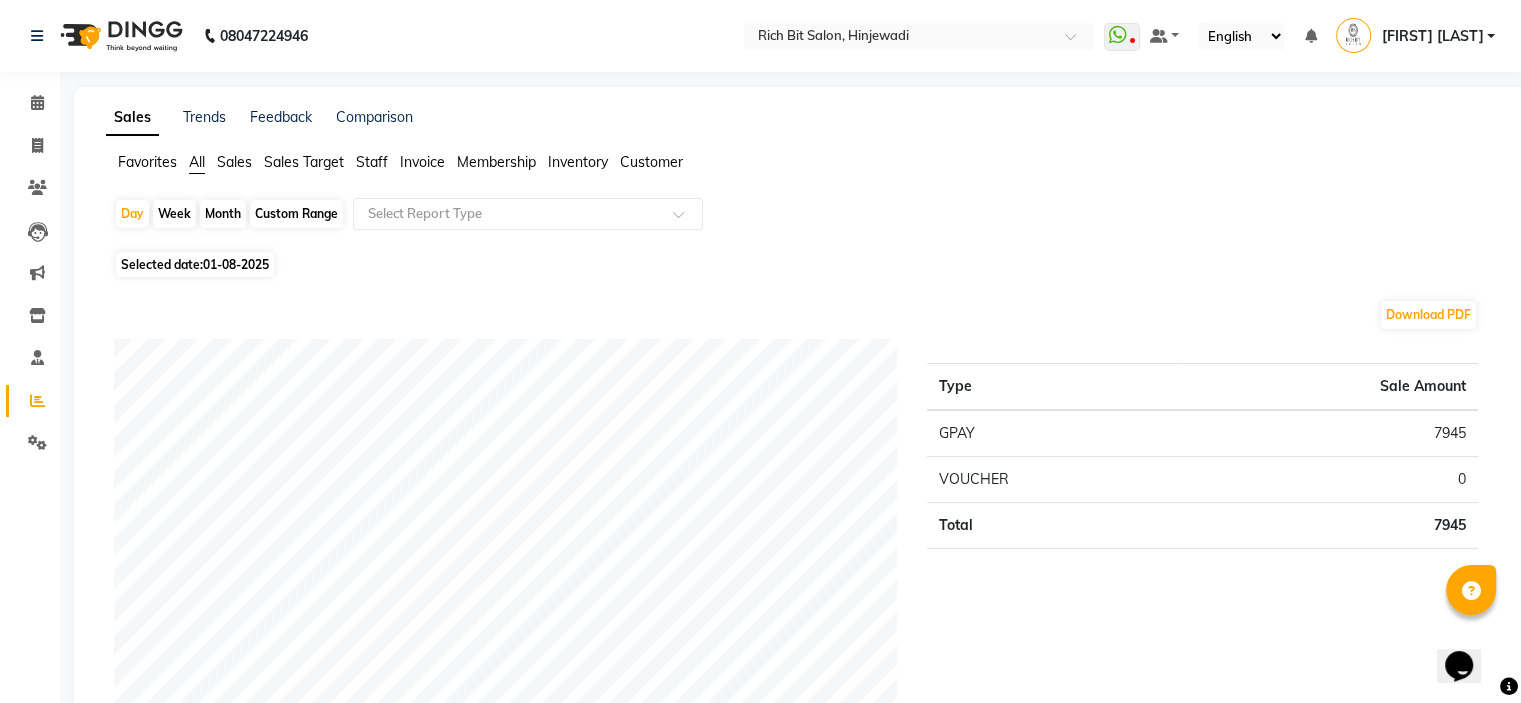 click on "Sales Target" 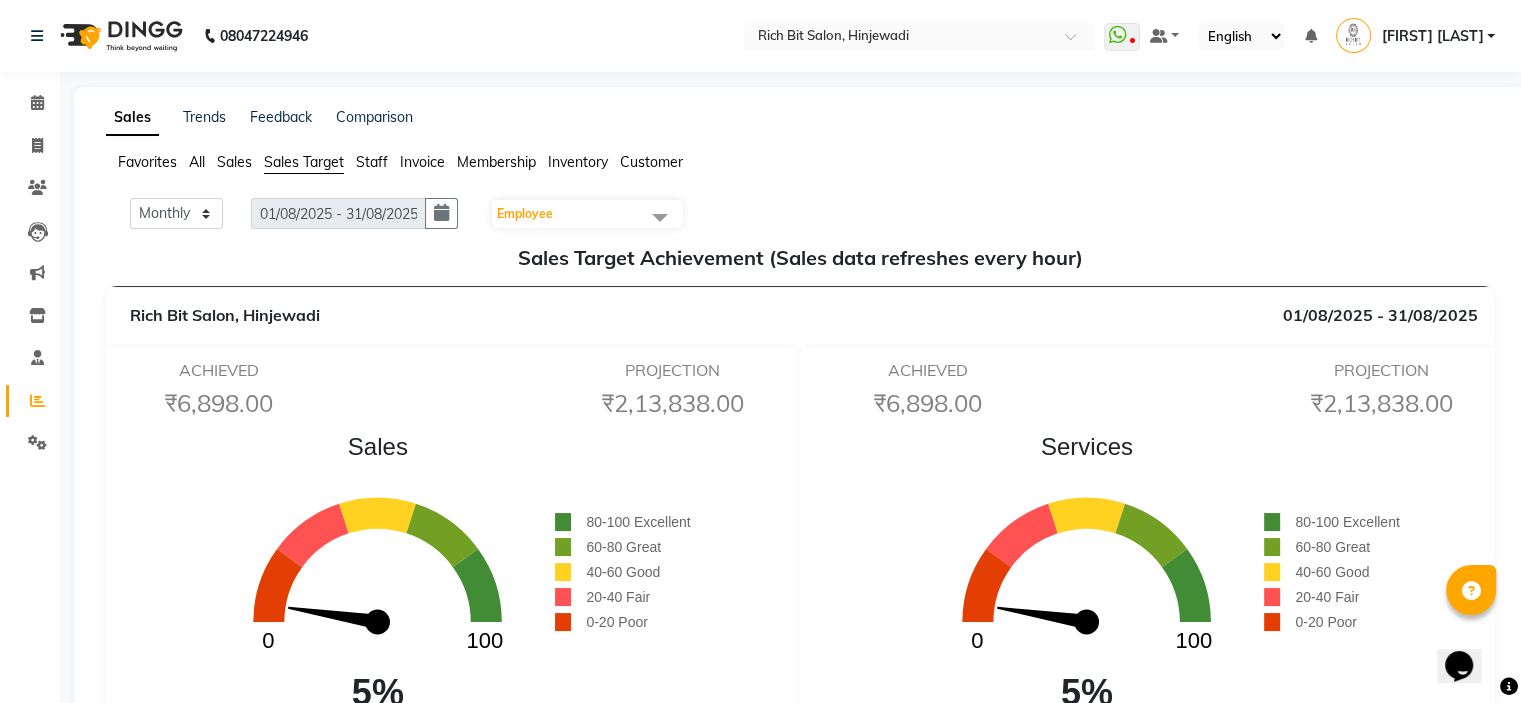 click on "Staff" 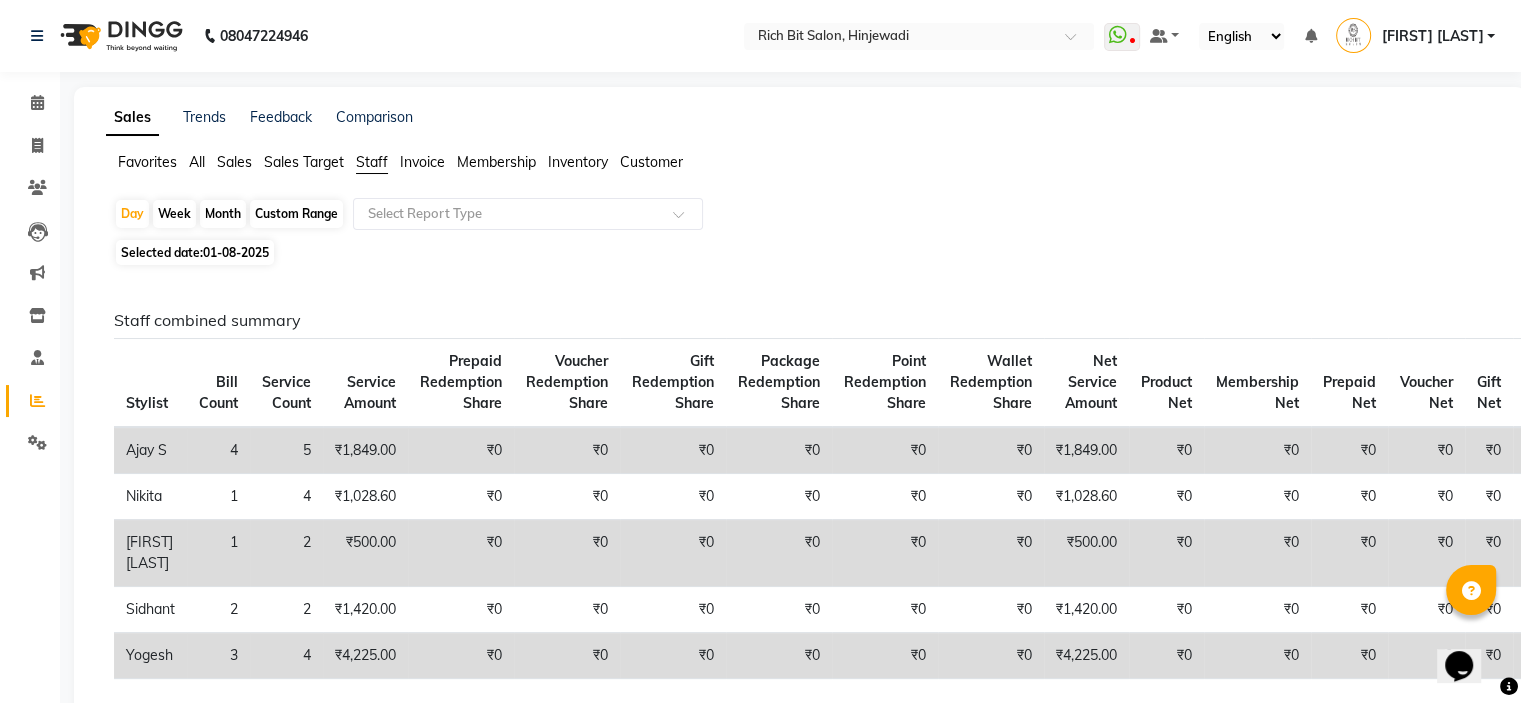 click on "Selected date:  01-08-2025" 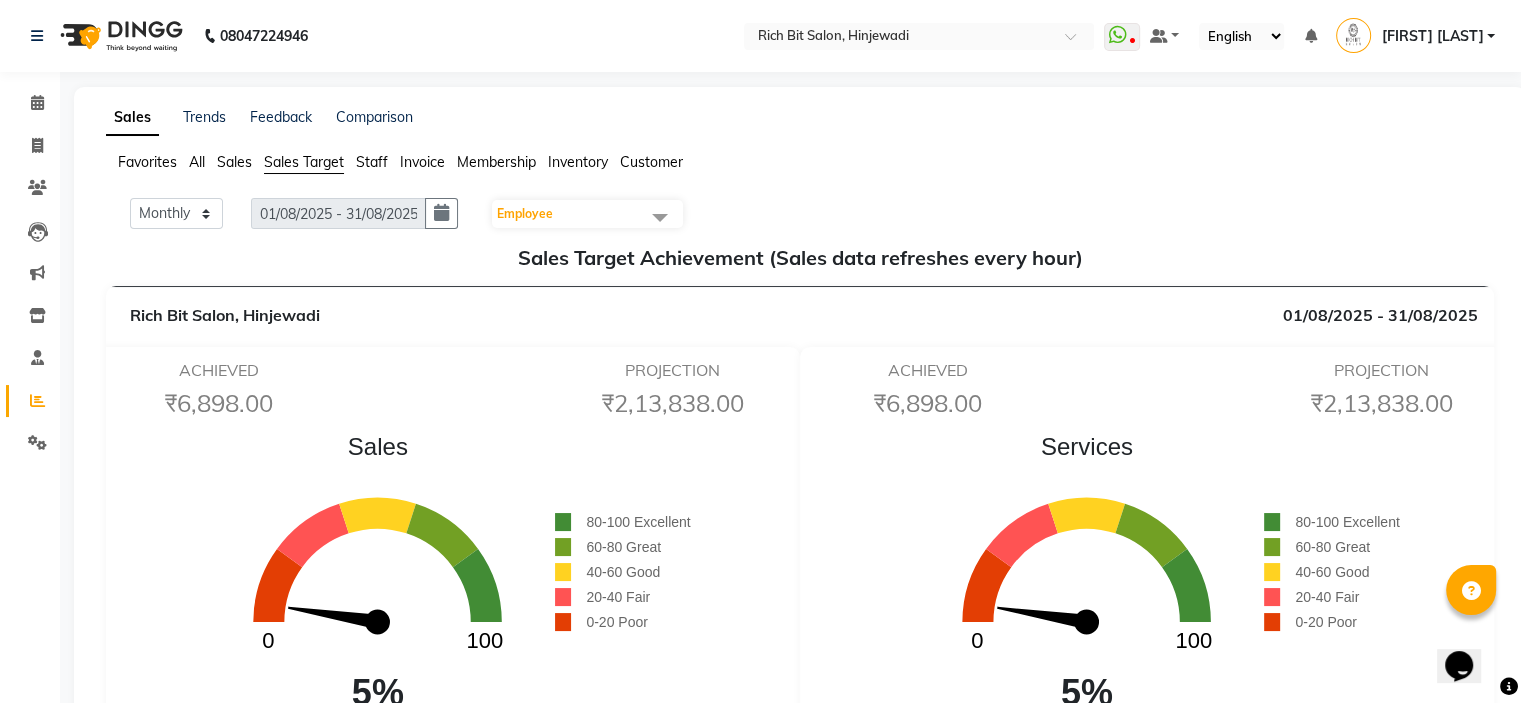 click on "Staff" 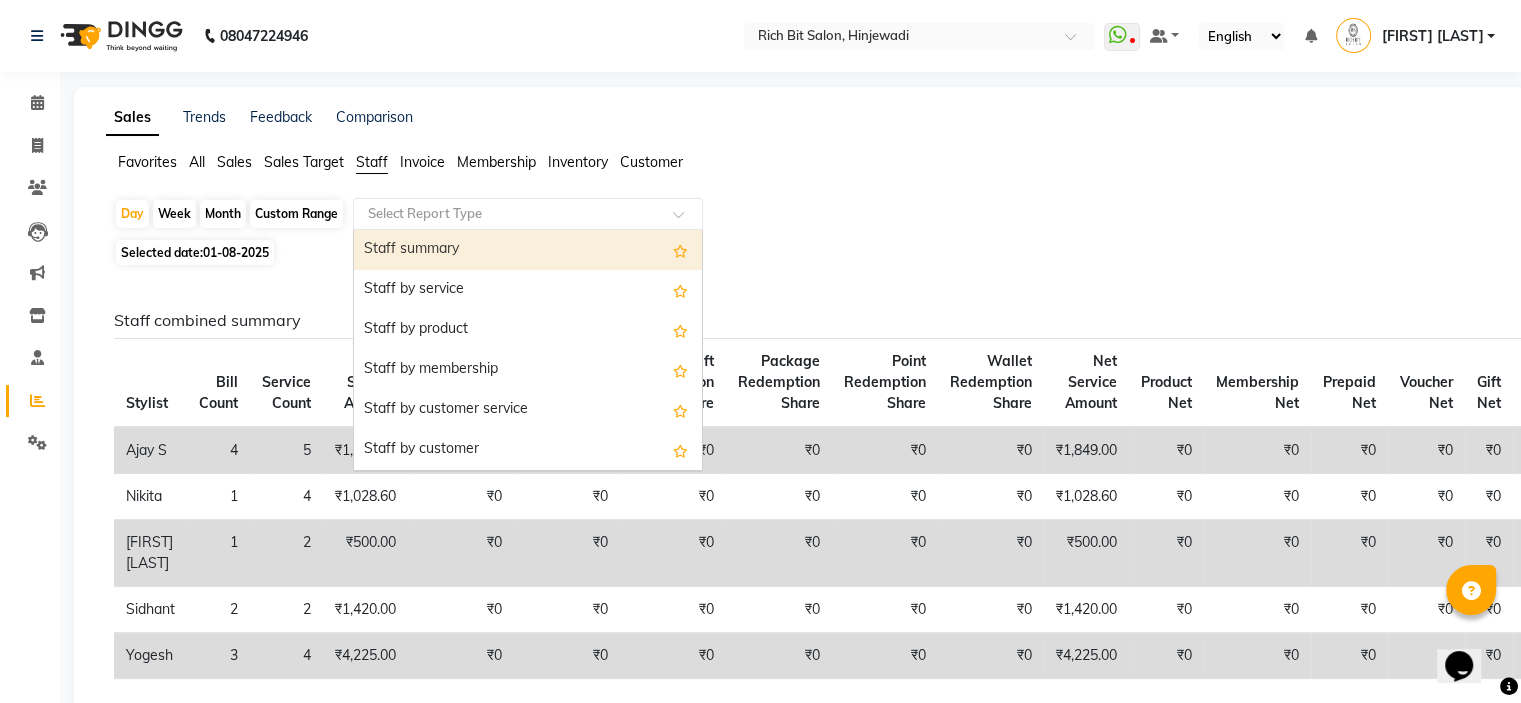 click 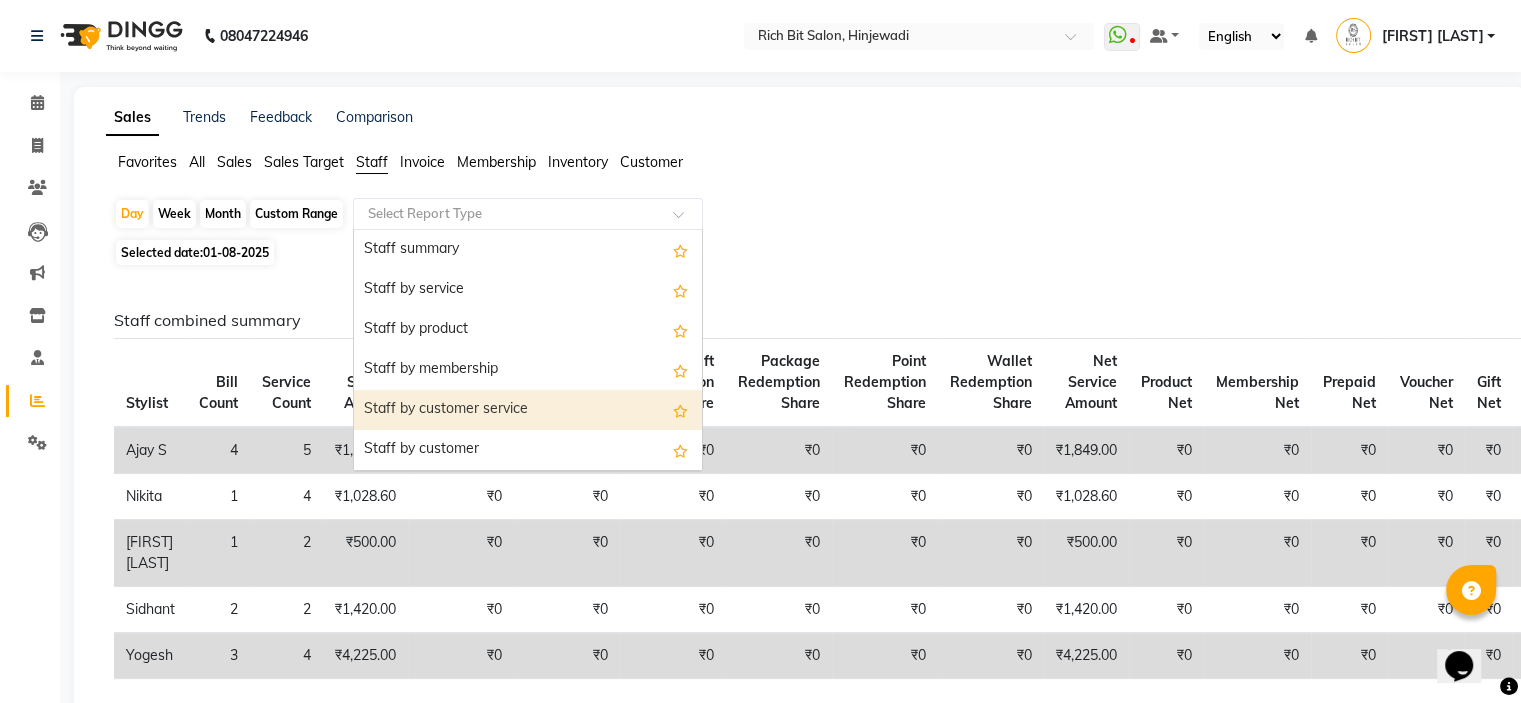 click on "Staff by customer service" at bounding box center [528, 410] 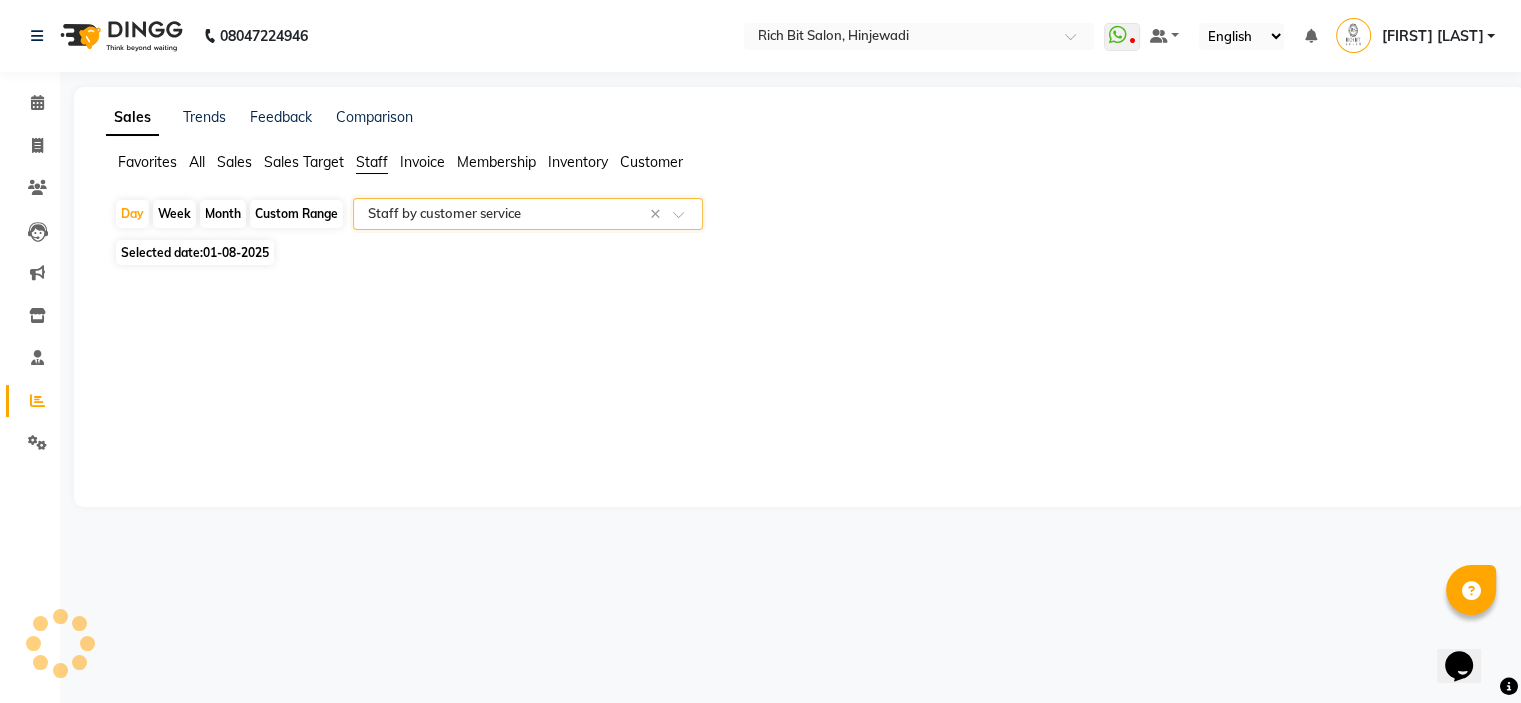 select on "full_report" 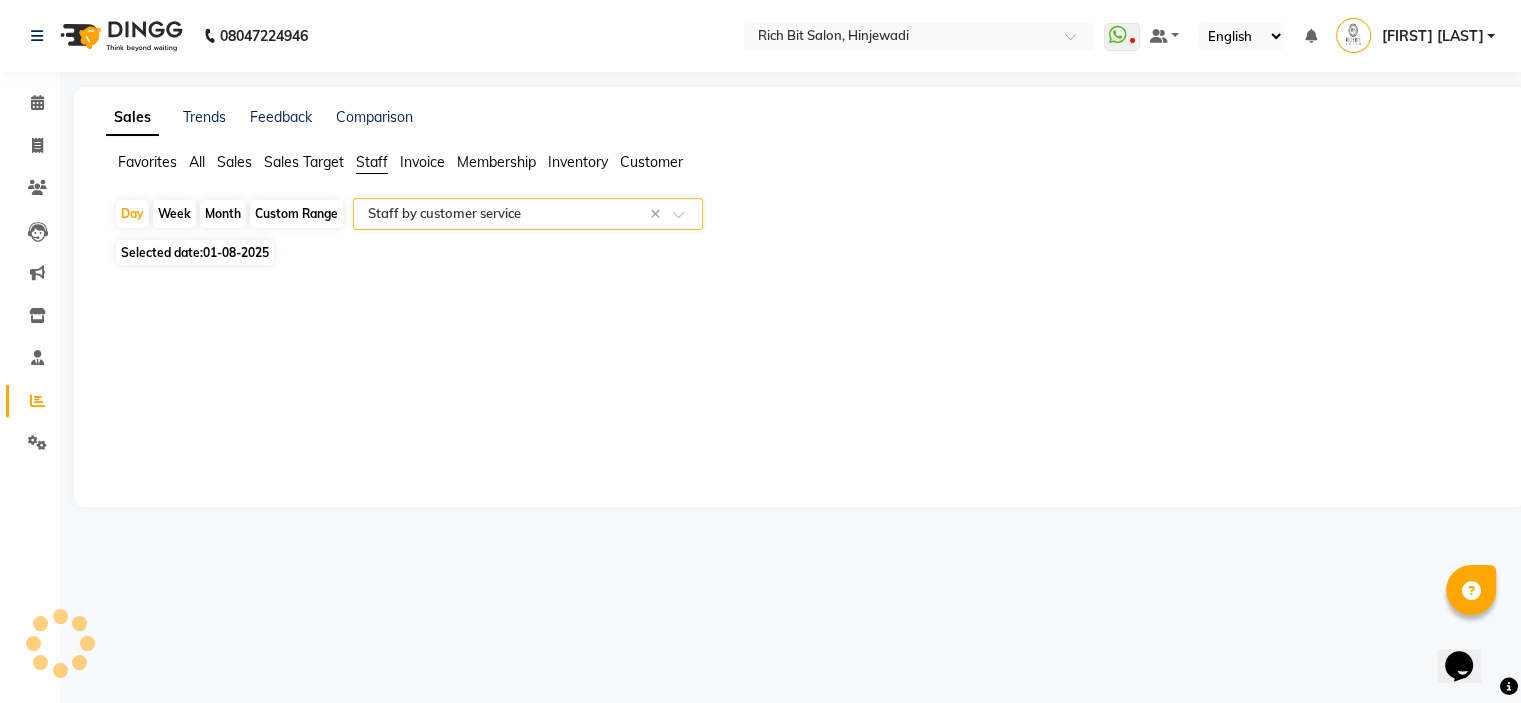 select on "csv" 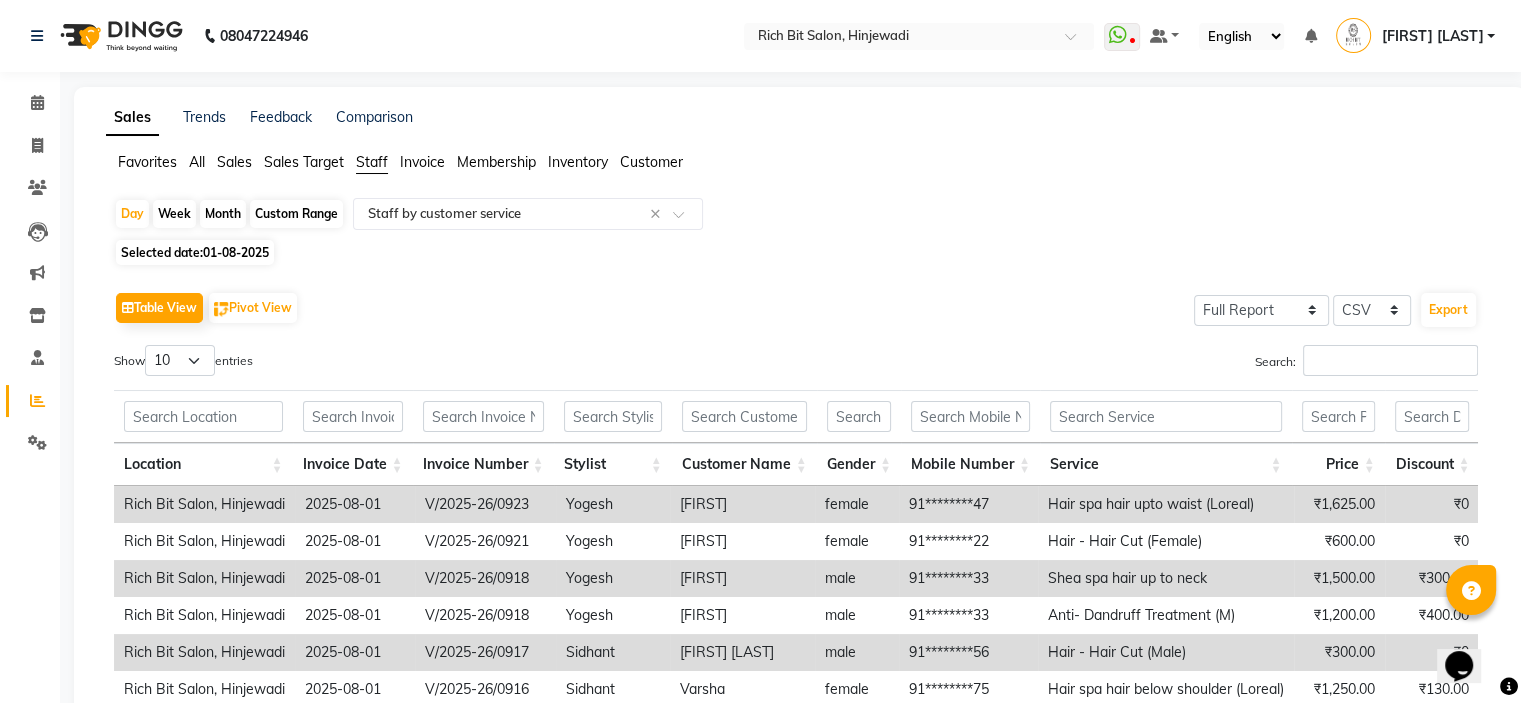 click on "Custom Range" 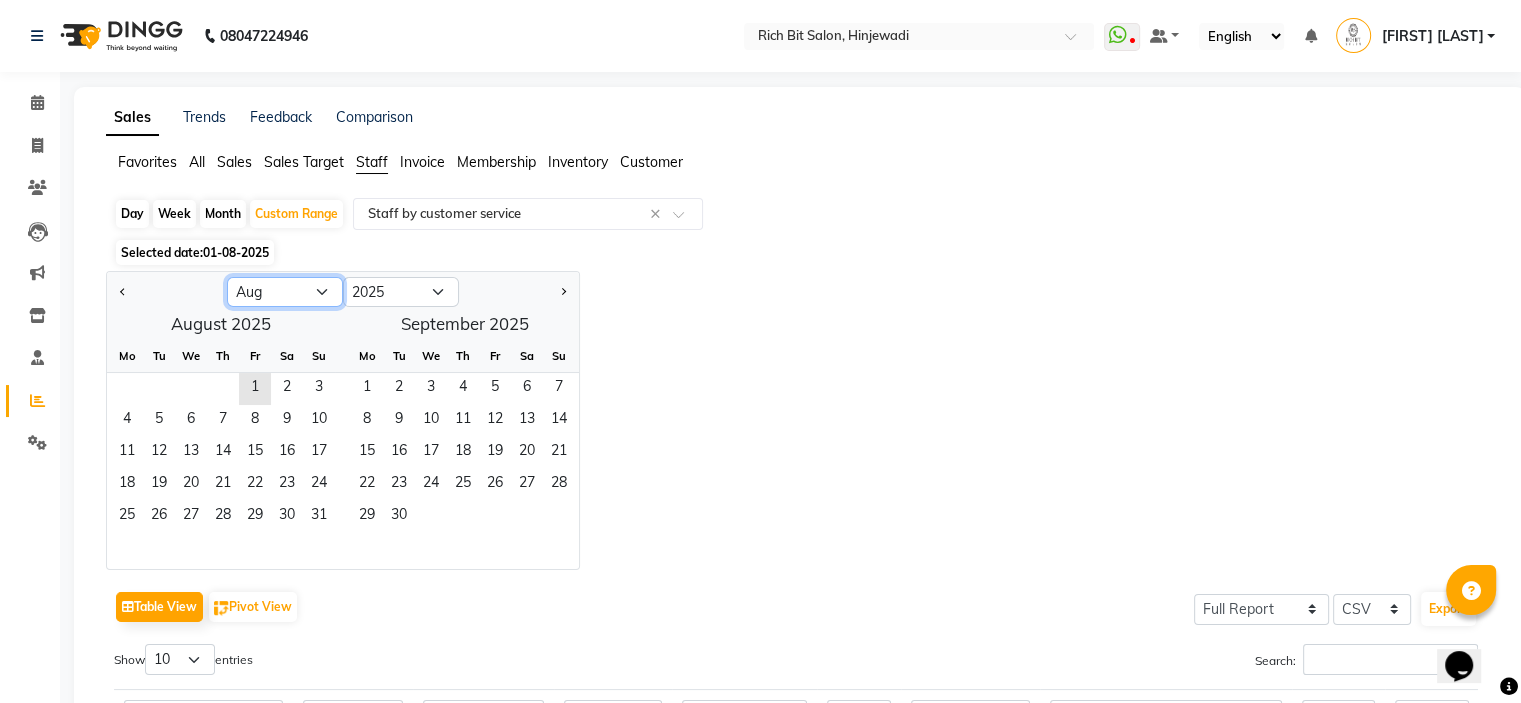 click on "Jan Feb Mar Apr May Jun Jul Aug Sep Oct Nov Dec" 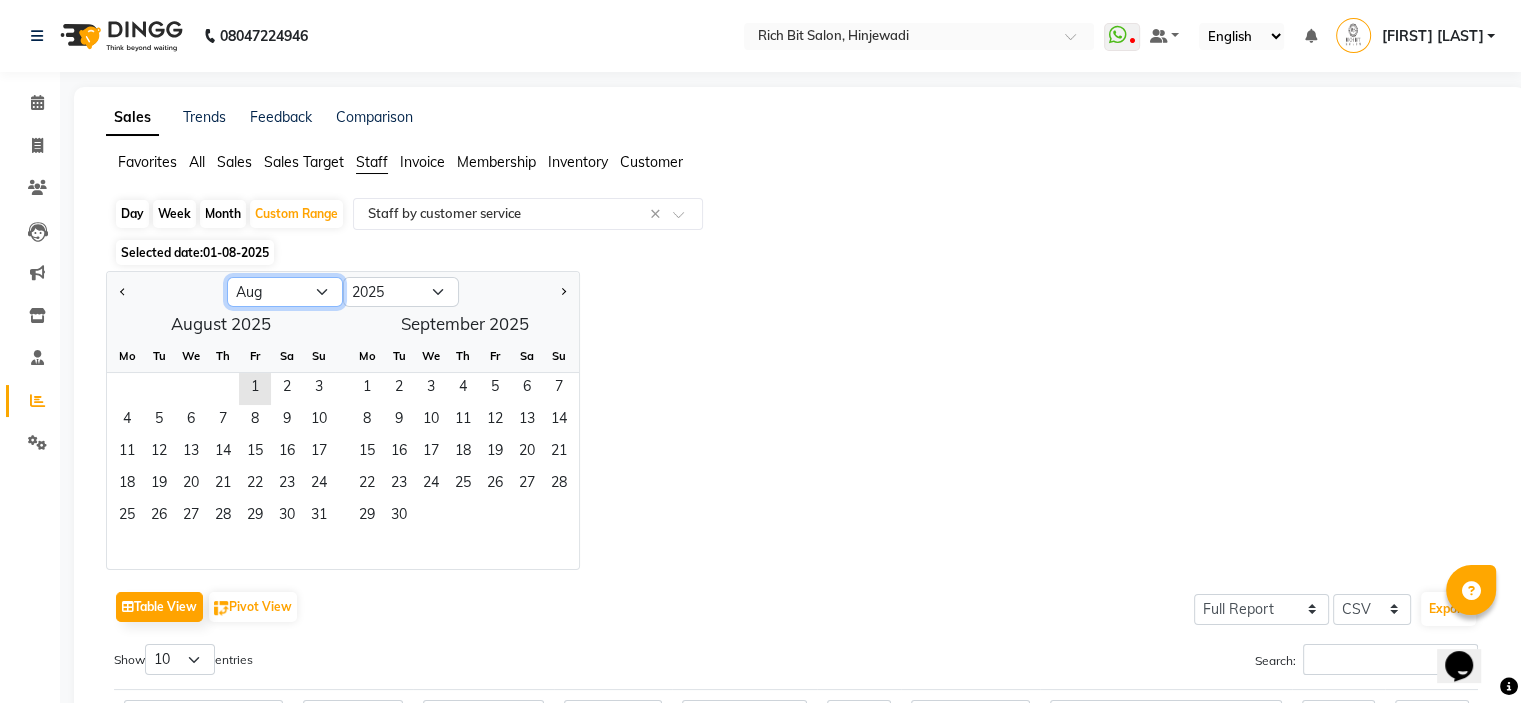 select on "6" 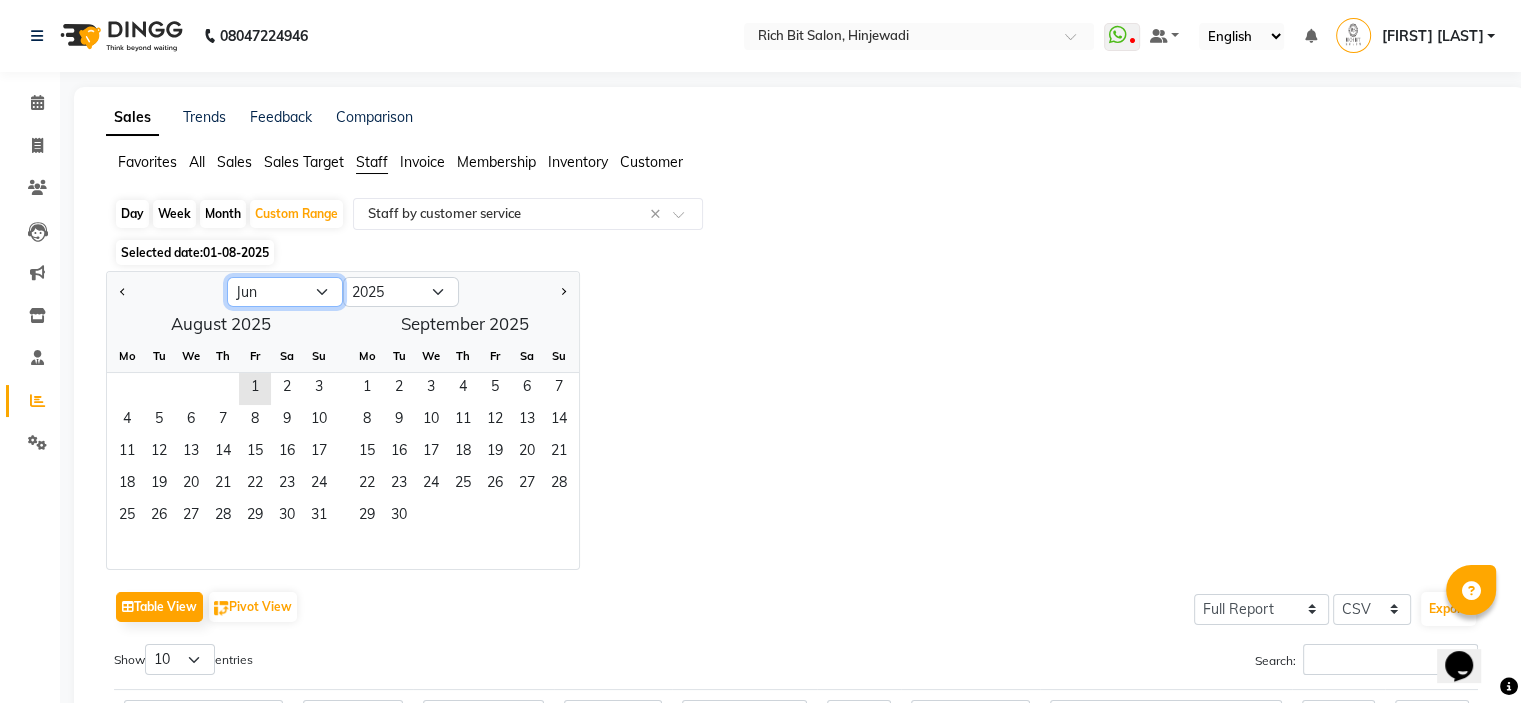 click on "Jan Feb Mar Apr May Jun Jul Aug Sep Oct Nov Dec" 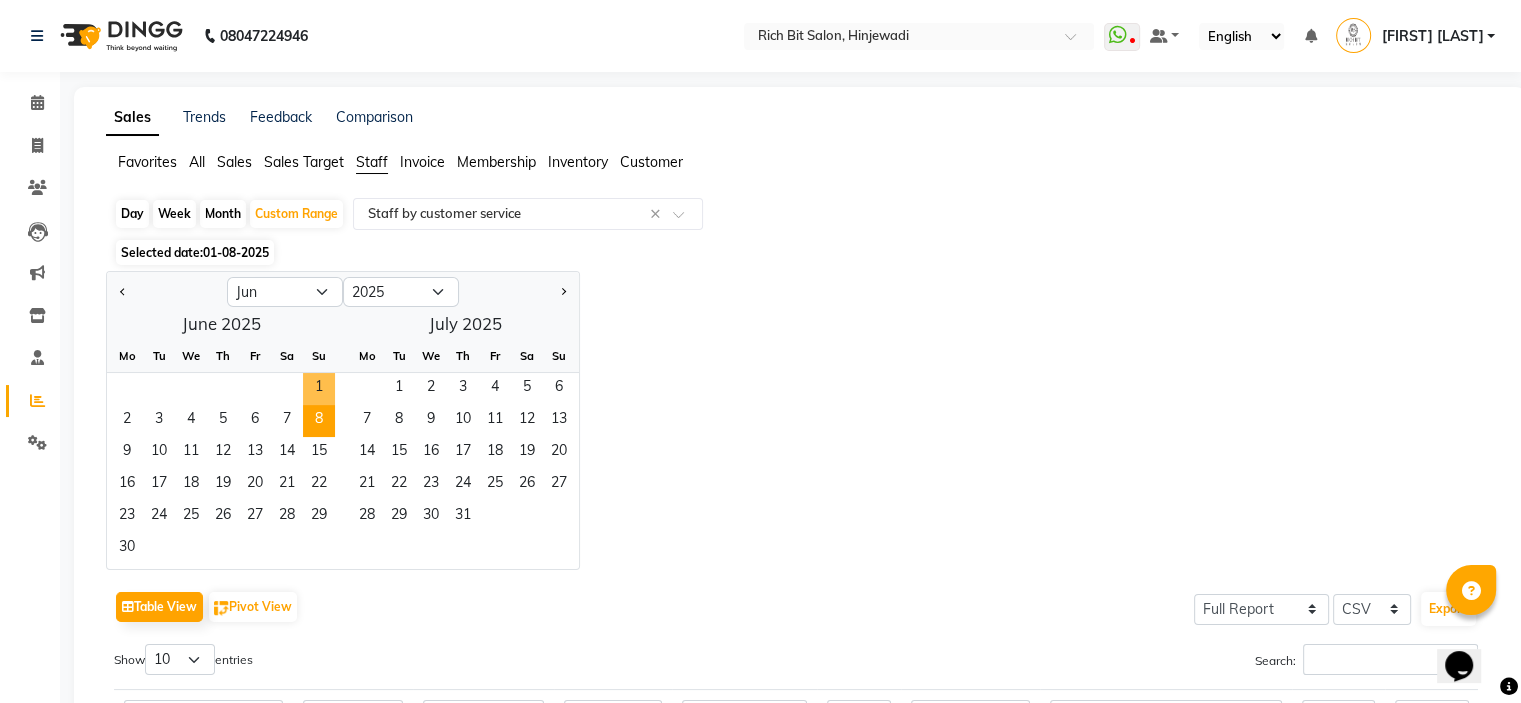 drag, startPoint x: 308, startPoint y: 391, endPoint x: 309, endPoint y: 408, distance: 17.029387 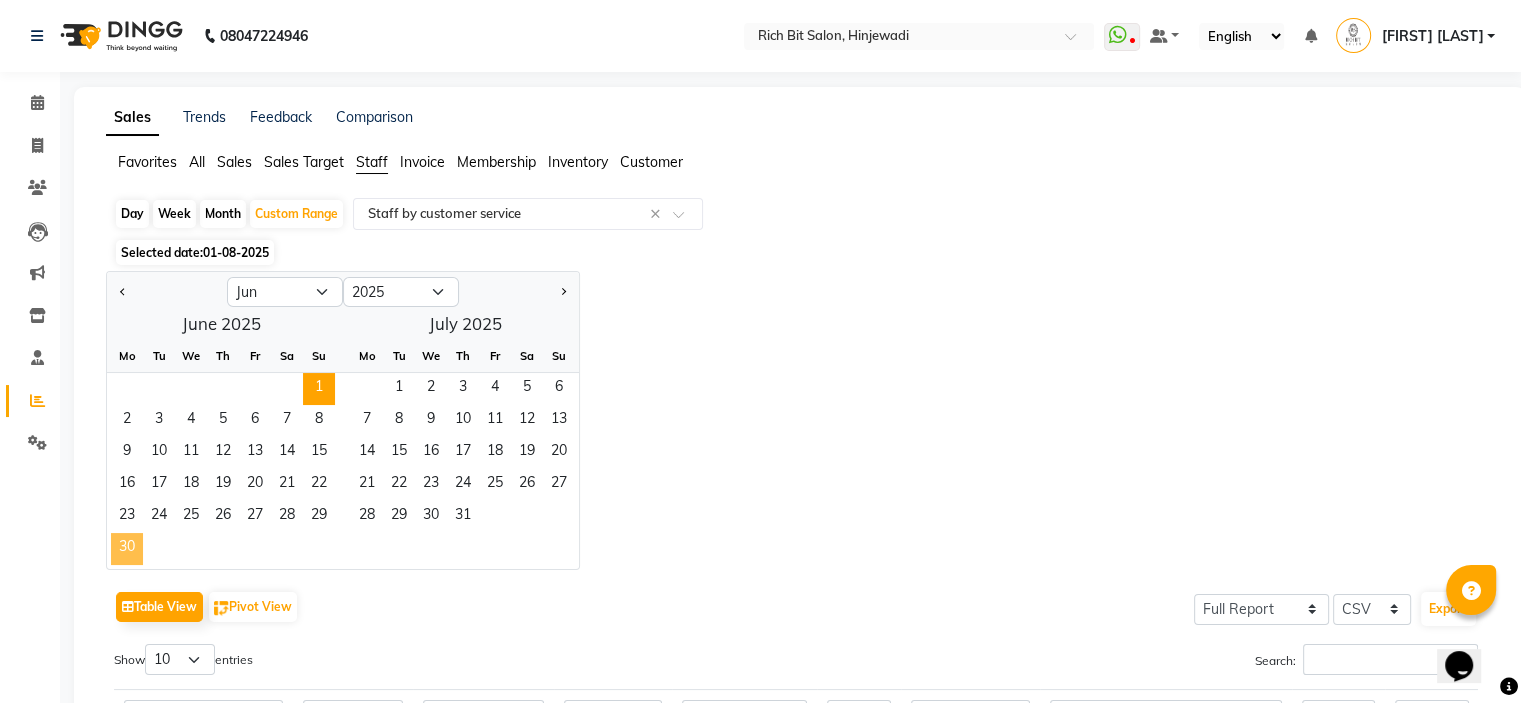 click on "30" 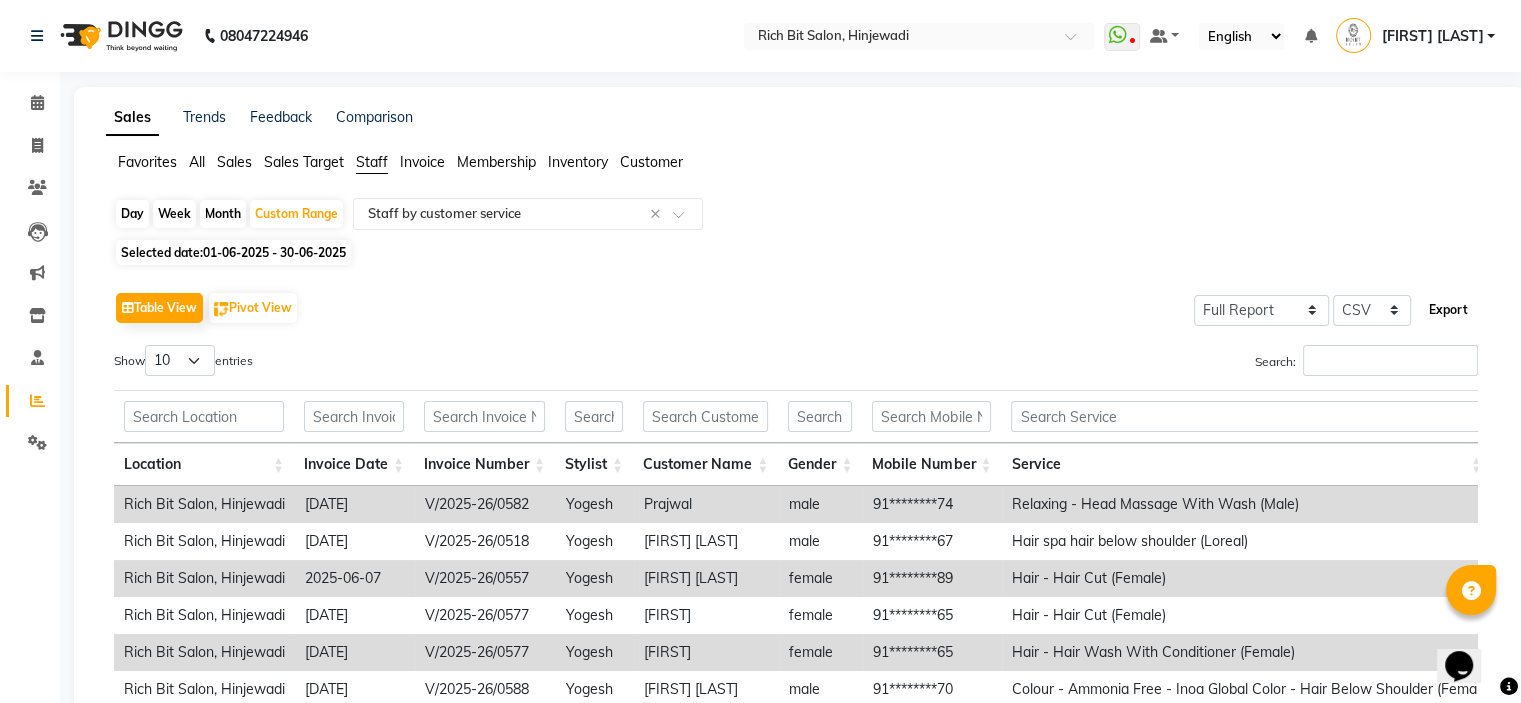click on "Export" 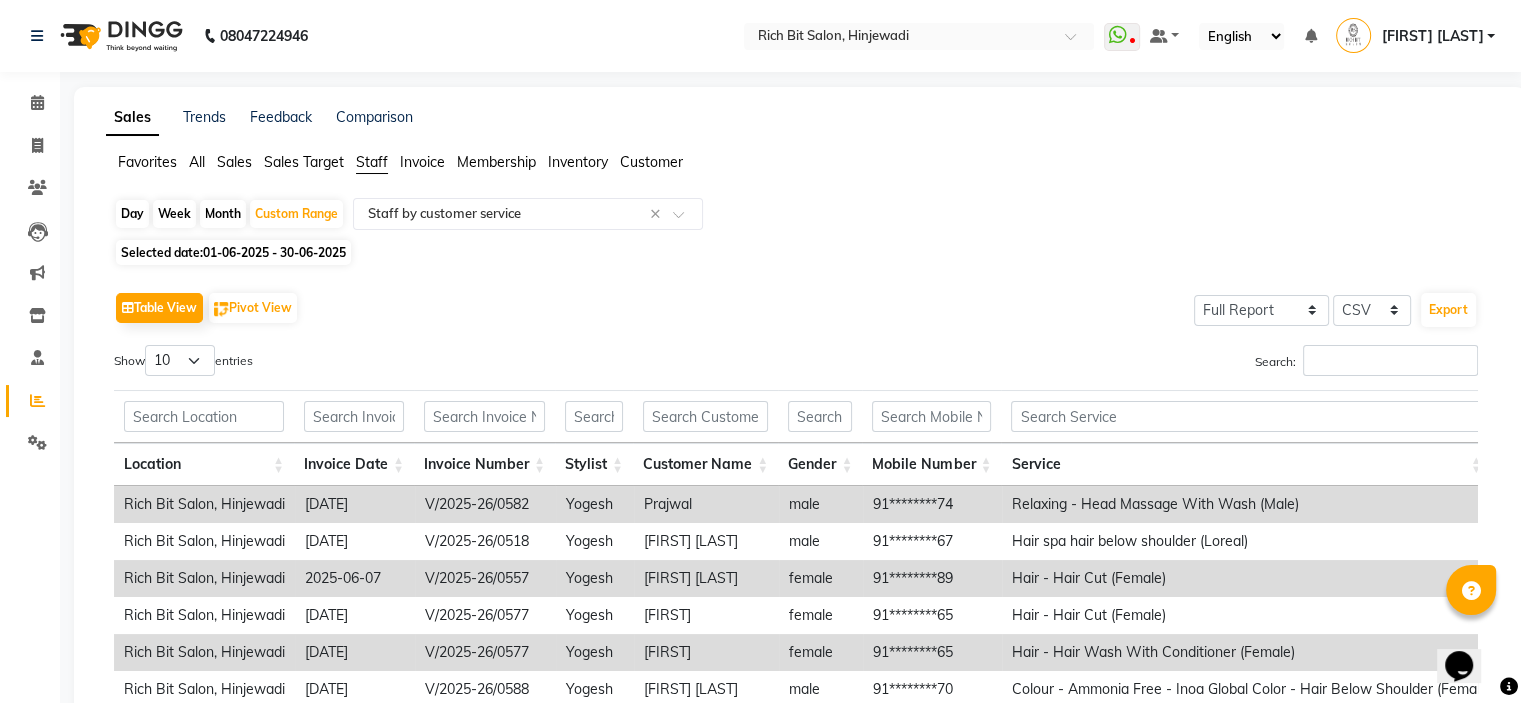 click on "Day   Week   Month   Custom Range  Select Report Type × Staff by customer service × Selected date:  [DATE] - [DATE]   Table View   Pivot View  Select Full Report Filtered Report Select CSV PDF  Export  Show  10 25 50 100  entries Search: Location Invoice Date Invoice Number Stylist Customer Name Gender Mobile Number Service Price Discount Tax Total Total W/o Tax Invoice Total Payment Redemption Redemption Share Location Invoice Date Invoice Number Stylist Customer Name Gender Mobile Number Service Price Discount Tax Total Total W/o Tax Invoice Total Payment Redemption Redemption Share Total ₹4,26,286.00 ₹1,11,824.76 ₹0 ₹3,14,461.24 ₹3,14,461.24 ₹10,12,836.37 ₹3,12,961.24 ₹1,500.00 ₹0 Rich Bit Salon, Hinjewadi [DATE] V/[YEAR]/[NUMBER] [FIRST]  [FIRST]  male [PHONE] Relaxing - Head Massage With Wash (Male) ₹700.00 ₹0 ₹0 ₹700.00 ₹700.00 ₹950.00 ₹700.00 ₹0 ₹0 Rich Bit Salon, Hinjewadi [DATE] V/[YEAR]/[NUMBER] [FIRST]  [FIRST] [LAST] male [PHONE] ₹1,250.00 ₹0" 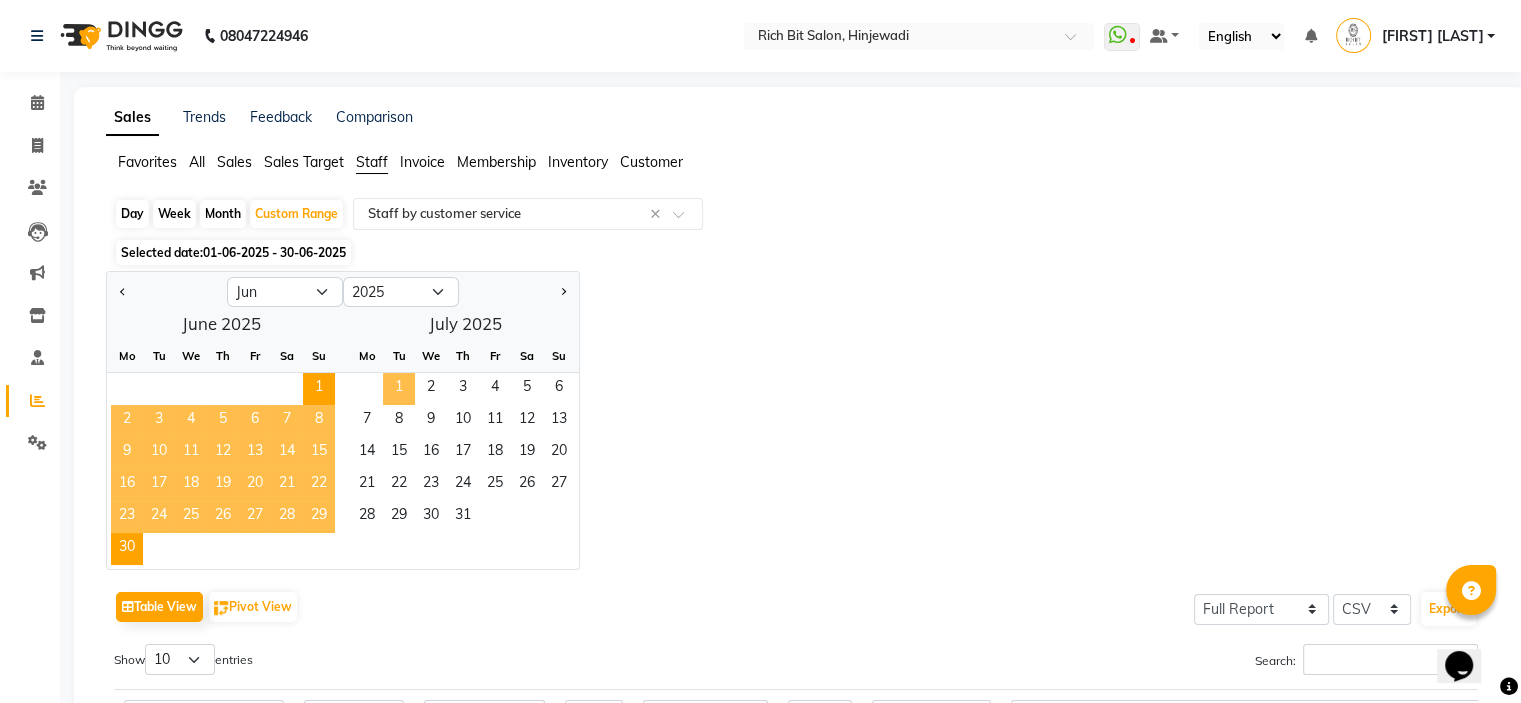 click on "1" 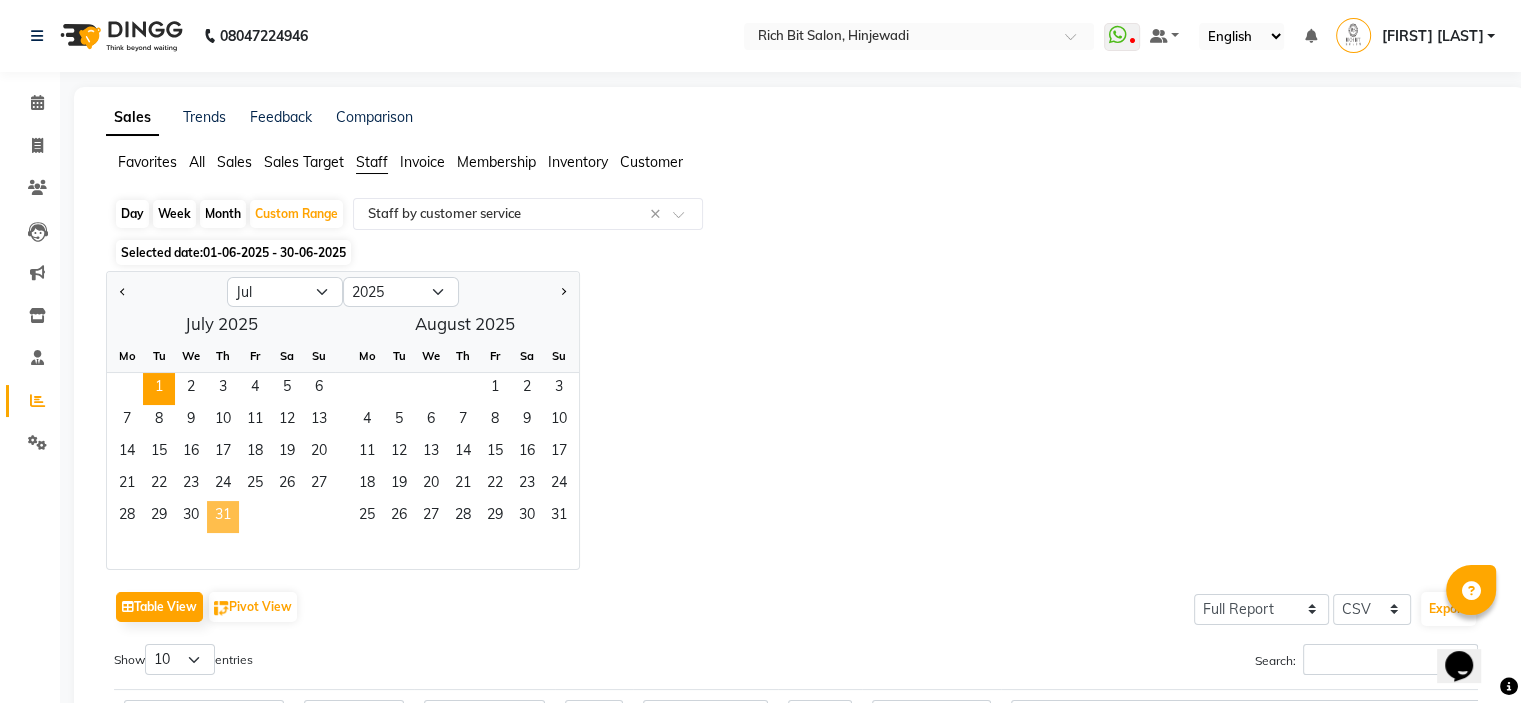 click on "31" 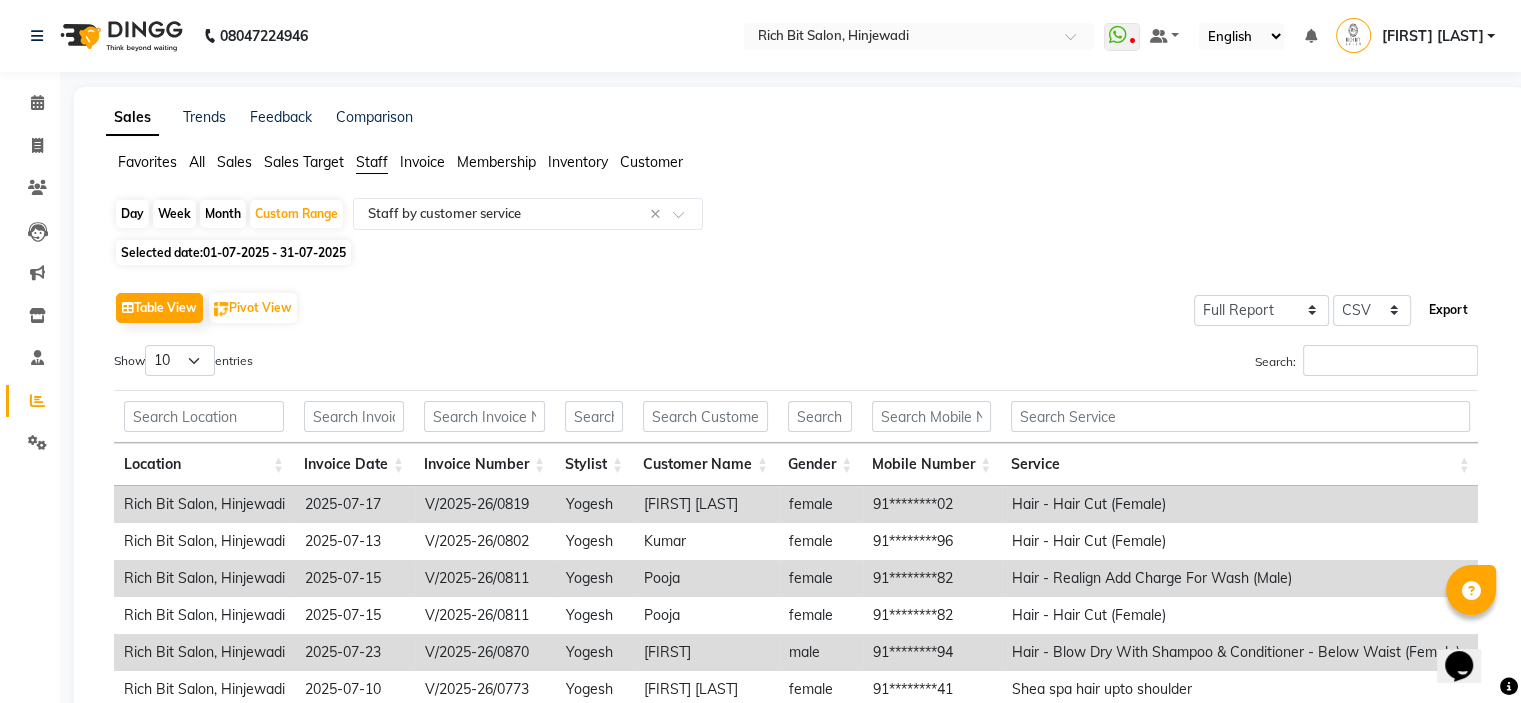 click on "Export" 